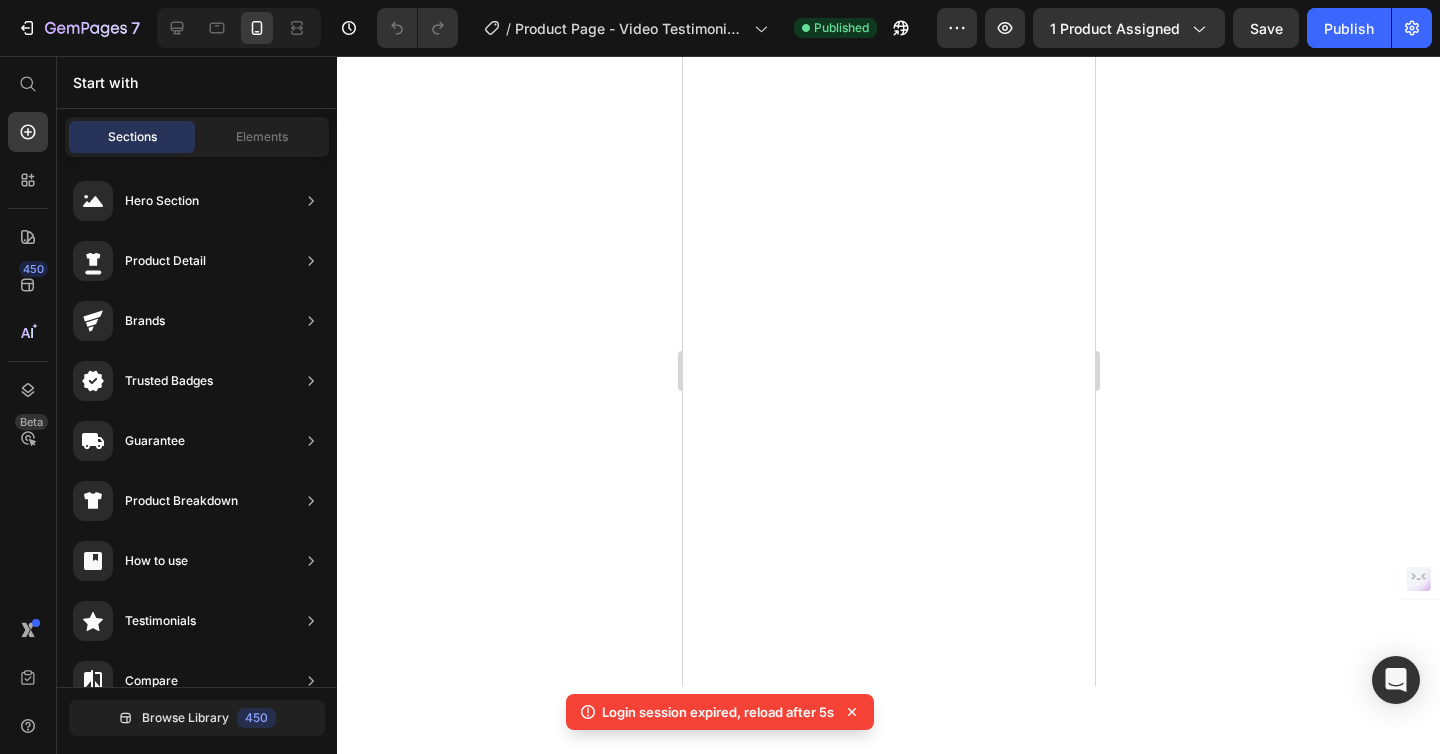 scroll, scrollTop: 0, scrollLeft: 0, axis: both 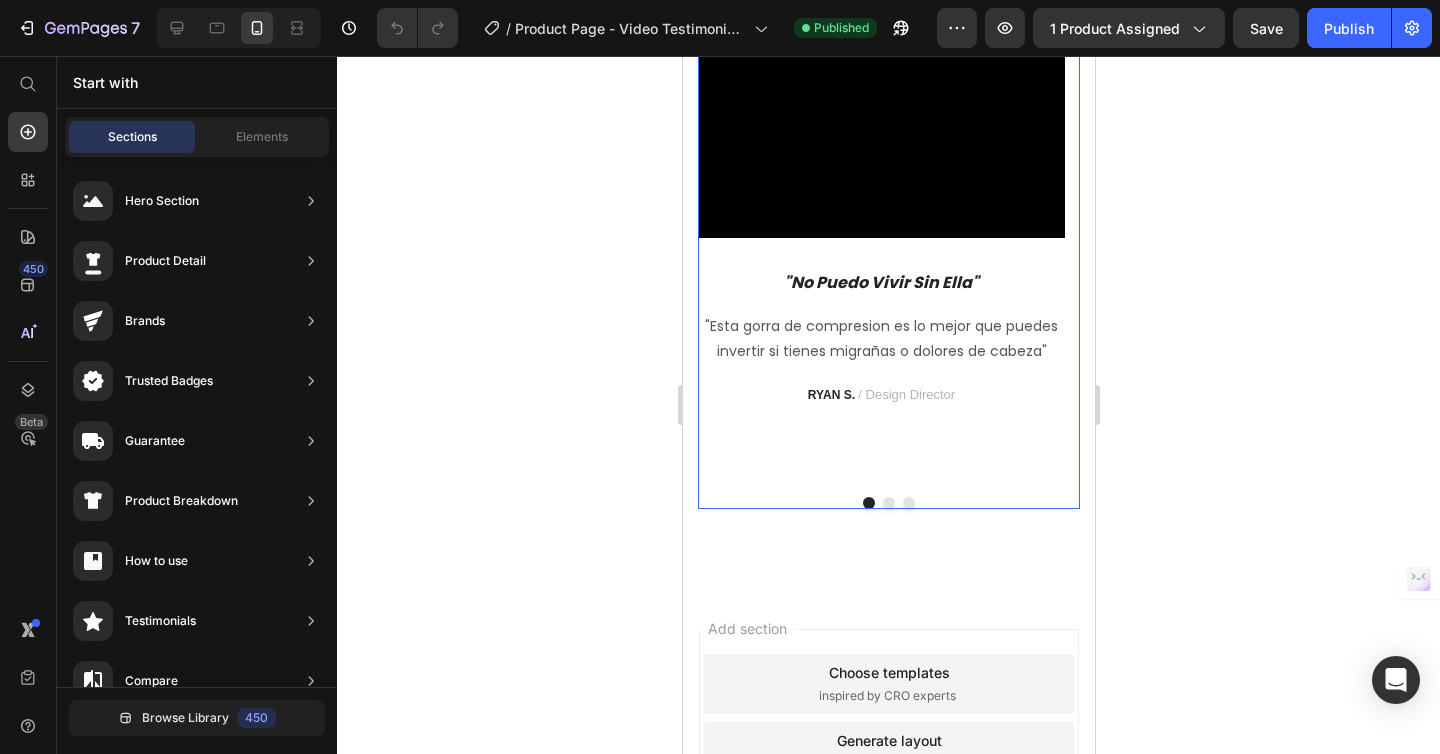 click at bounding box center (888, 503) 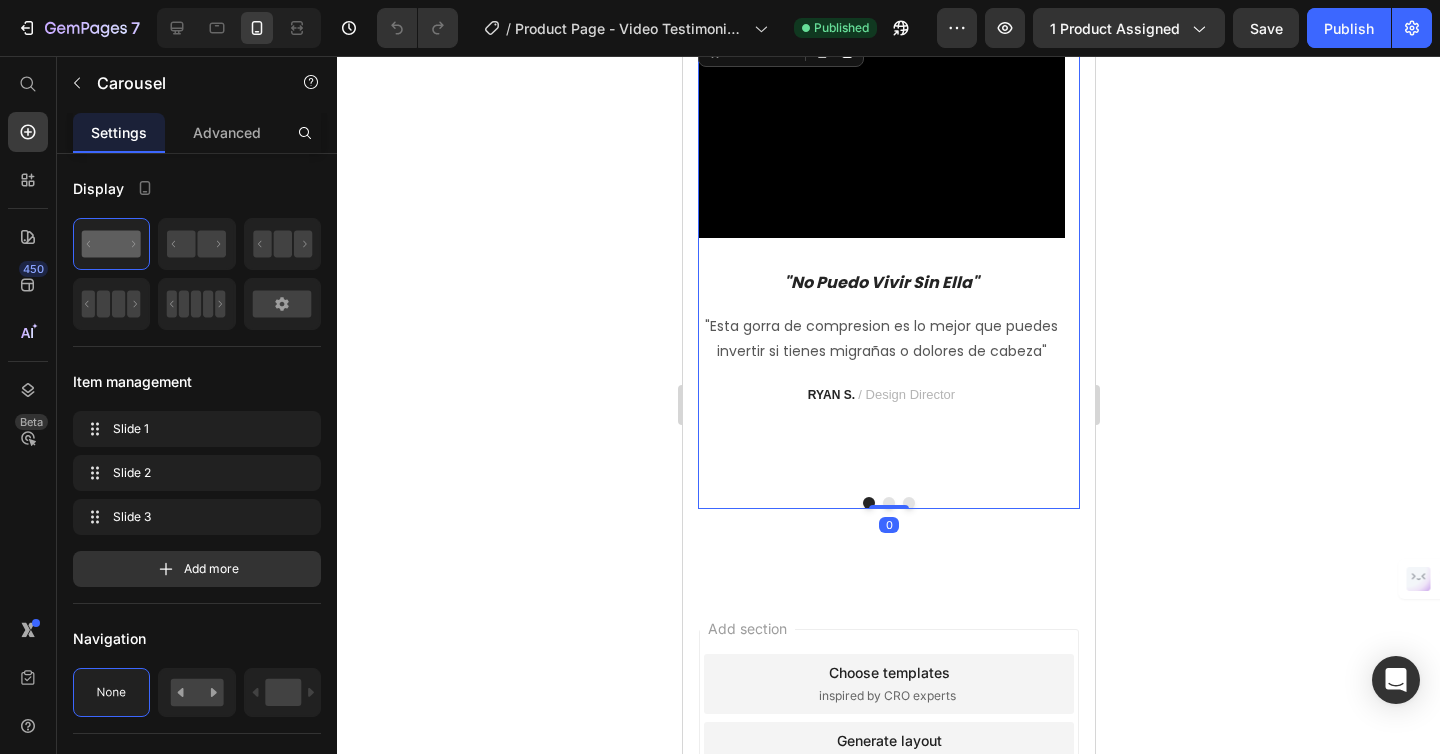 click at bounding box center (888, 503) 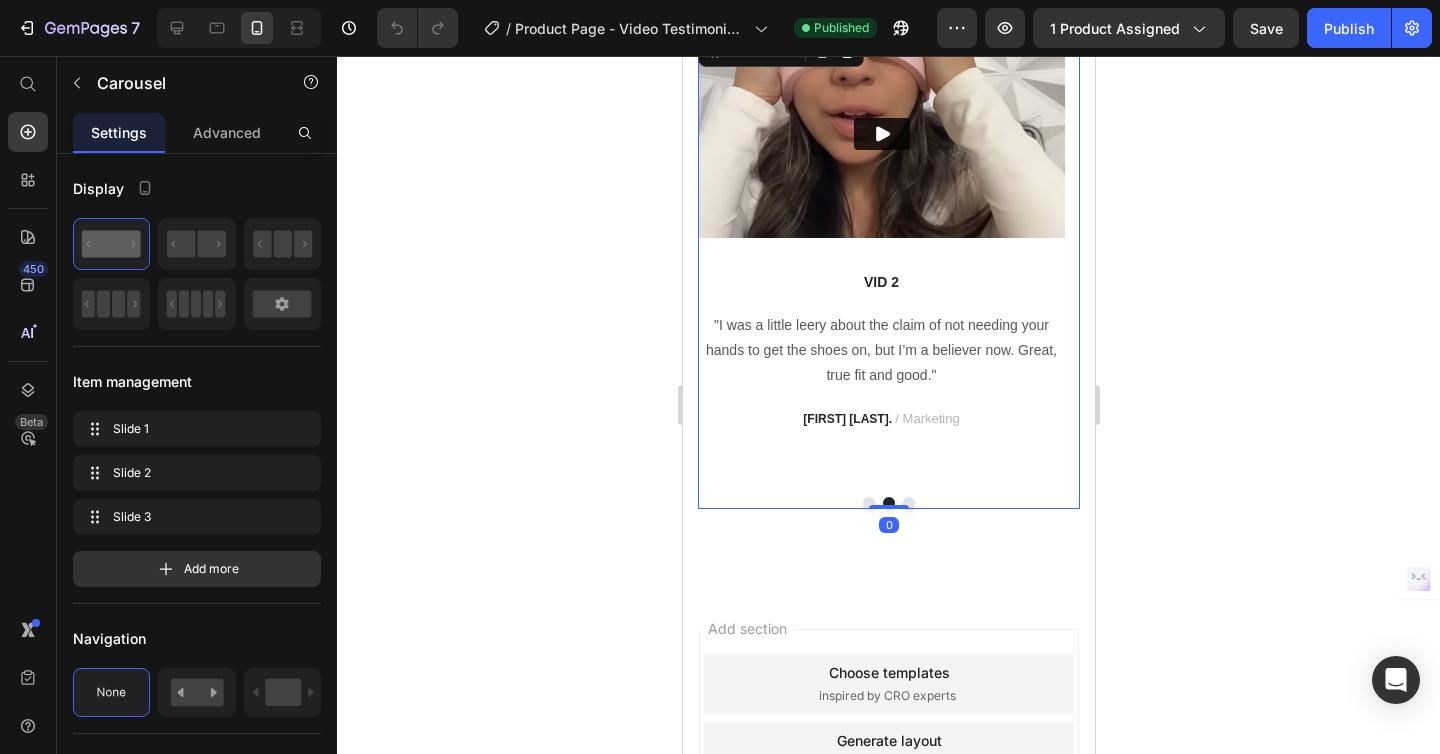 scroll, scrollTop: 3854, scrollLeft: 0, axis: vertical 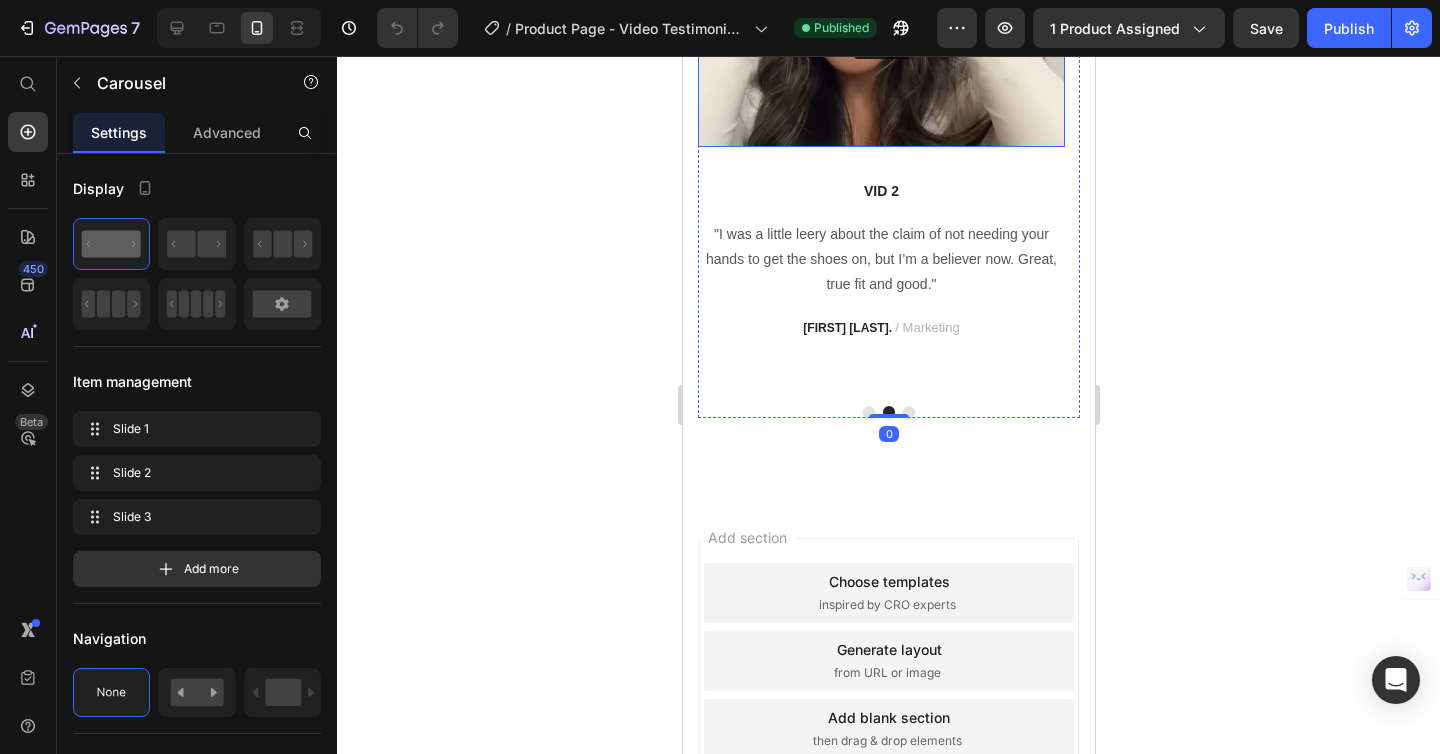 click at bounding box center [880, 43] 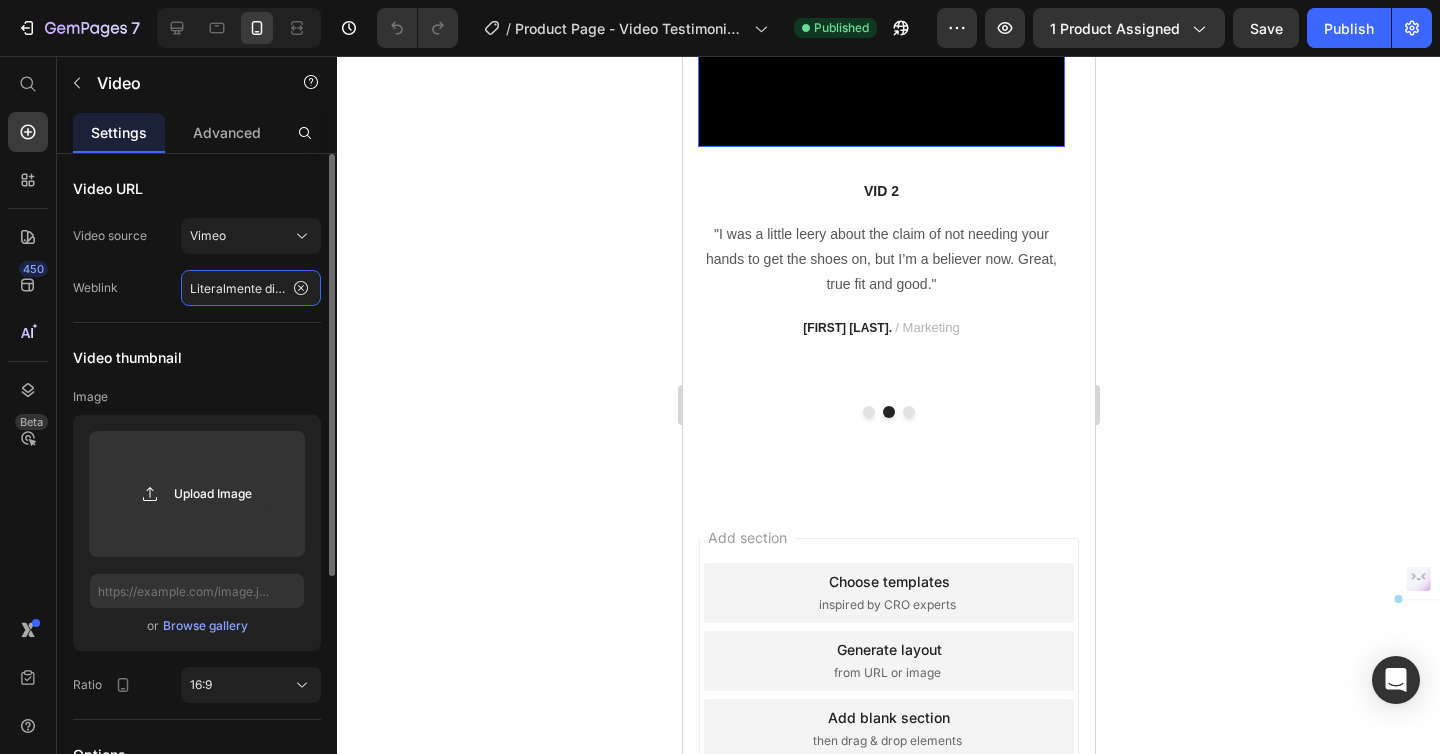 click on "Literalmente disipa toda mi tension y estres" 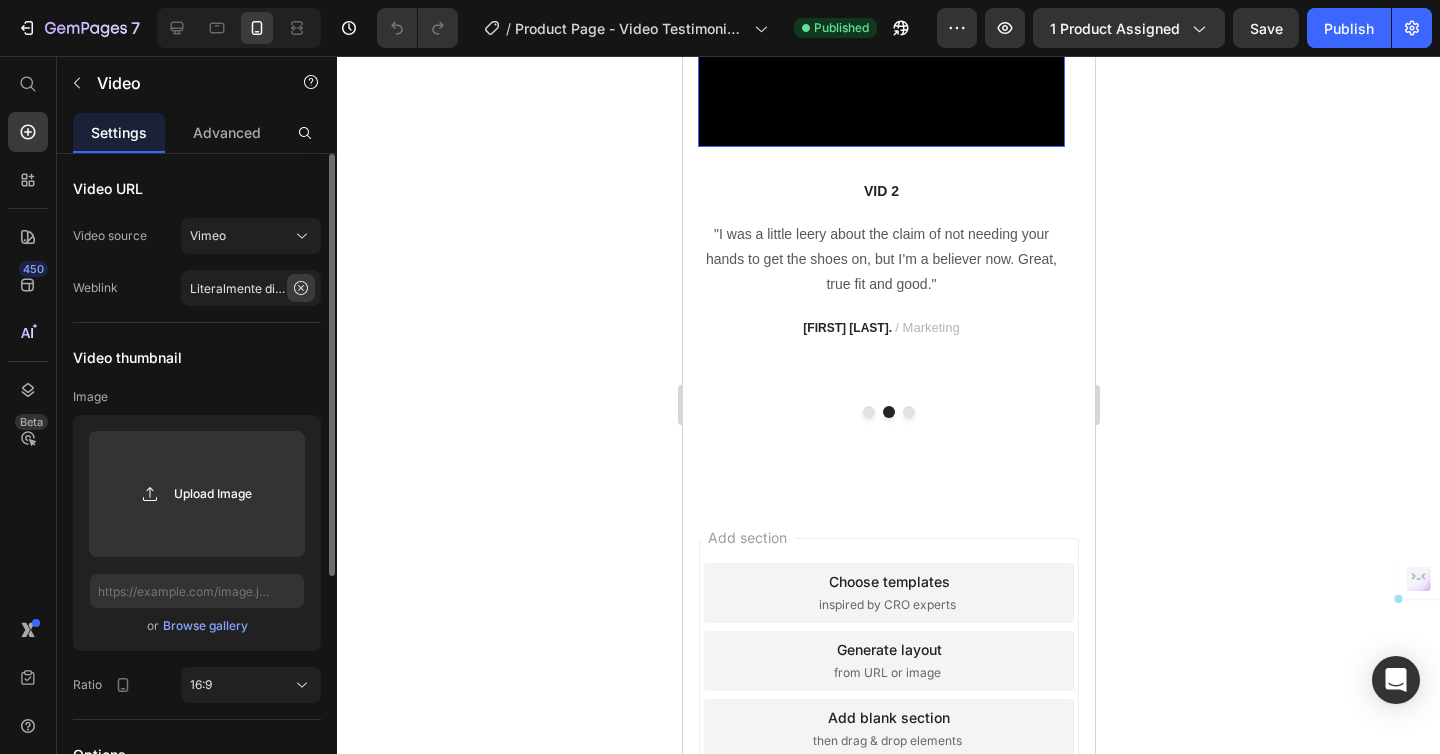 click 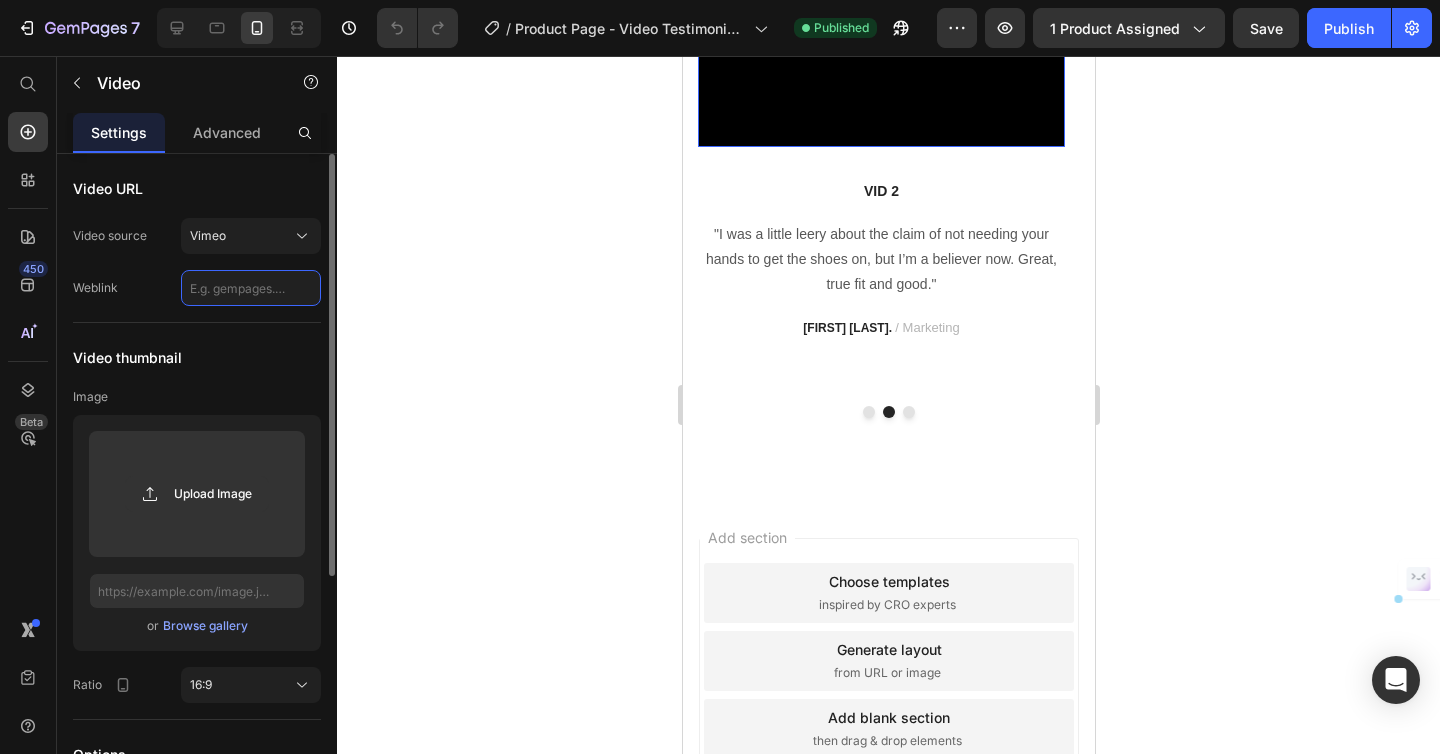 click 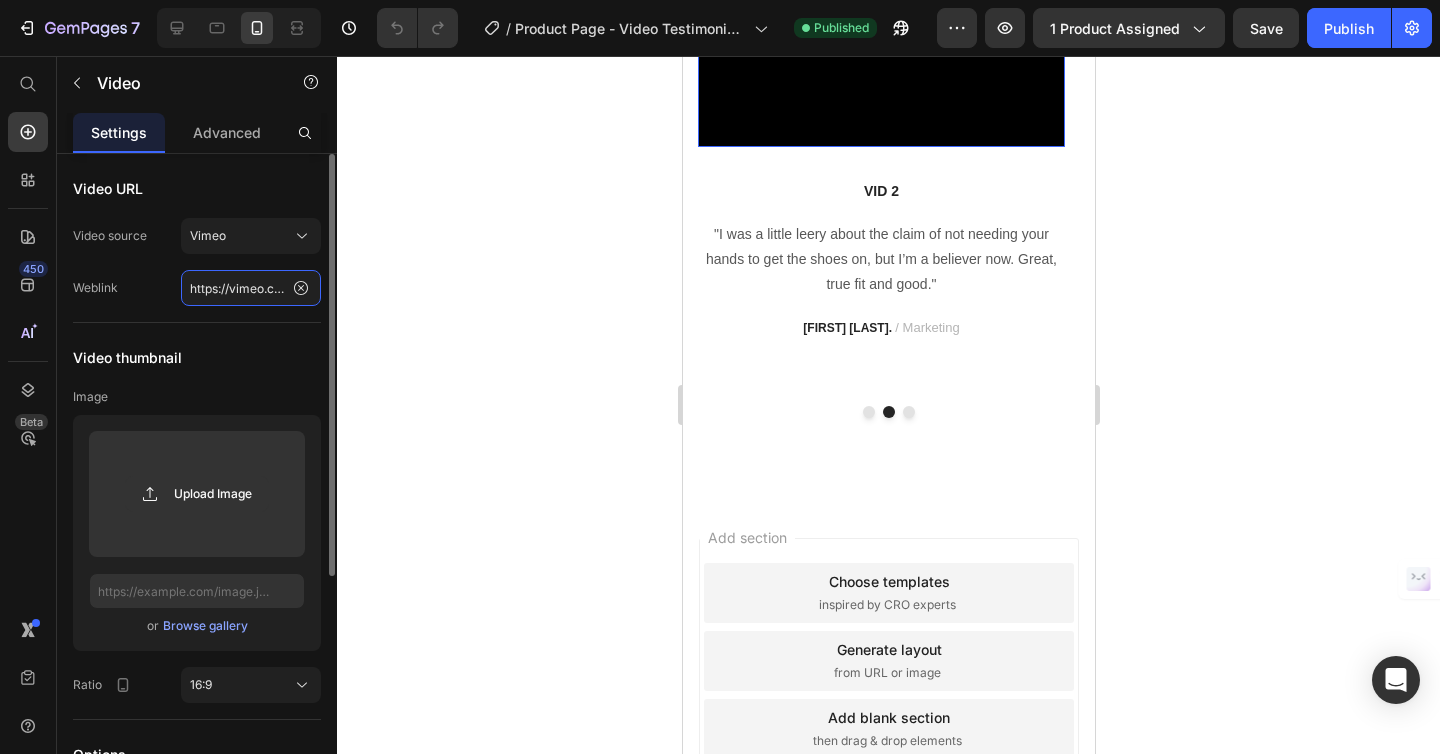 scroll, scrollTop: 0, scrollLeft: 176, axis: horizontal 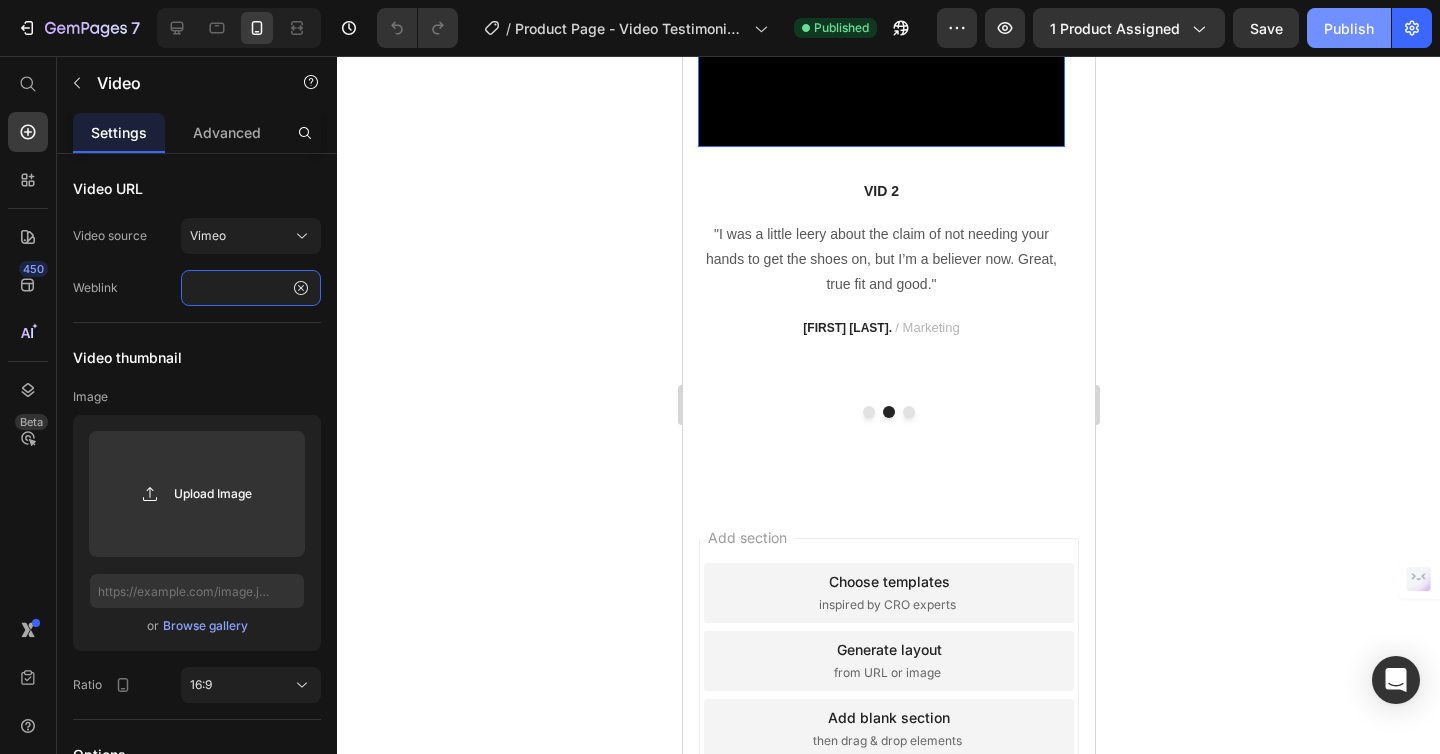 type on "https://vimeo.com/1100916682?share=copy#t=0" 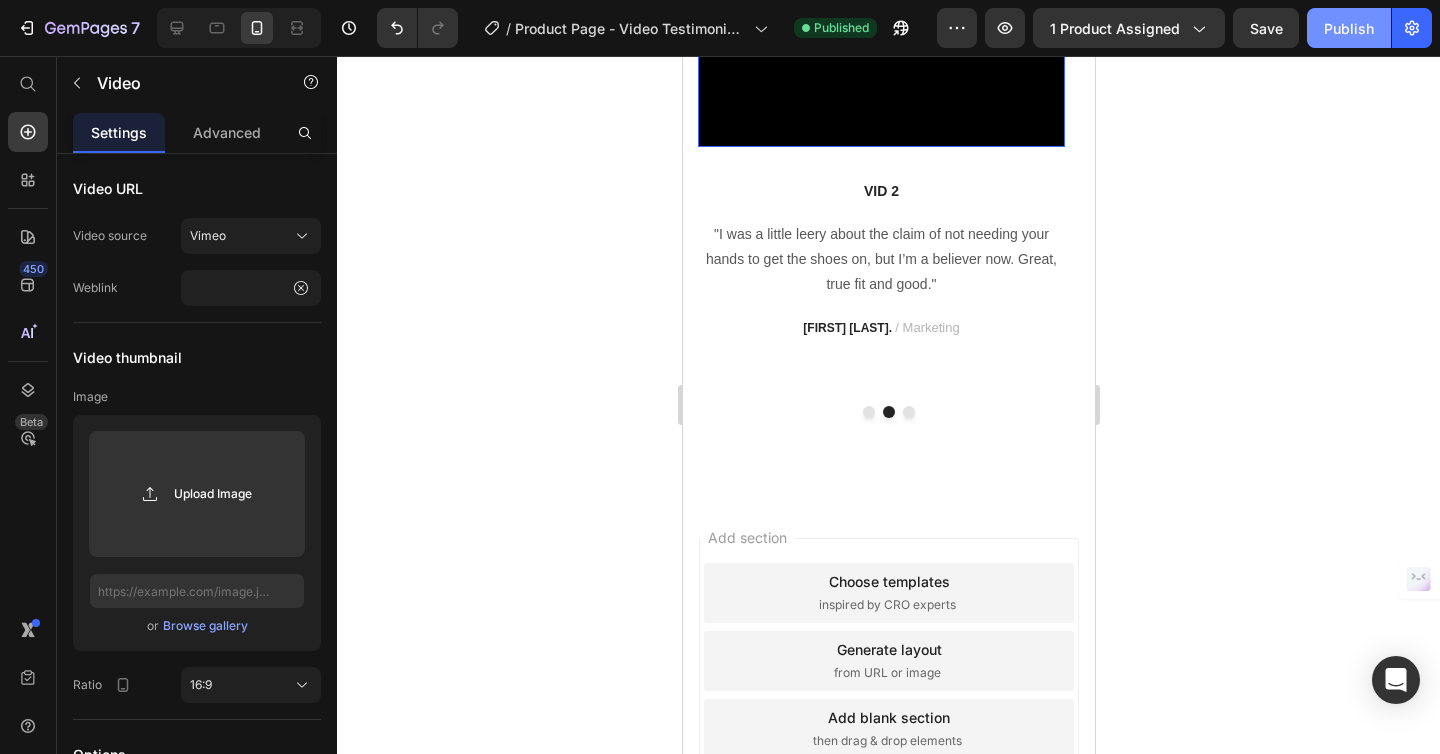 click on "Publish" at bounding box center (1349, 28) 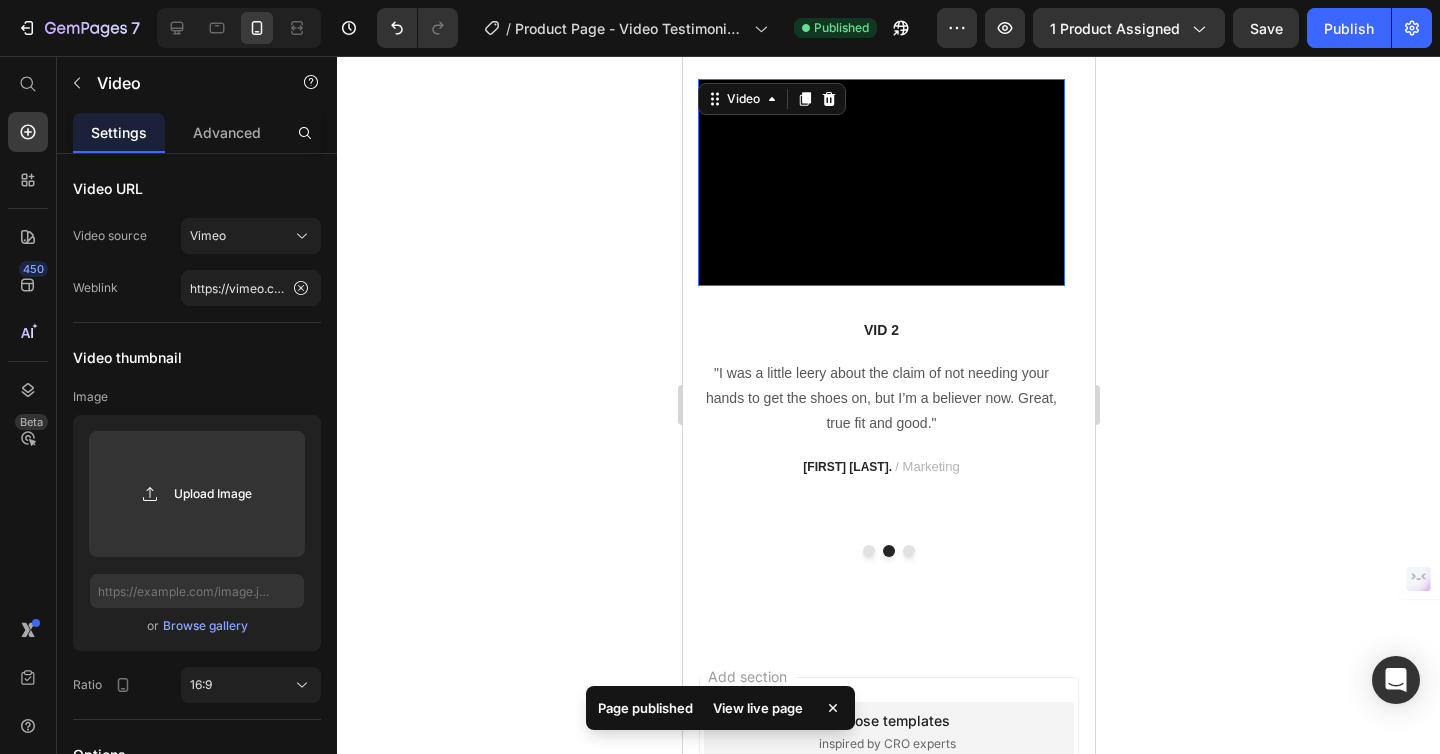 scroll, scrollTop: 4087, scrollLeft: 0, axis: vertical 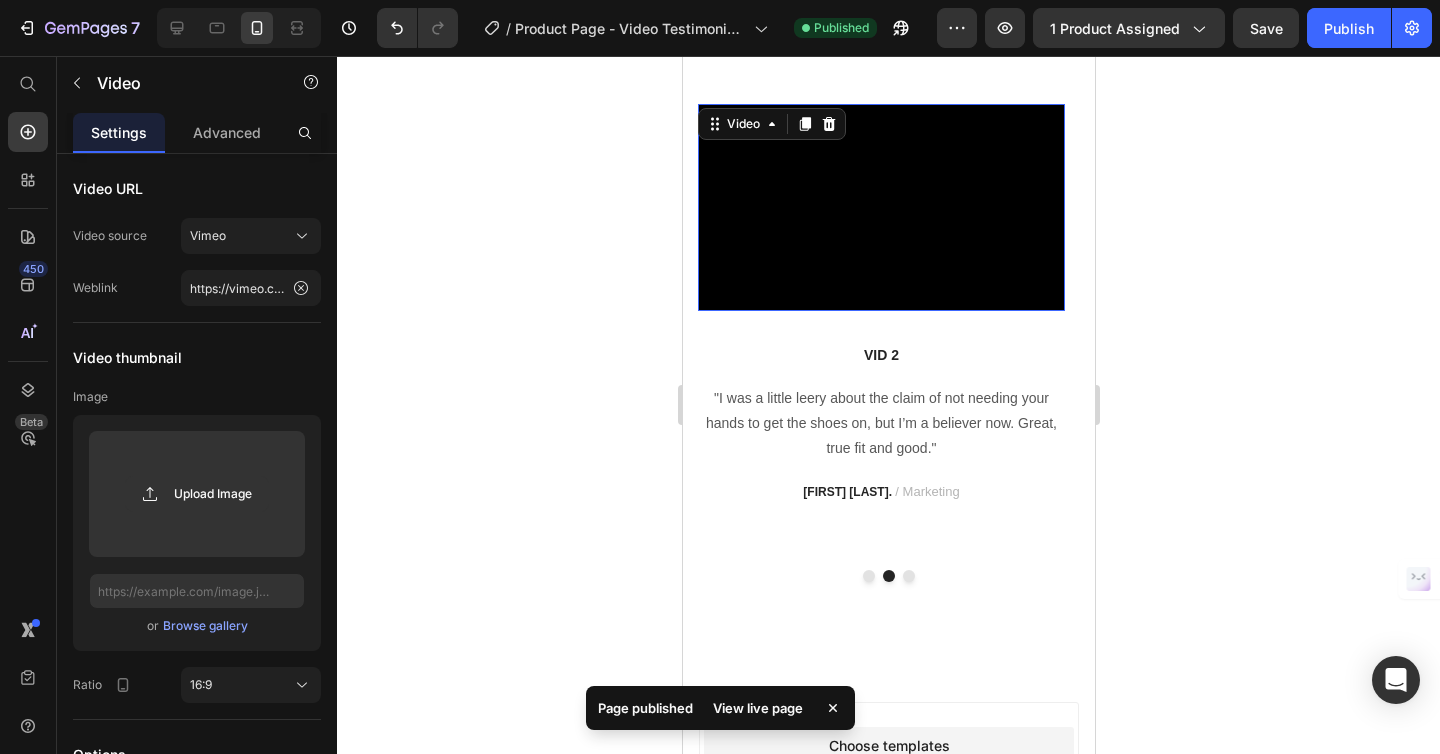 click on ""I was a little leery about the claim of not needing your hands to get the shoes on, but I’m a believer now. Great, true fit and good."" at bounding box center (880, 424) 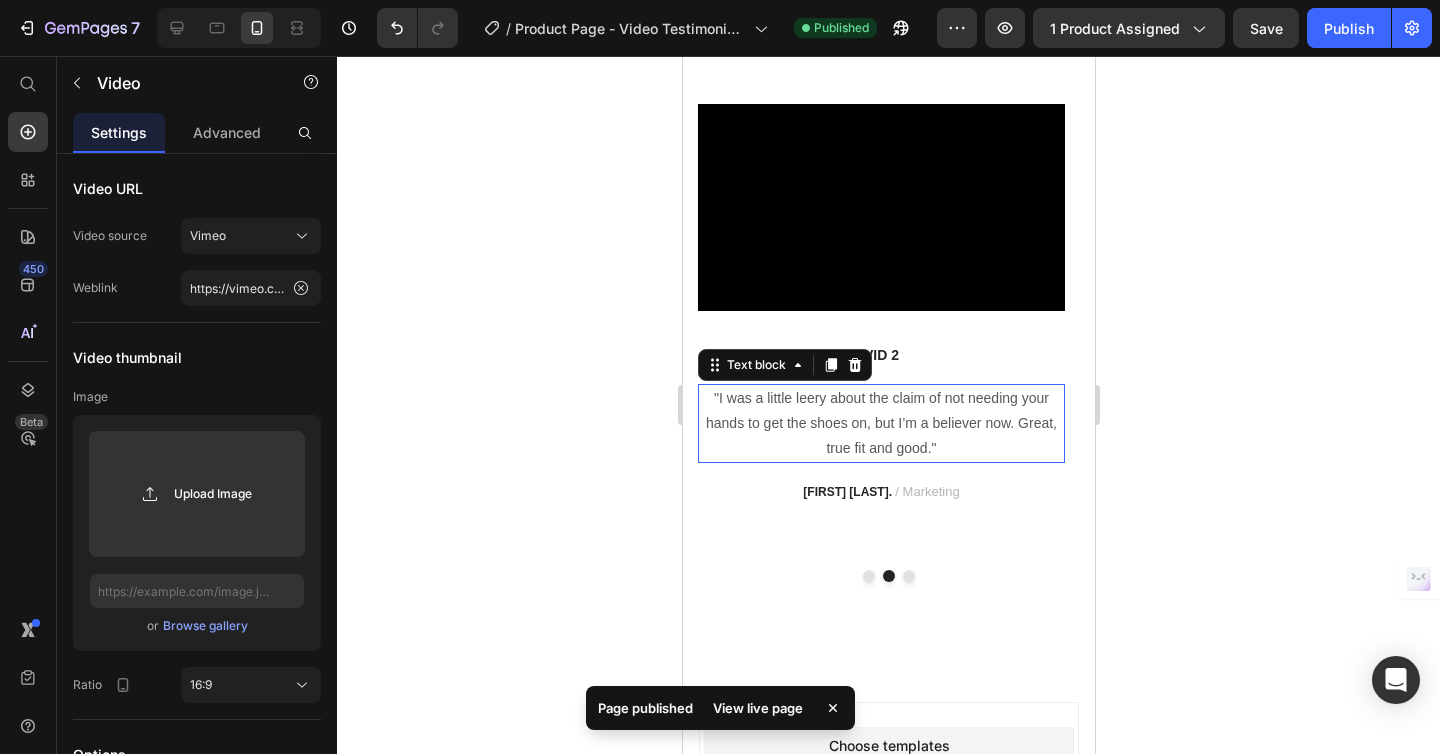 click on ""I was a little leery about the claim of not needing your hands to get the shoes on, but I’m a believer now. Great, true fit and good."" at bounding box center (880, 424) 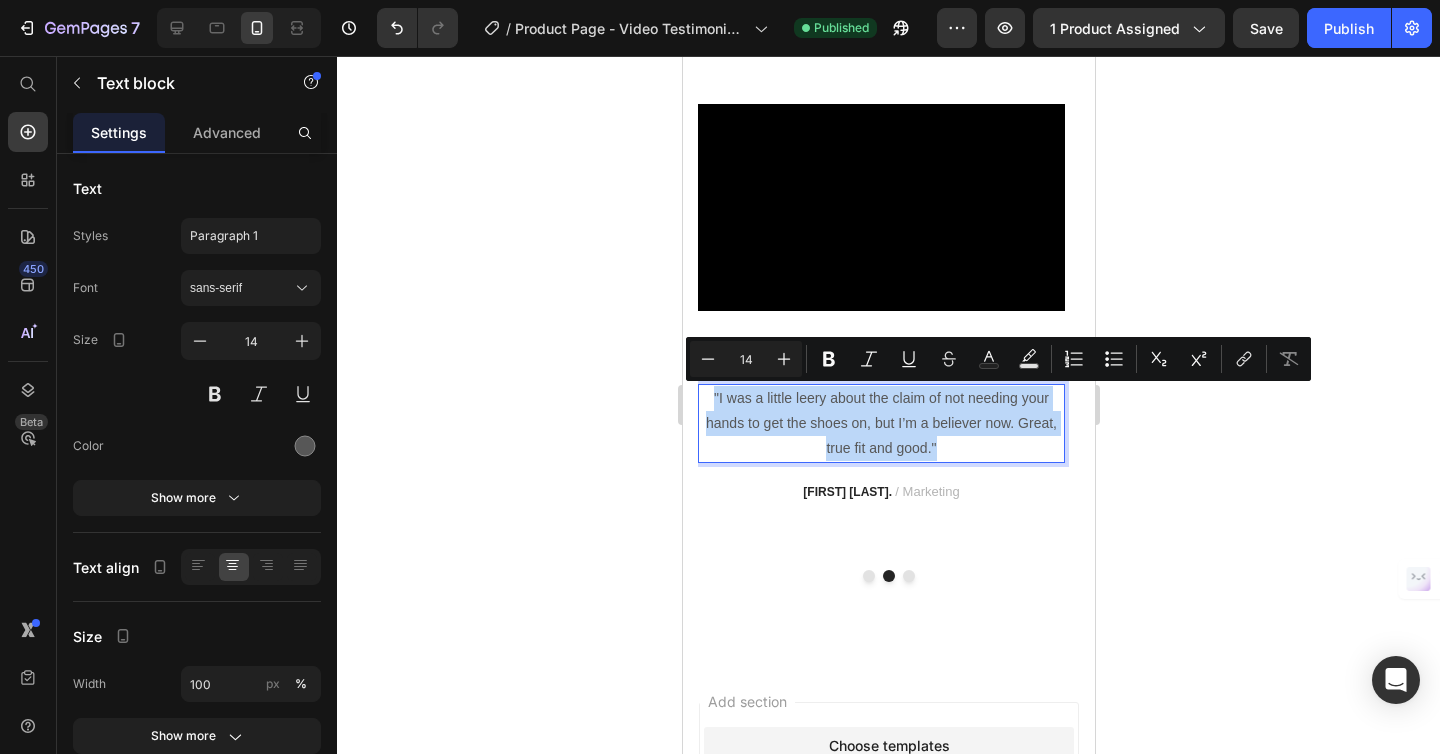 click on ""I was a little leery about the claim of not needing your hands to get the shoes on, but I’m a believer now. Great, true fit and good."" at bounding box center [880, 424] 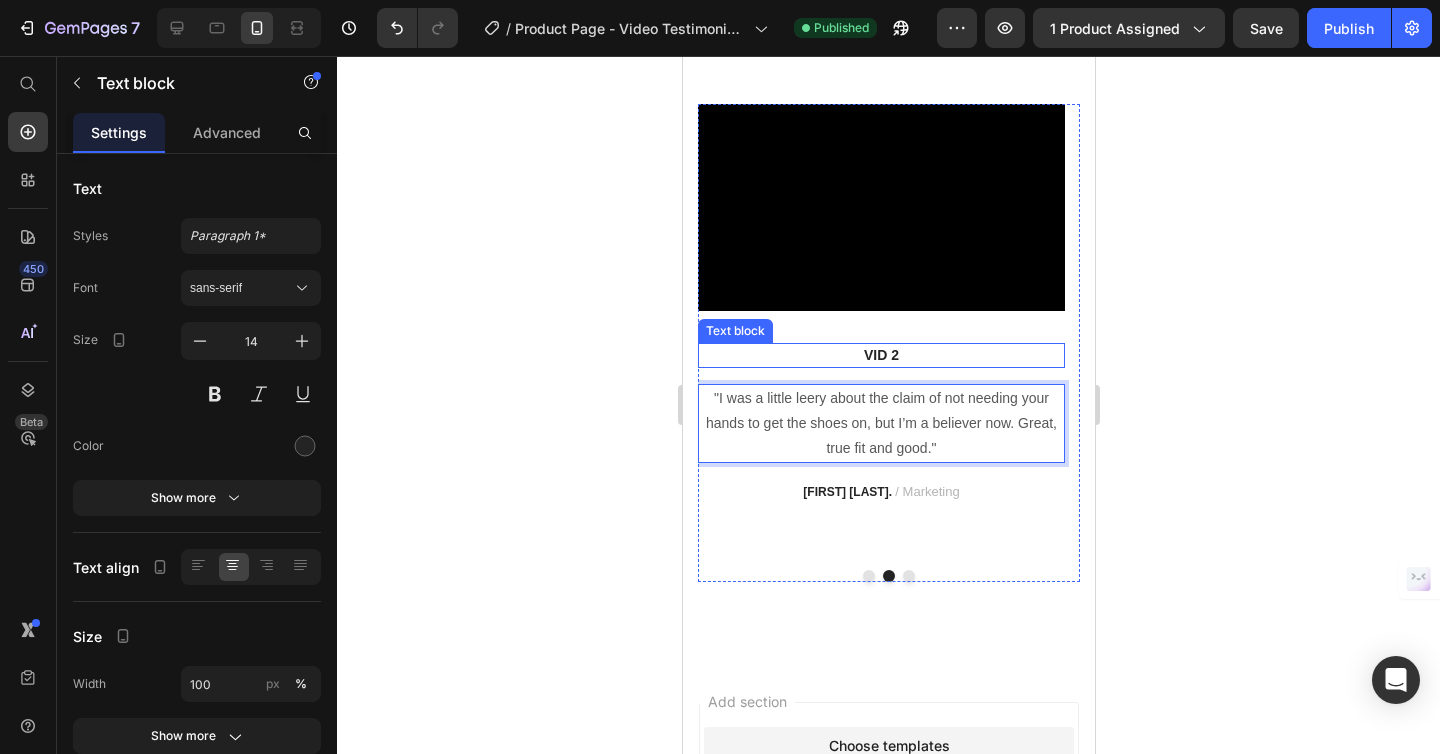 click on "VID 2" at bounding box center [880, 355] 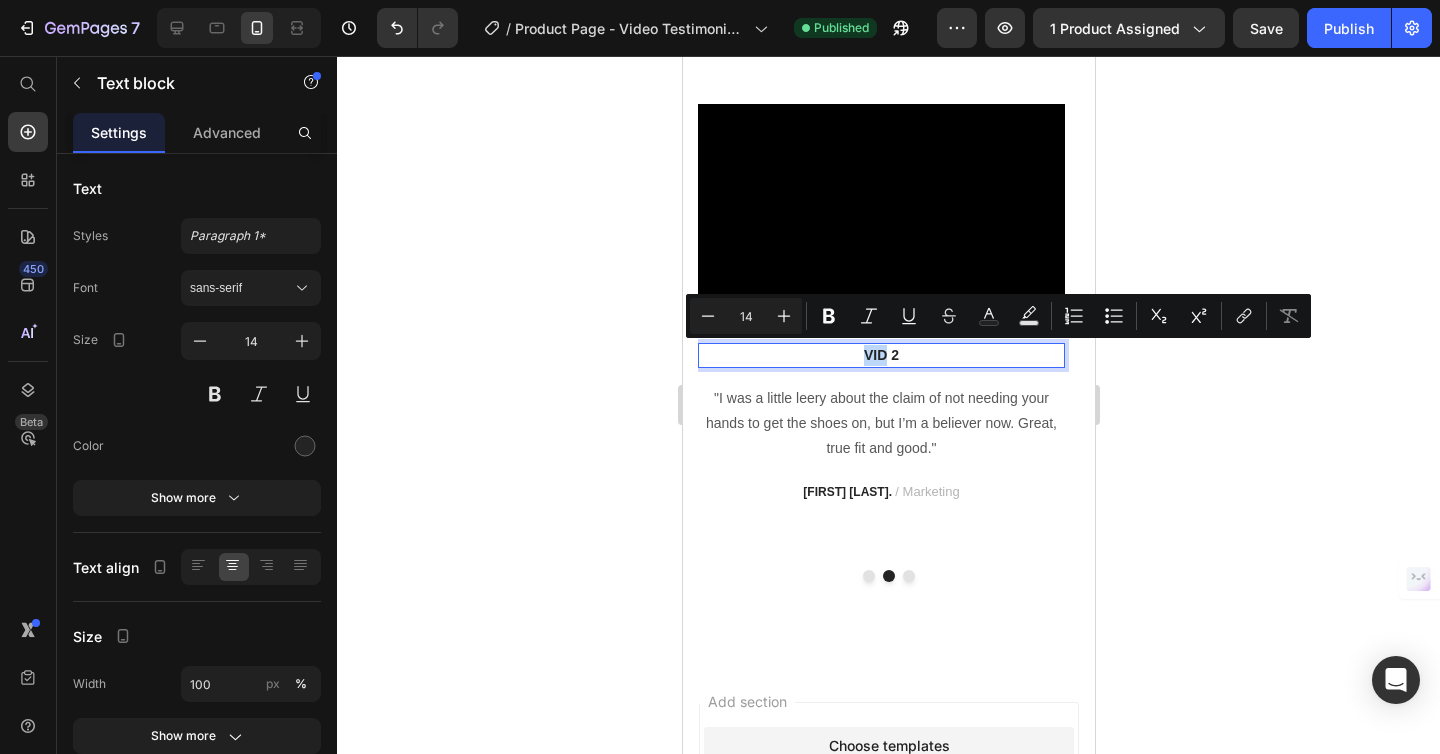 click on "VID 2" at bounding box center [880, 355] 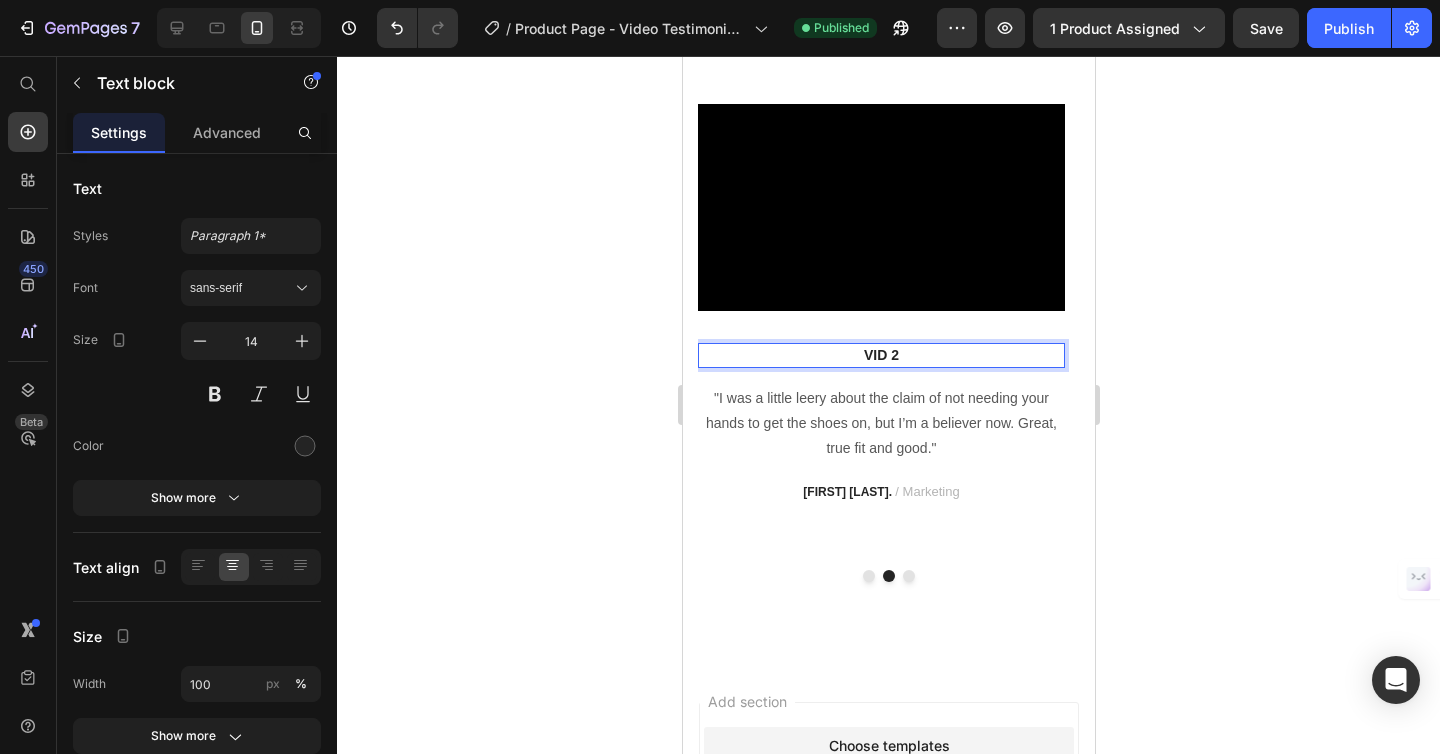 click on "VID 2" at bounding box center [880, 355] 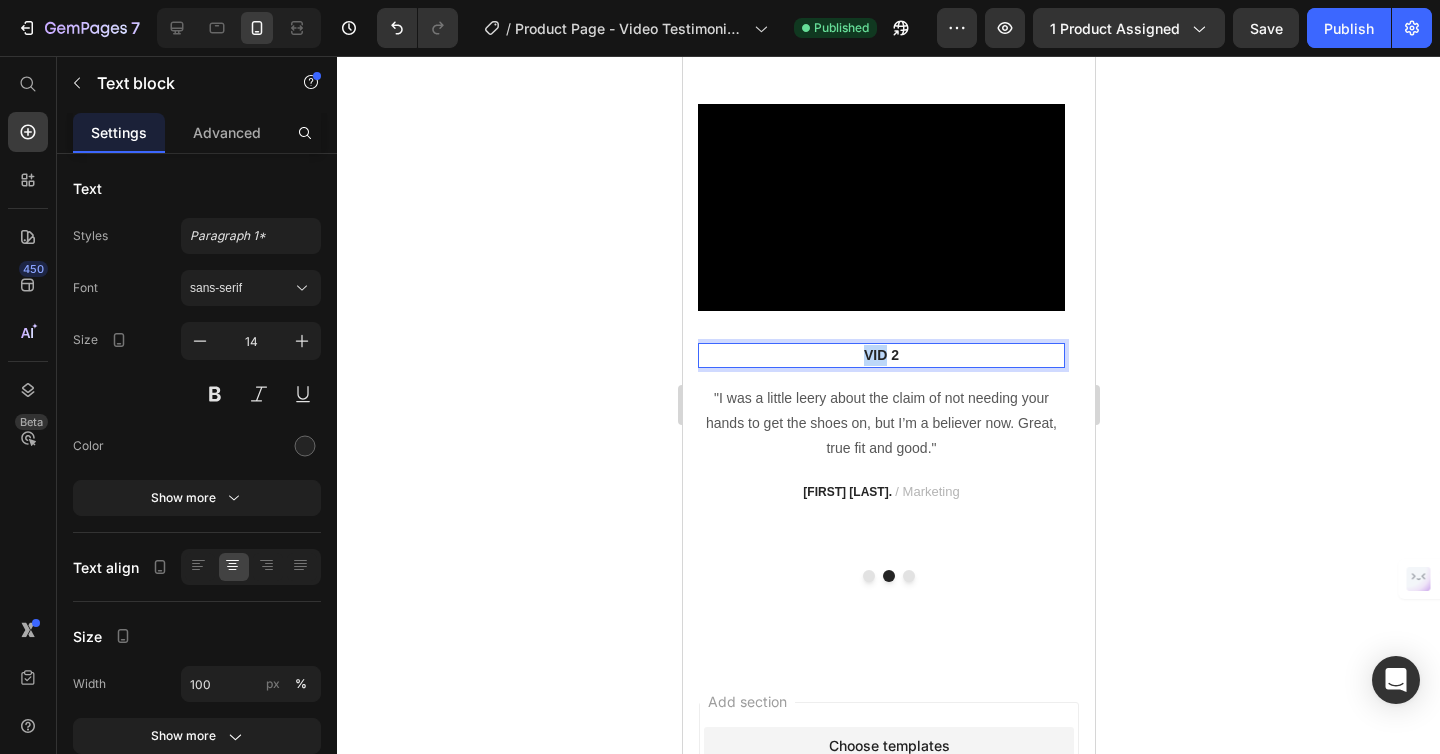 click on "VID 2" at bounding box center [880, 355] 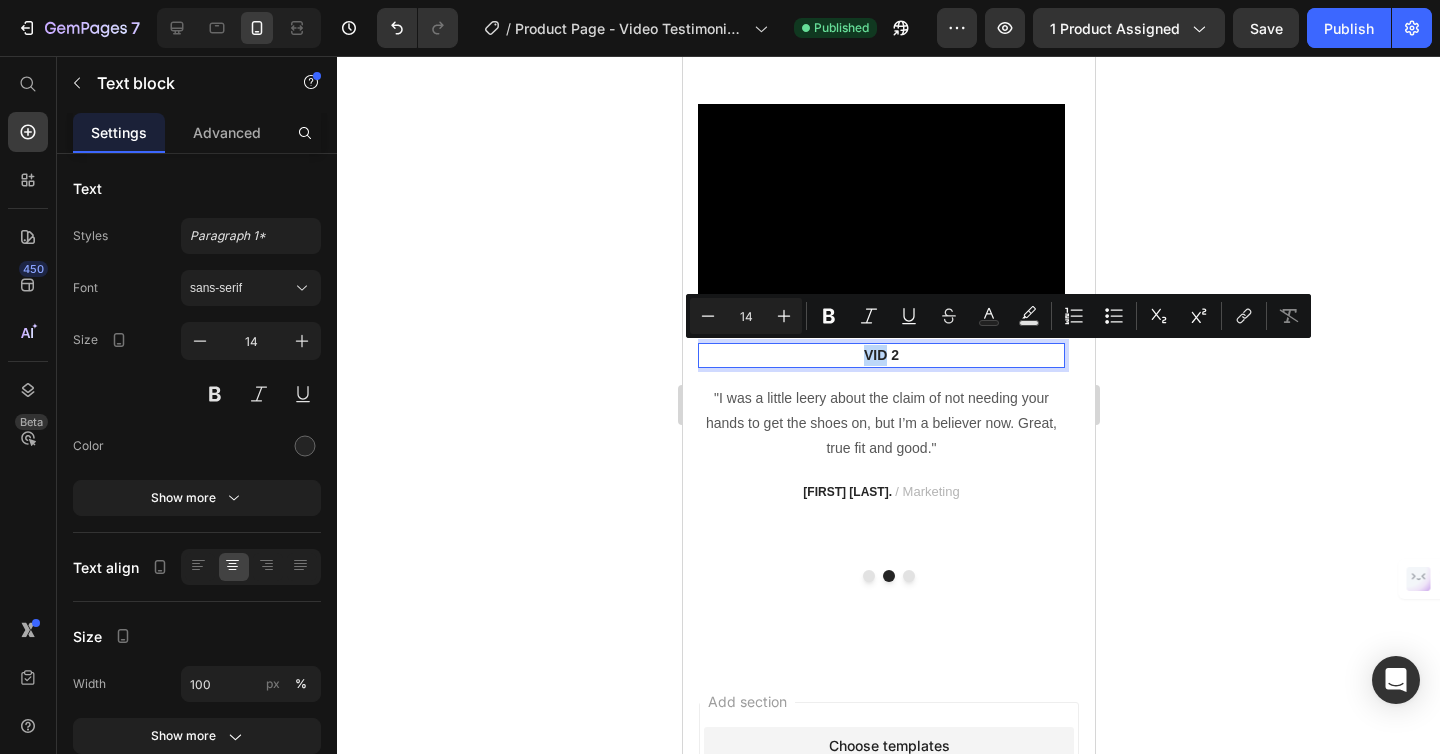 click on "VID 2" at bounding box center [880, 355] 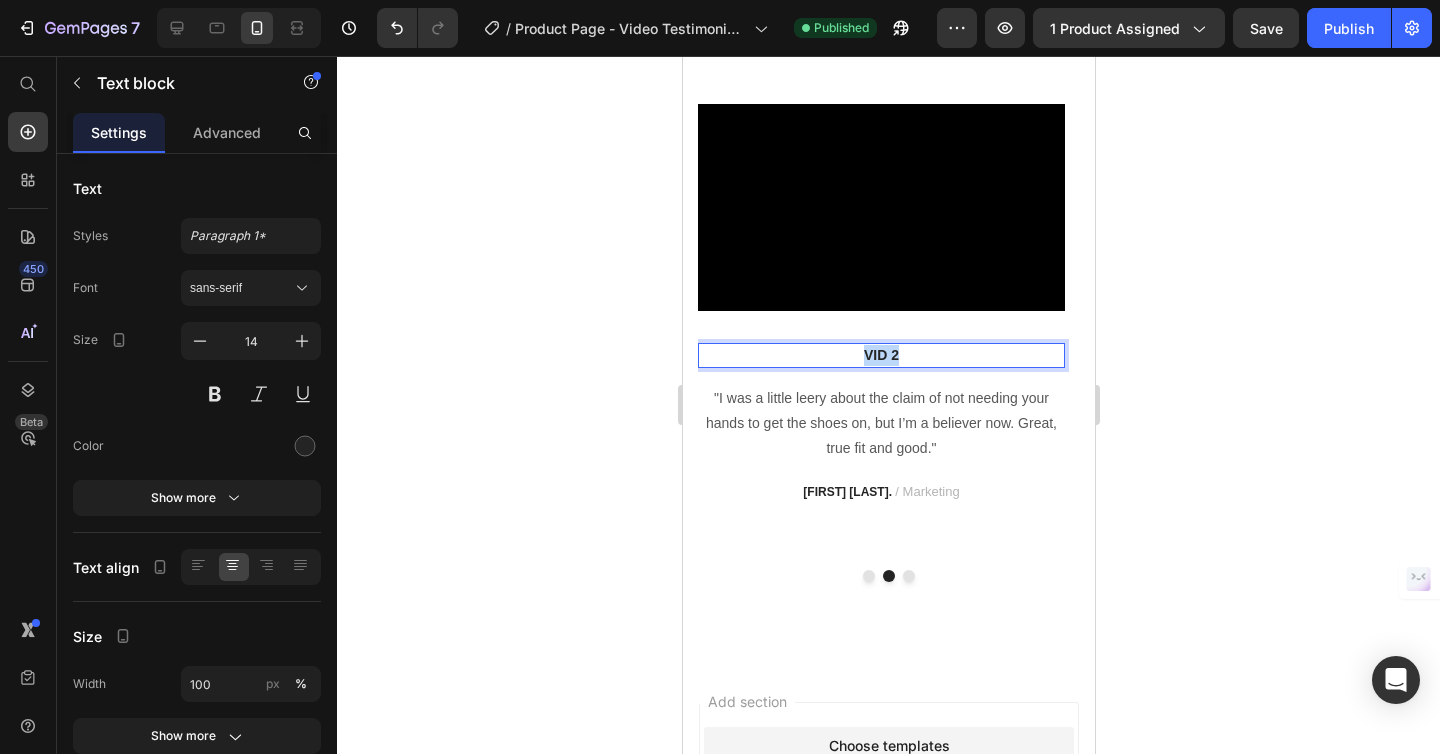 click on "VID 2" at bounding box center (880, 355) 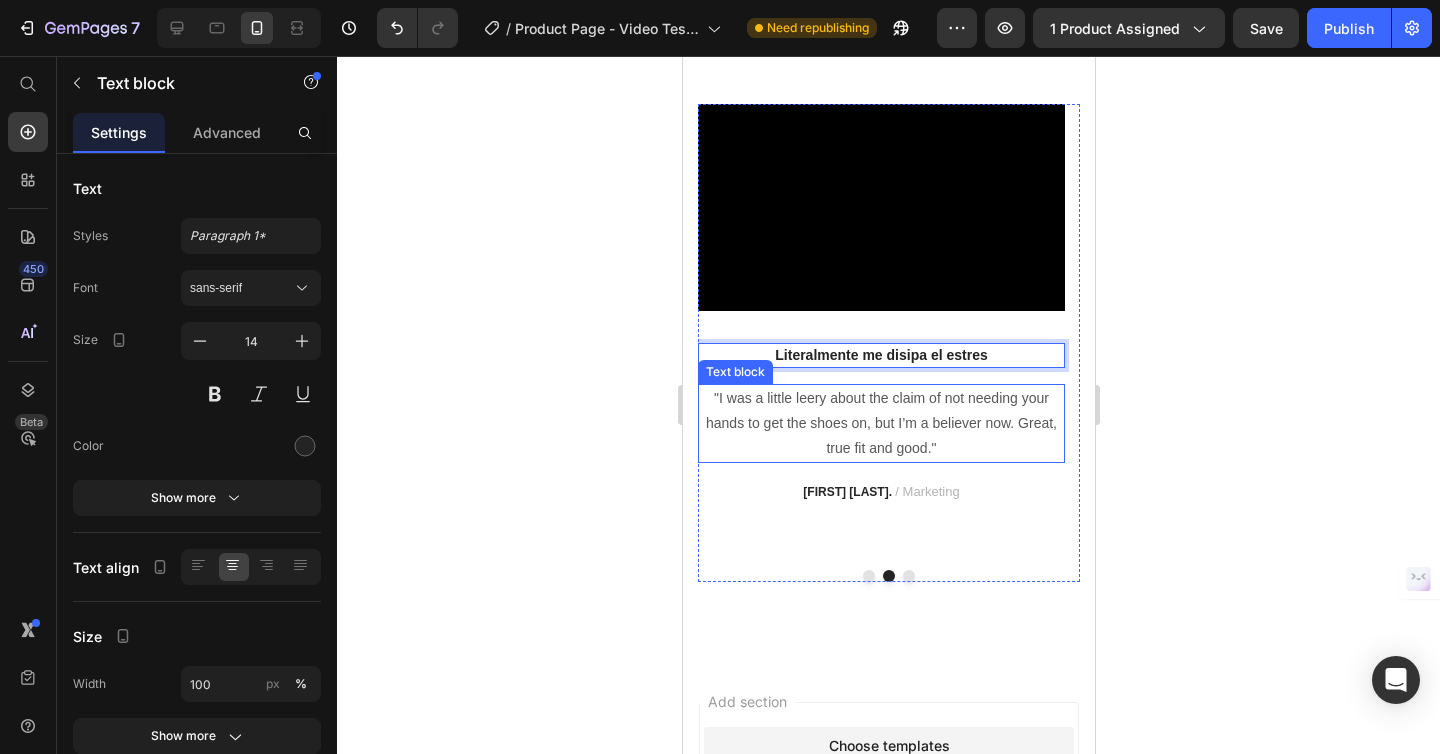 click on ""I was a little leery about the claim of not needing your hands to get the shoes on, but I’m a believer now. Great, true fit and good."" at bounding box center [880, 424] 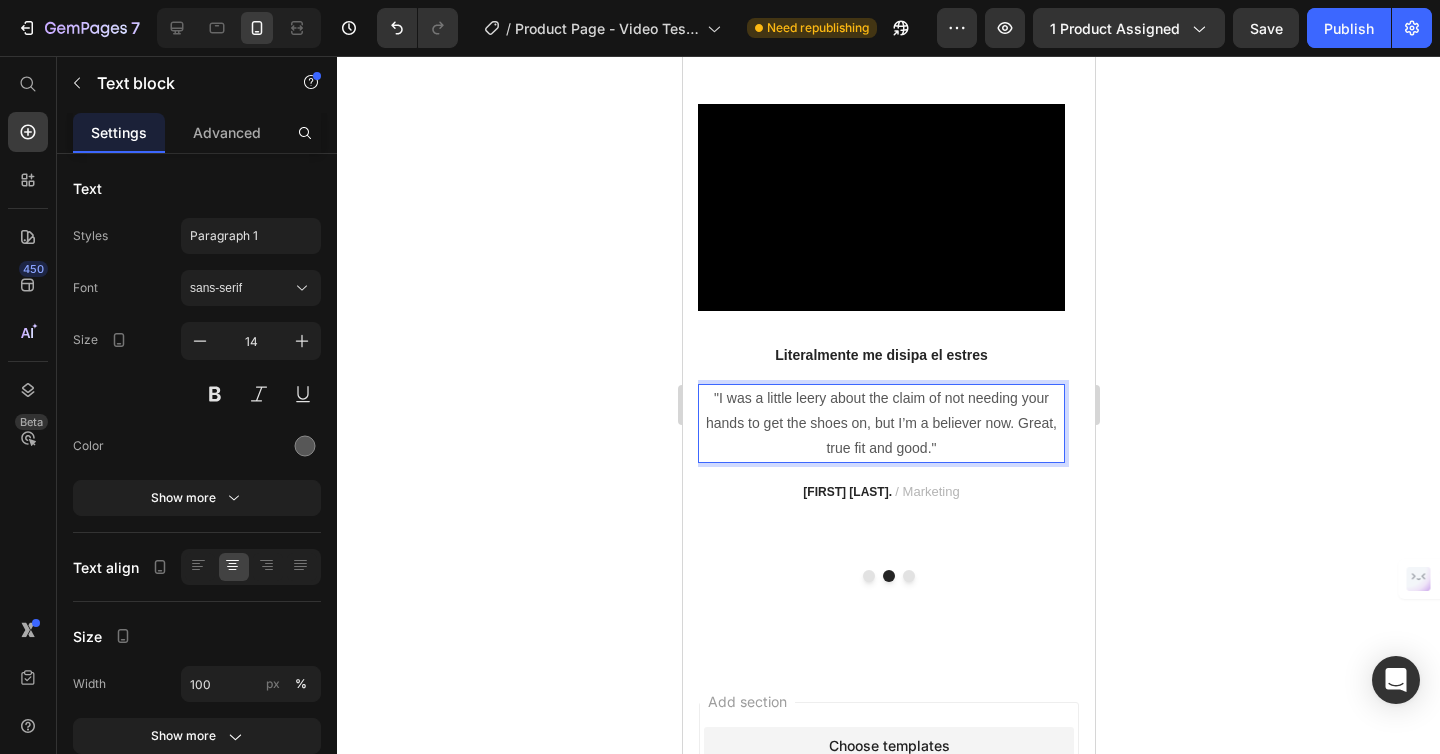 click on ""I was a little leery about the claim of not needing your hands to get the shoes on, but I’m a believer now. Great, true fit and good."" at bounding box center [880, 424] 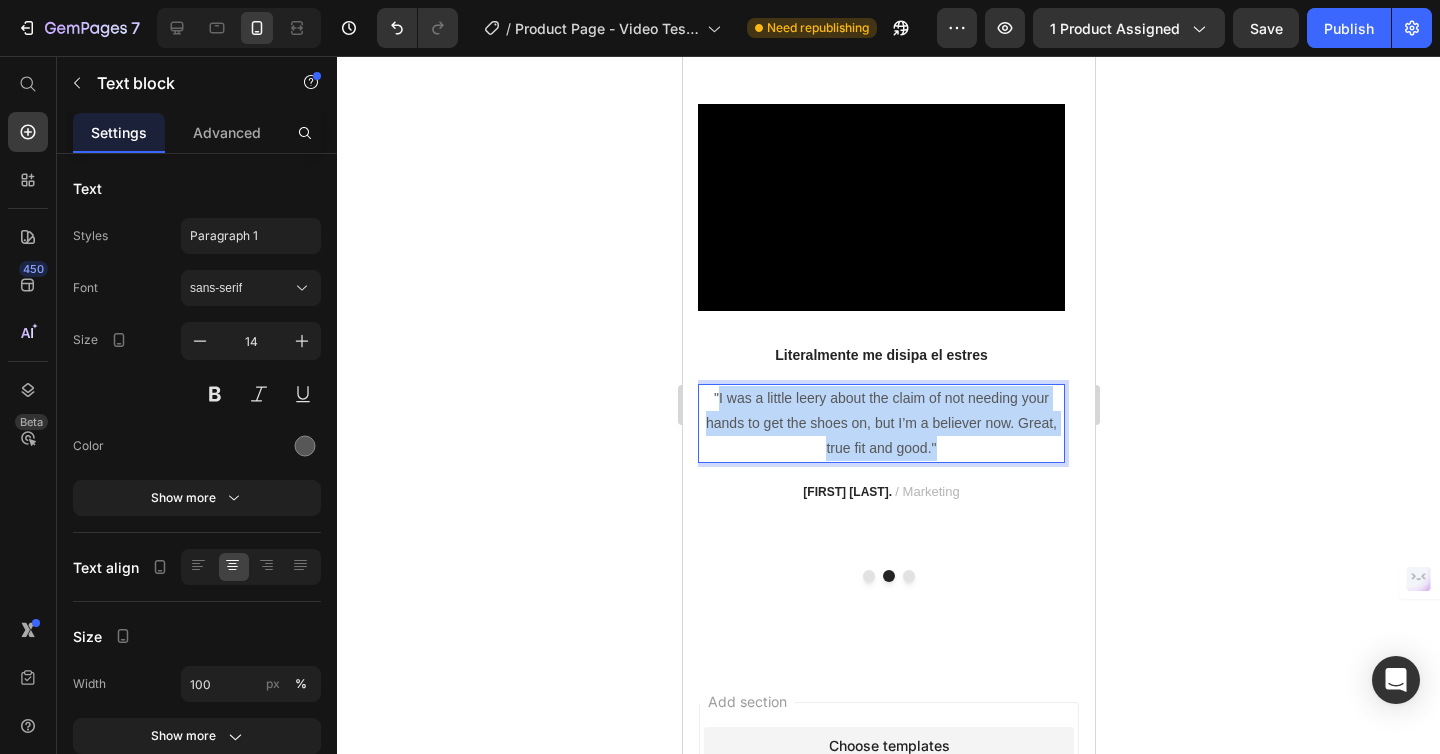 drag, startPoint x: 719, startPoint y: 398, endPoint x: 930, endPoint y: 441, distance: 215.33694 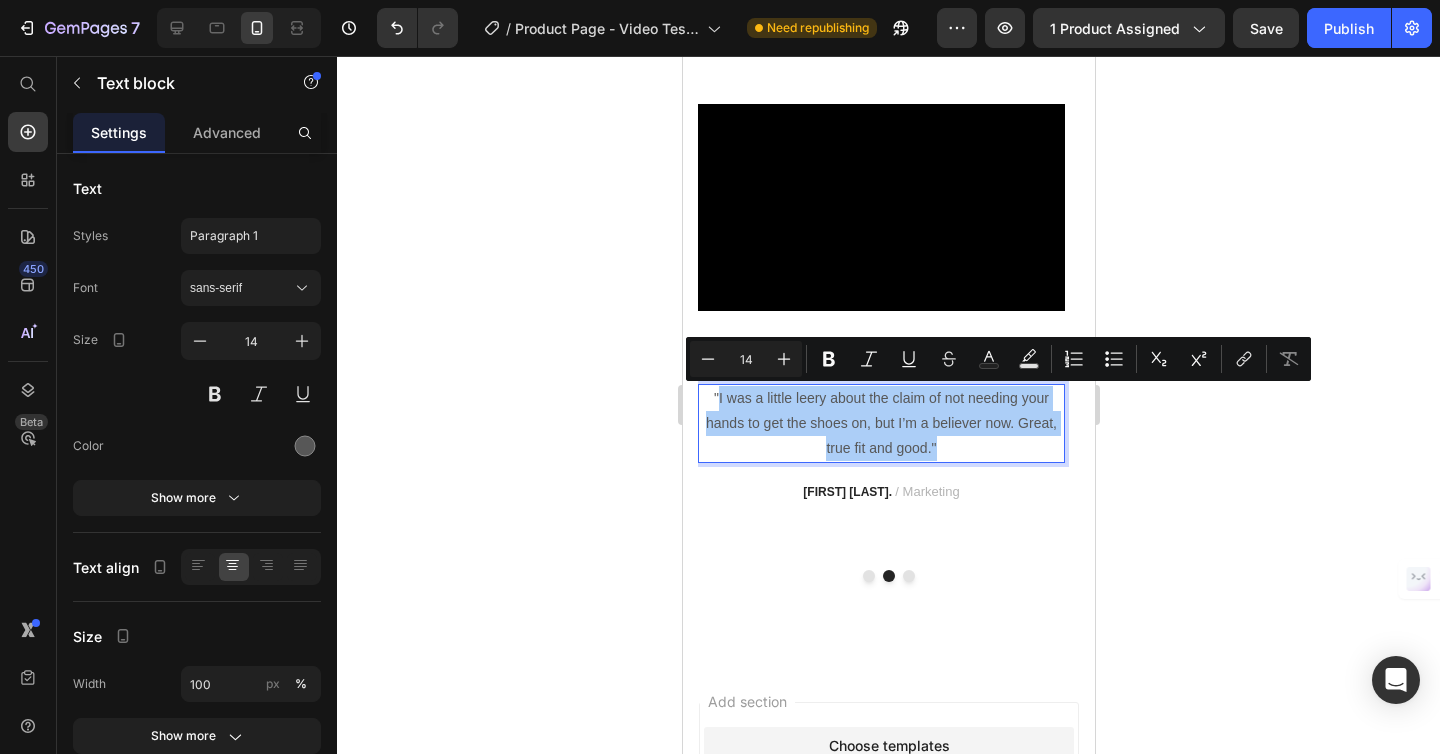 click 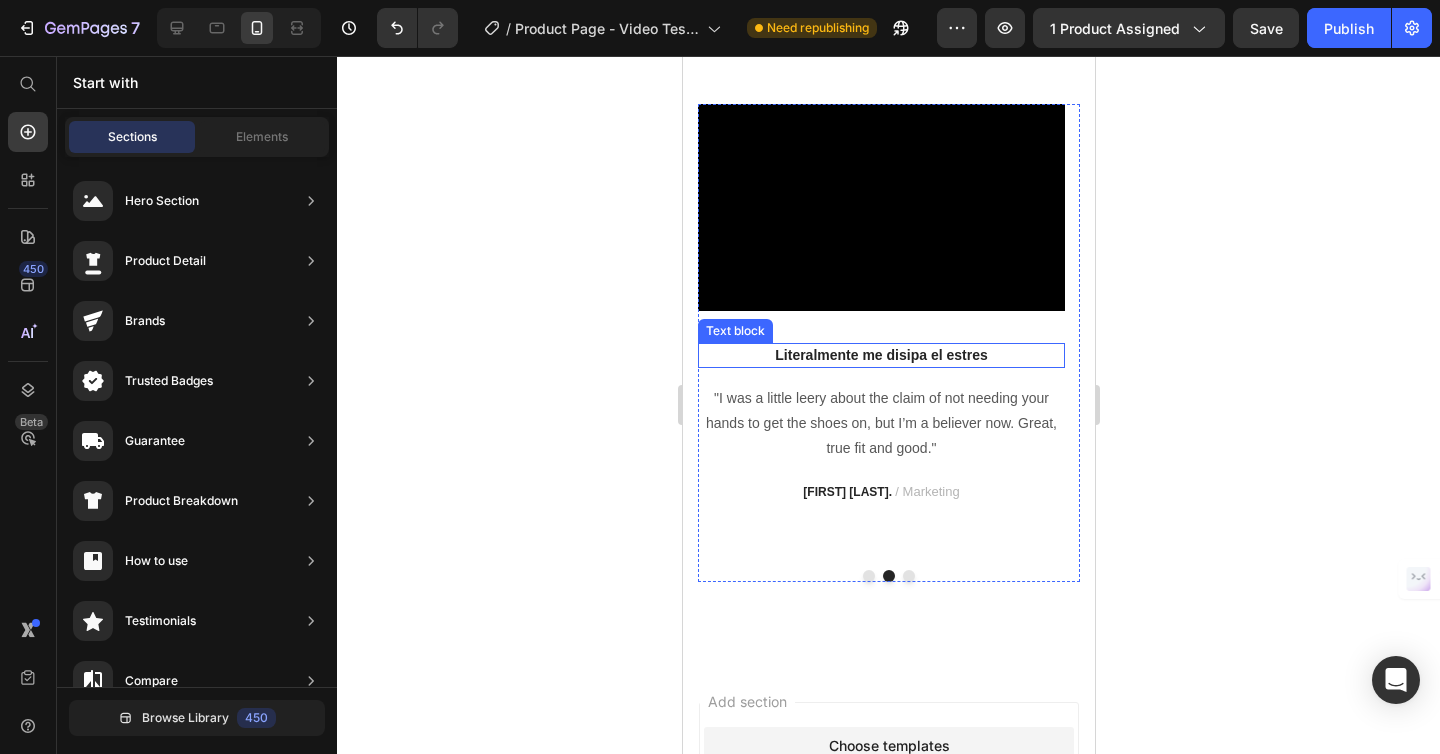 click on "Literalmente me disipa el estres" at bounding box center (880, 355) 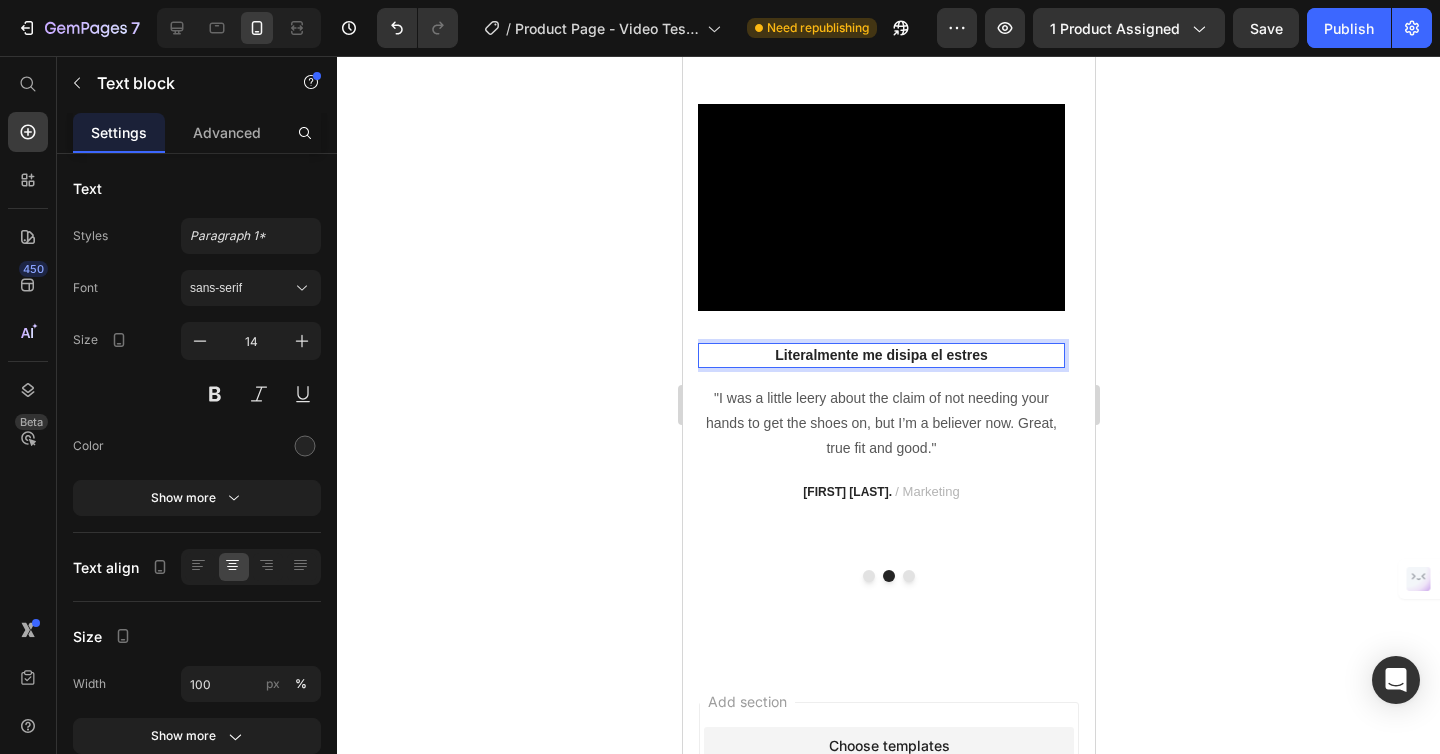click on "Literalmente me disipa el estres" at bounding box center (880, 355) 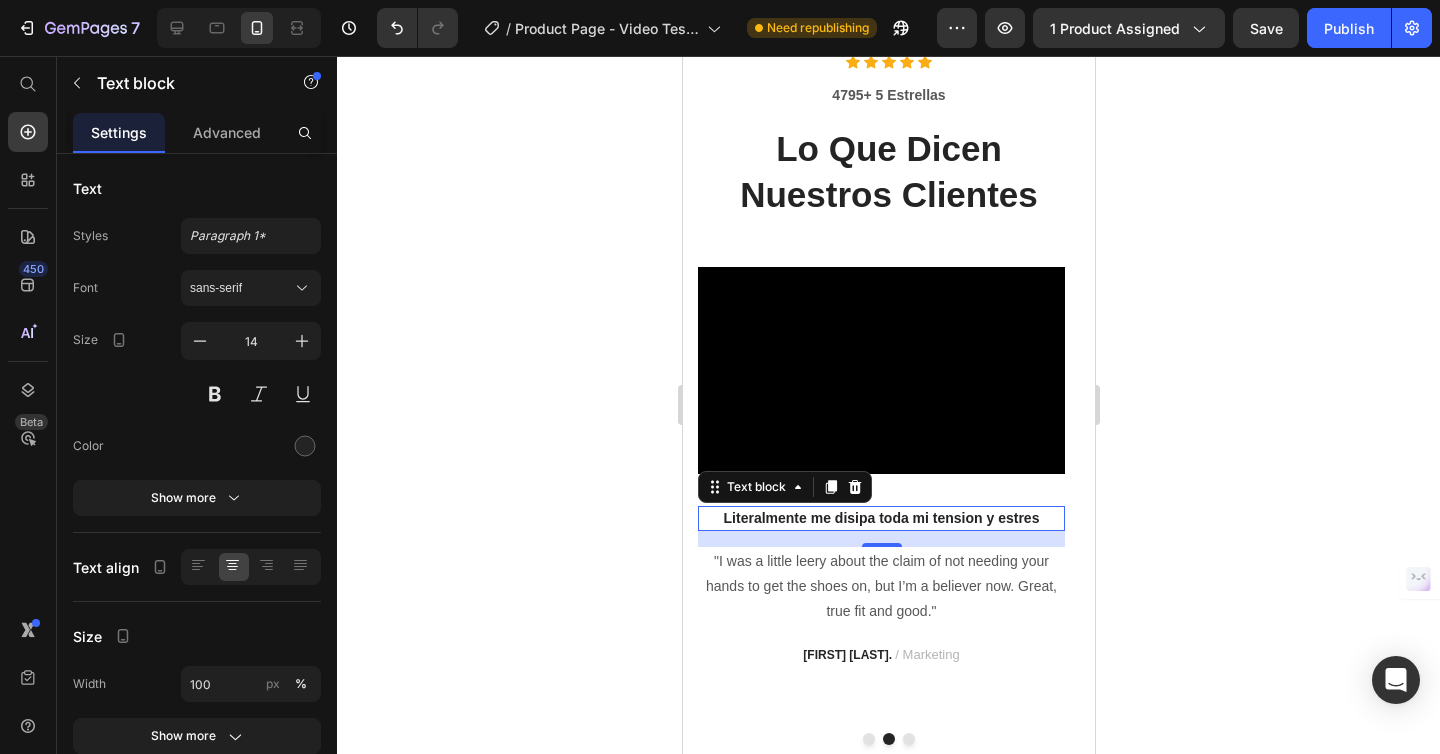 scroll, scrollTop: 3964, scrollLeft: 0, axis: vertical 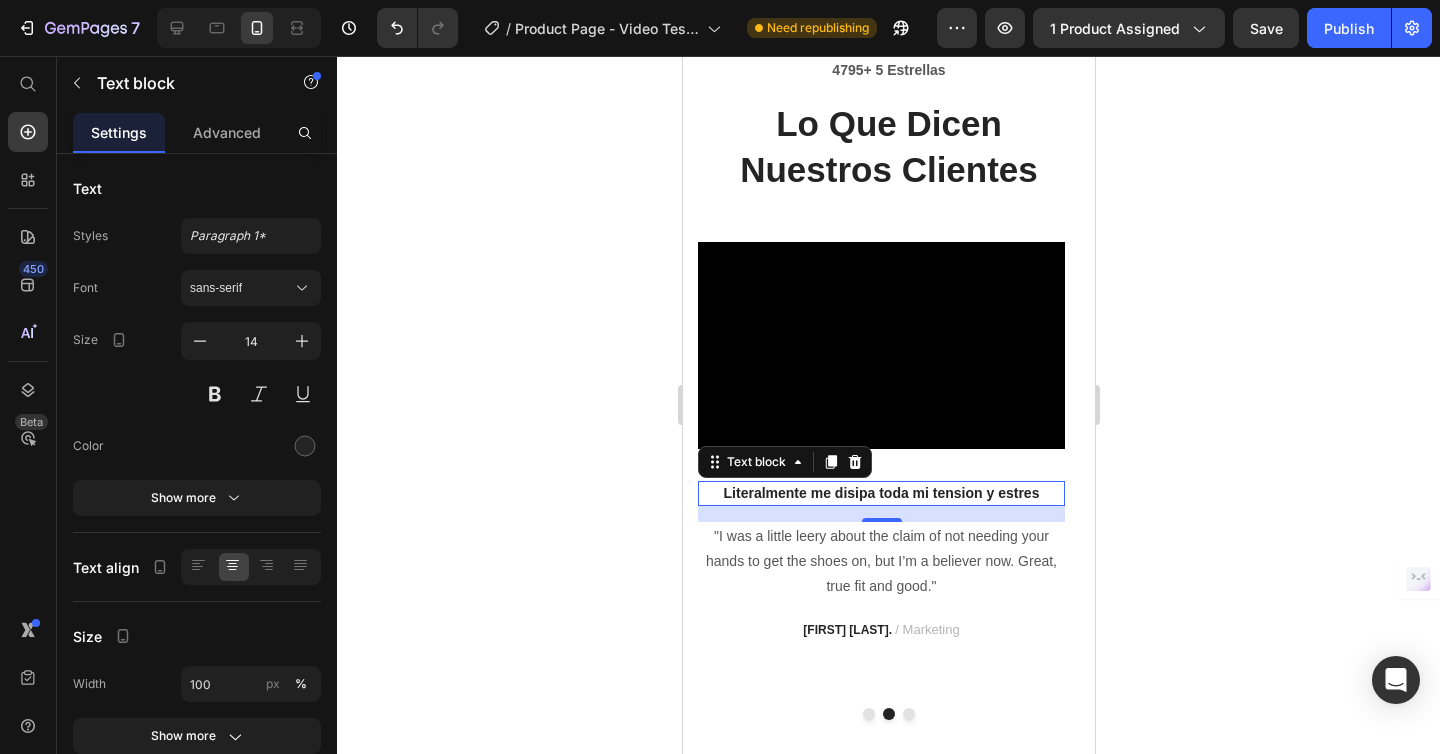 click on "Literalmente me disipa toda mi tension y estres" at bounding box center [880, 493] 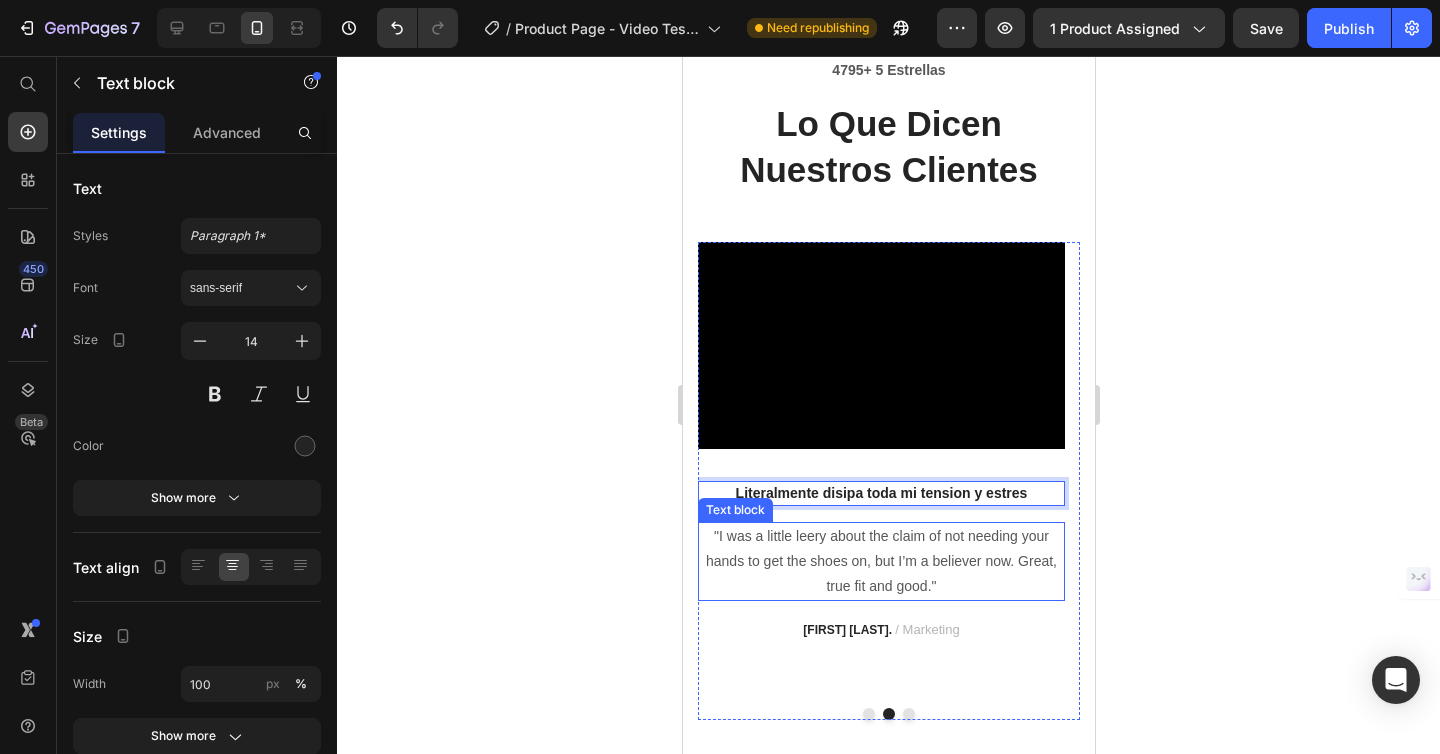 click on ""I was a little leery about the claim of not needing your hands to get the shoes on, but I’m a believer now. Great, true fit and good."" at bounding box center (880, 562) 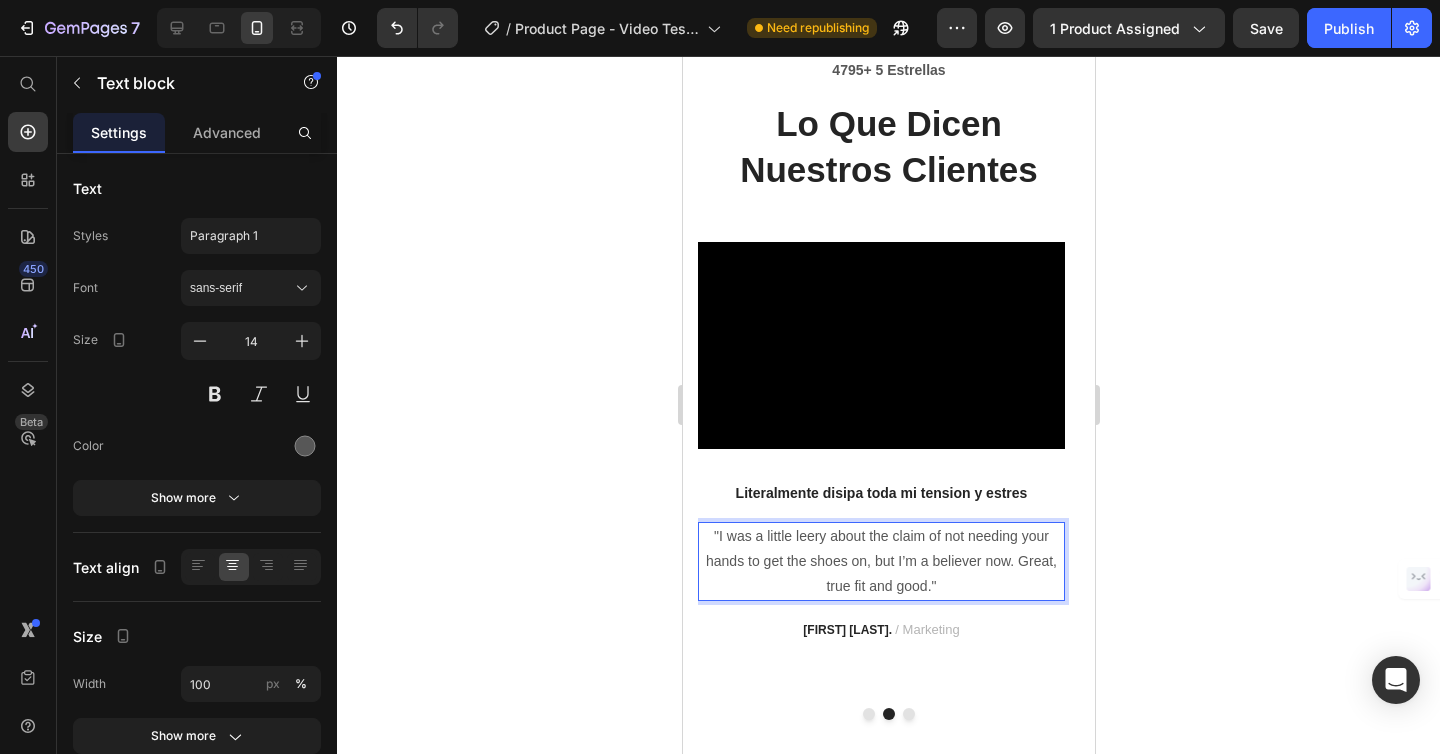 click on ""I was a little leery about the claim of not needing your hands to get the shoes on, but I’m a believer now. Great, true fit and good."" at bounding box center (880, 562) 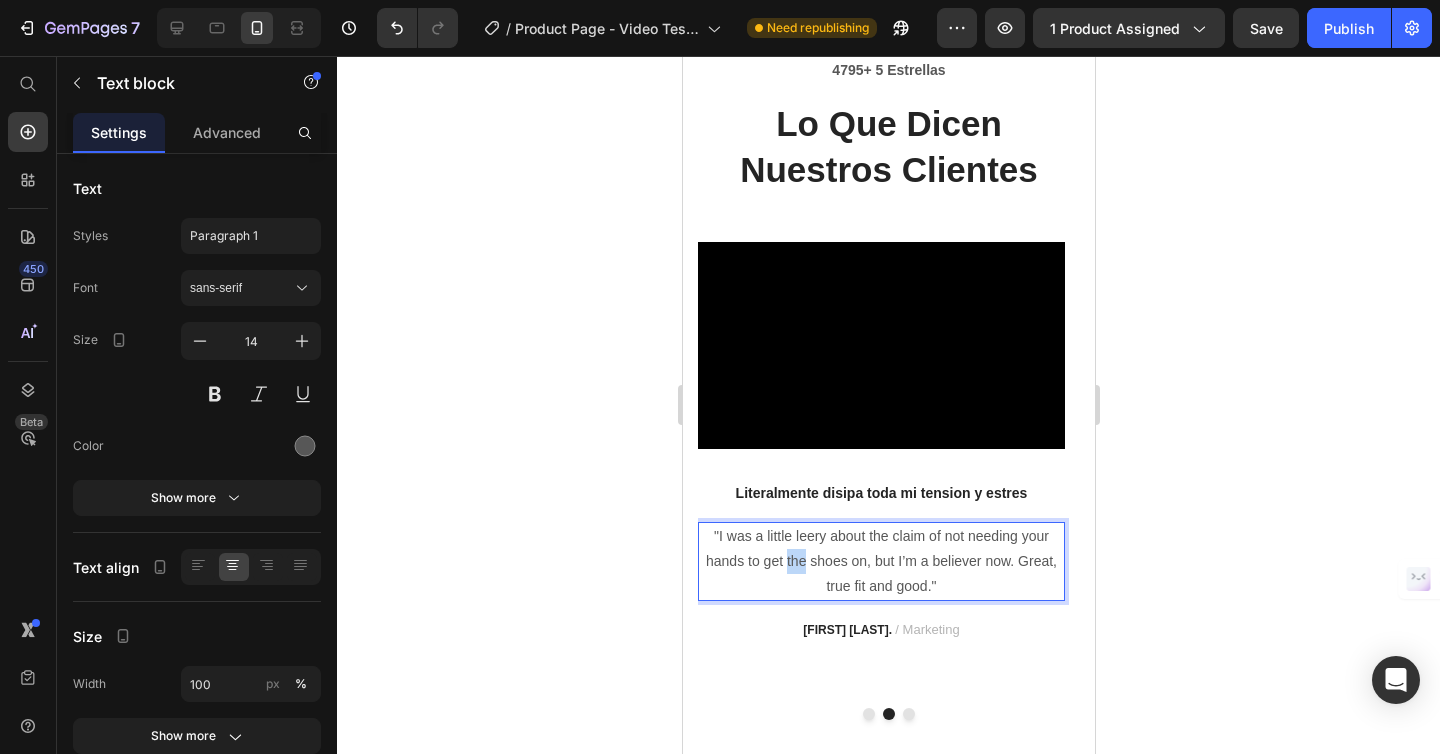 click on ""I was a little leery about the claim of not needing your hands to get the shoes on, but I’m a believer now. Great, true fit and good."" at bounding box center [880, 562] 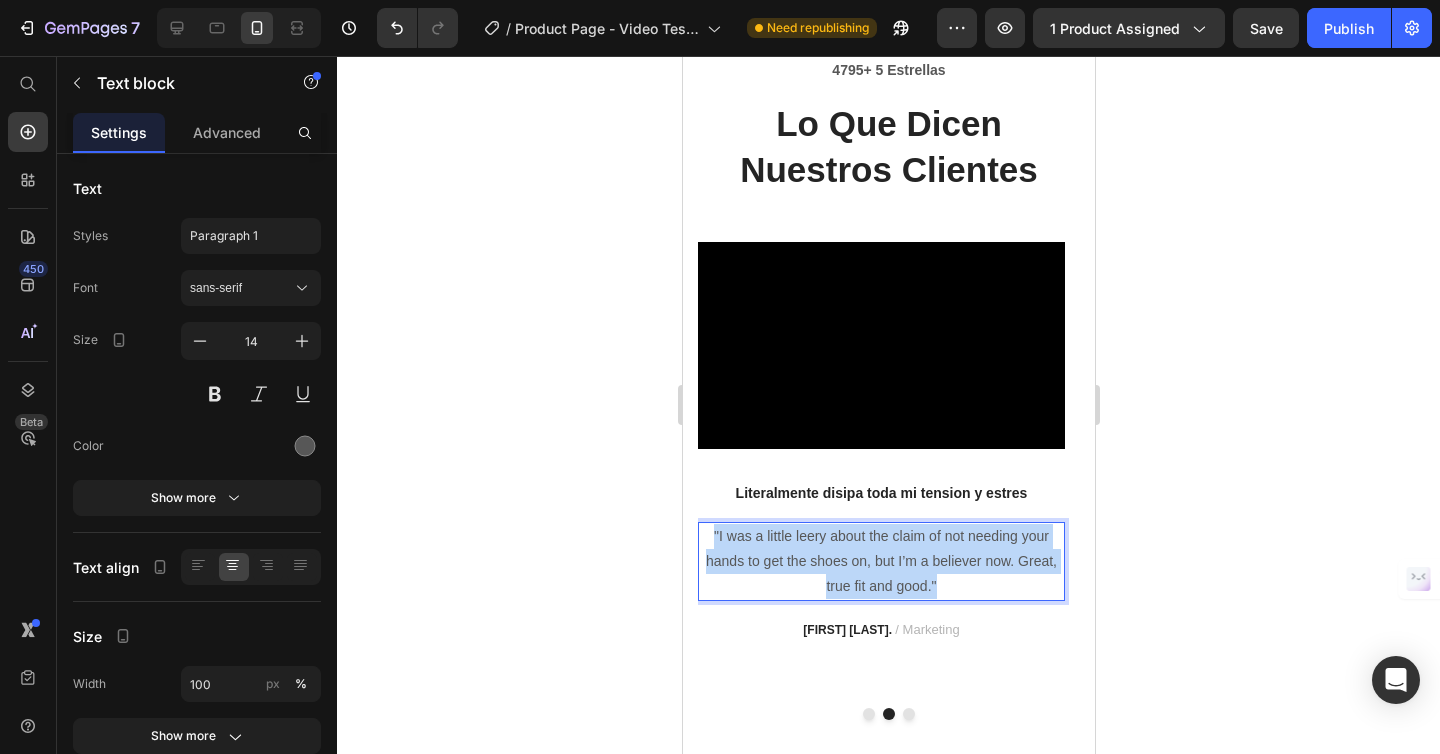 click on ""I was a little leery about the claim of not needing your hands to get the shoes on, but I’m a believer now. Great, true fit and good."" at bounding box center (880, 562) 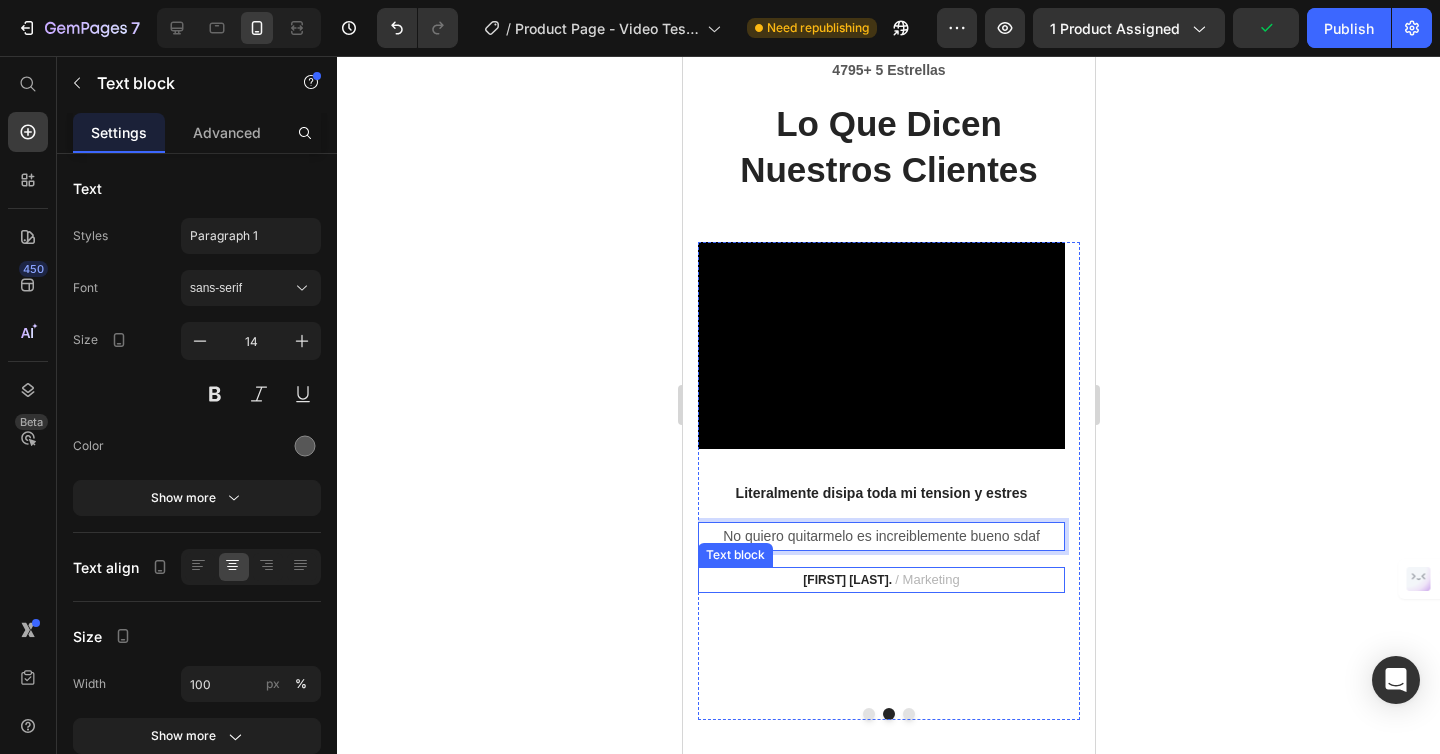 click on "[FIRST] [LAST] / Marketing" at bounding box center [880, 580] 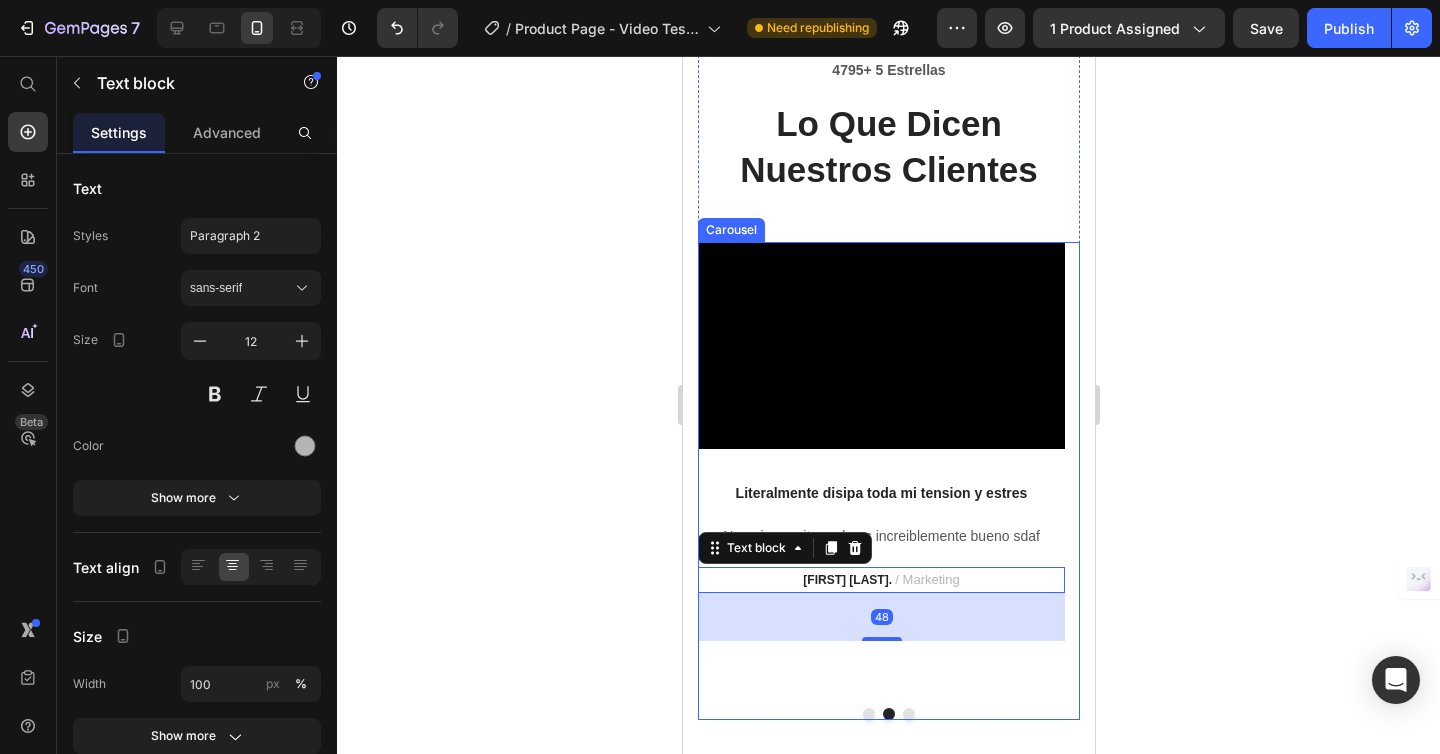 click on "No quiero quitarmelo es increiblemente bueno sdaf" at bounding box center [880, 536] 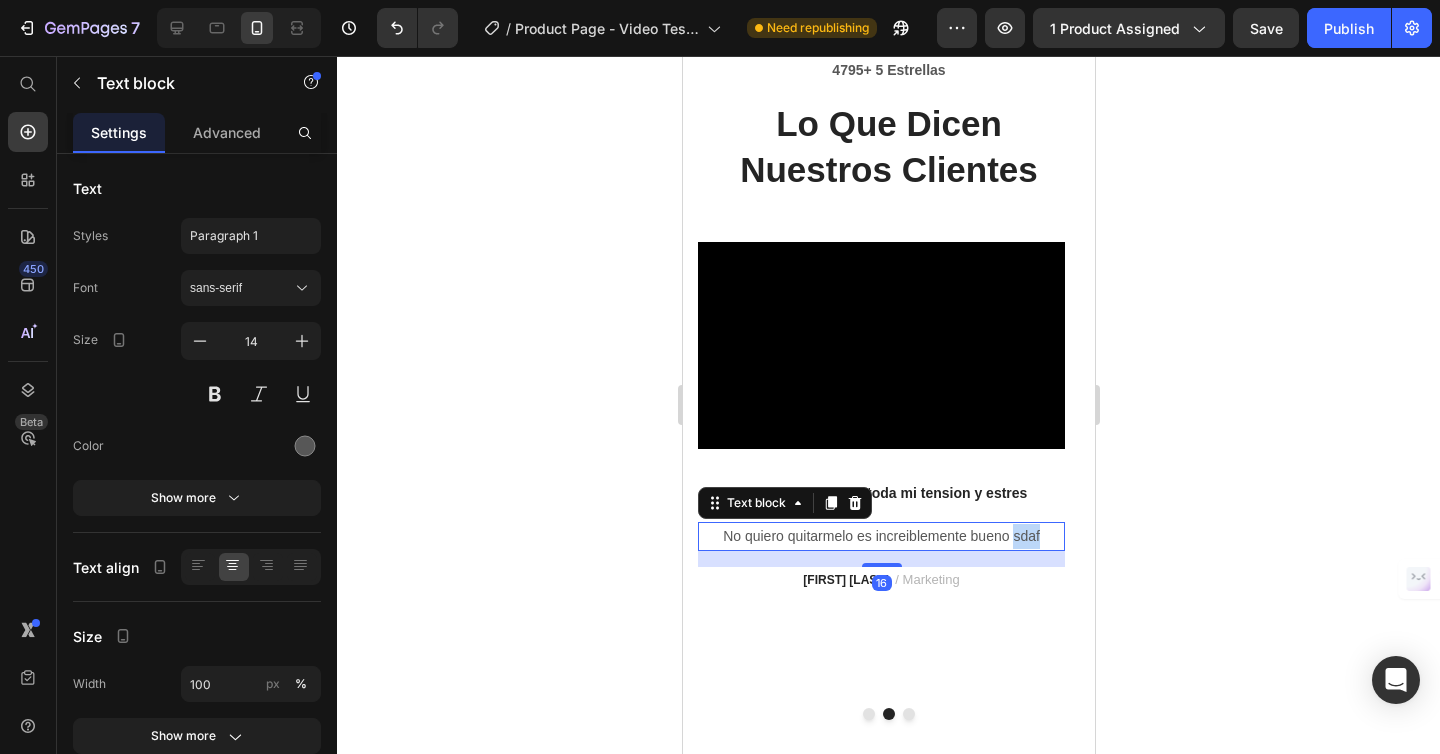click on "No quiero quitarmelo es increiblemente bueno sdaf" at bounding box center (880, 536) 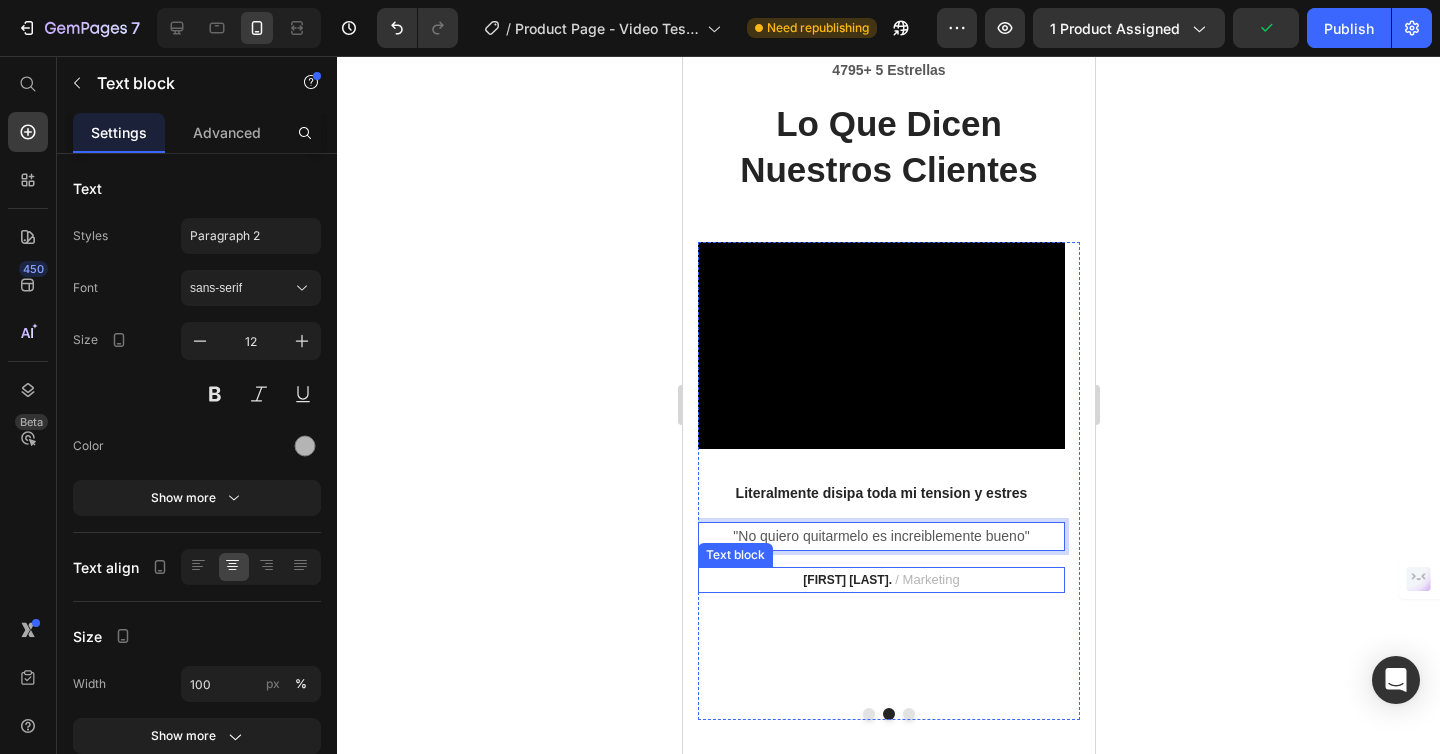 click on "[FIRST] [LAST] / Marketing" at bounding box center (880, 580) 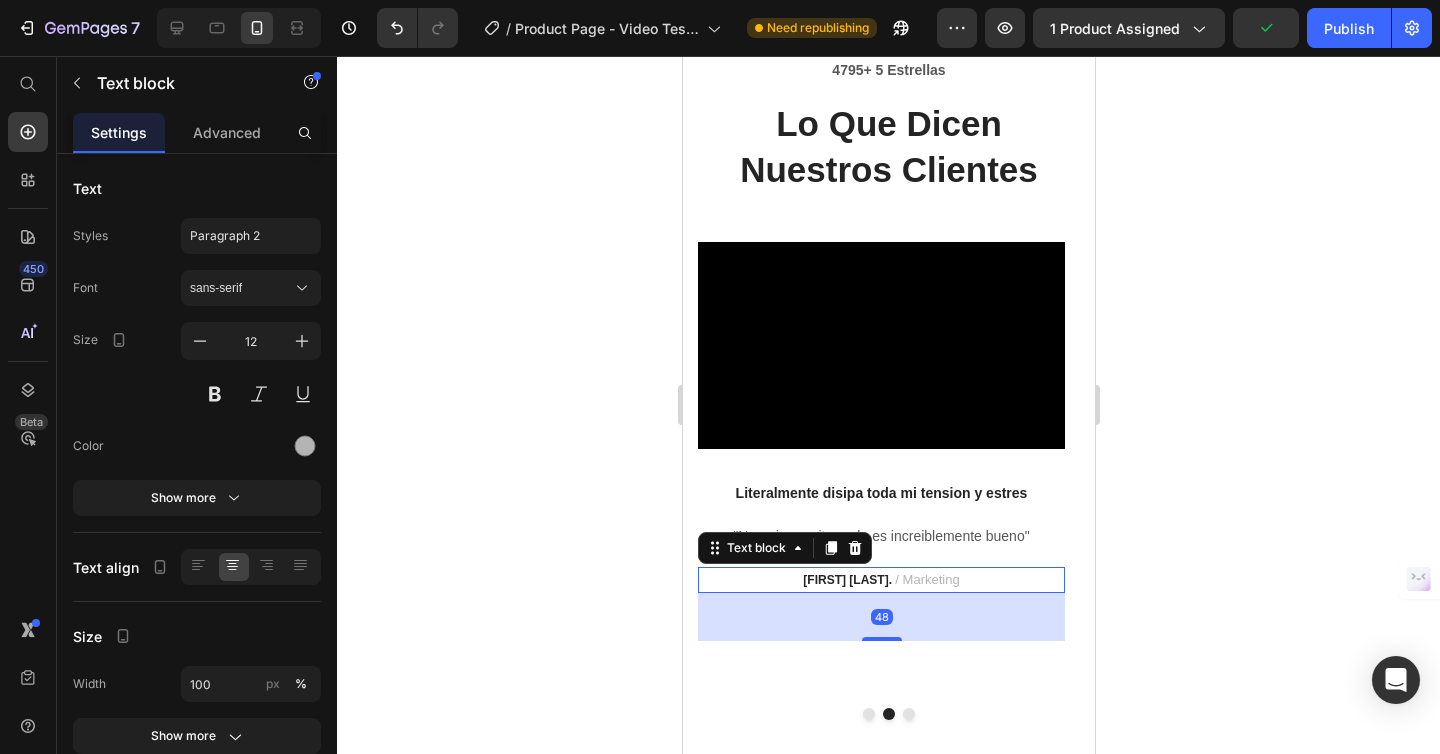 click on "[FIRST] [LAST] / Marketing" at bounding box center (880, 580) 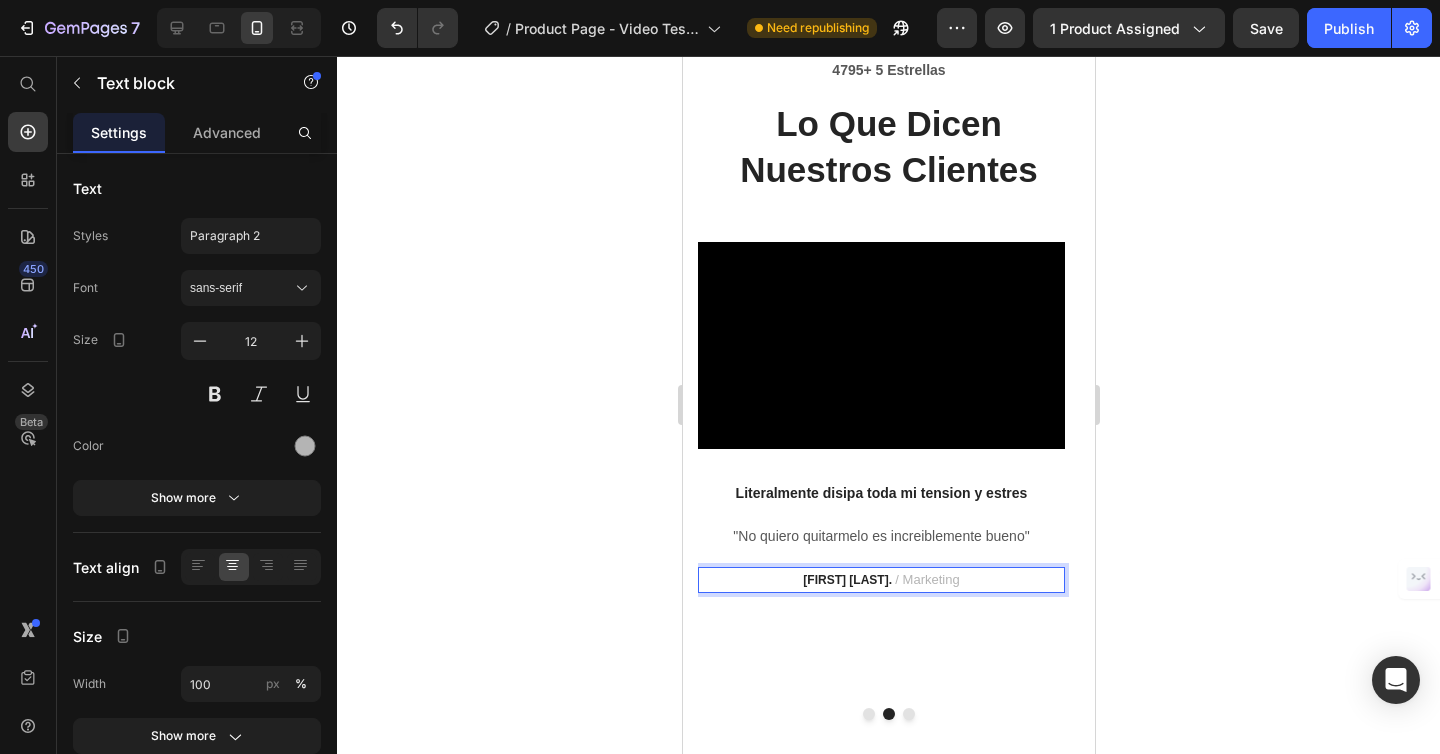 click on "[FIRST] [LAST] / Marketing" at bounding box center [880, 580] 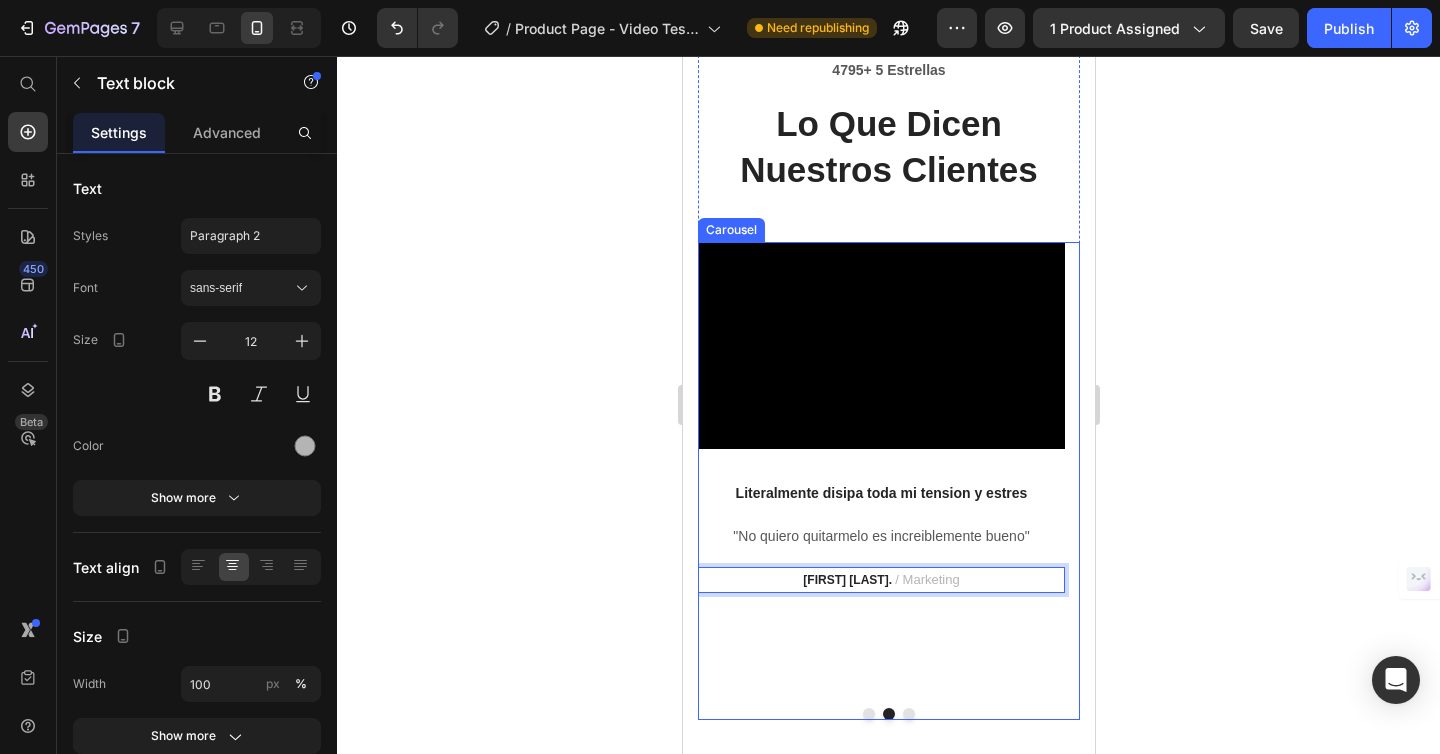 click on "Video Literalmente disipa toda mi tension y estres Text block "No quiero quitarmelo es increiblemente bueno" Text block [FIRST] [LAST] / Marketing Text block 48" at bounding box center (880, 467) 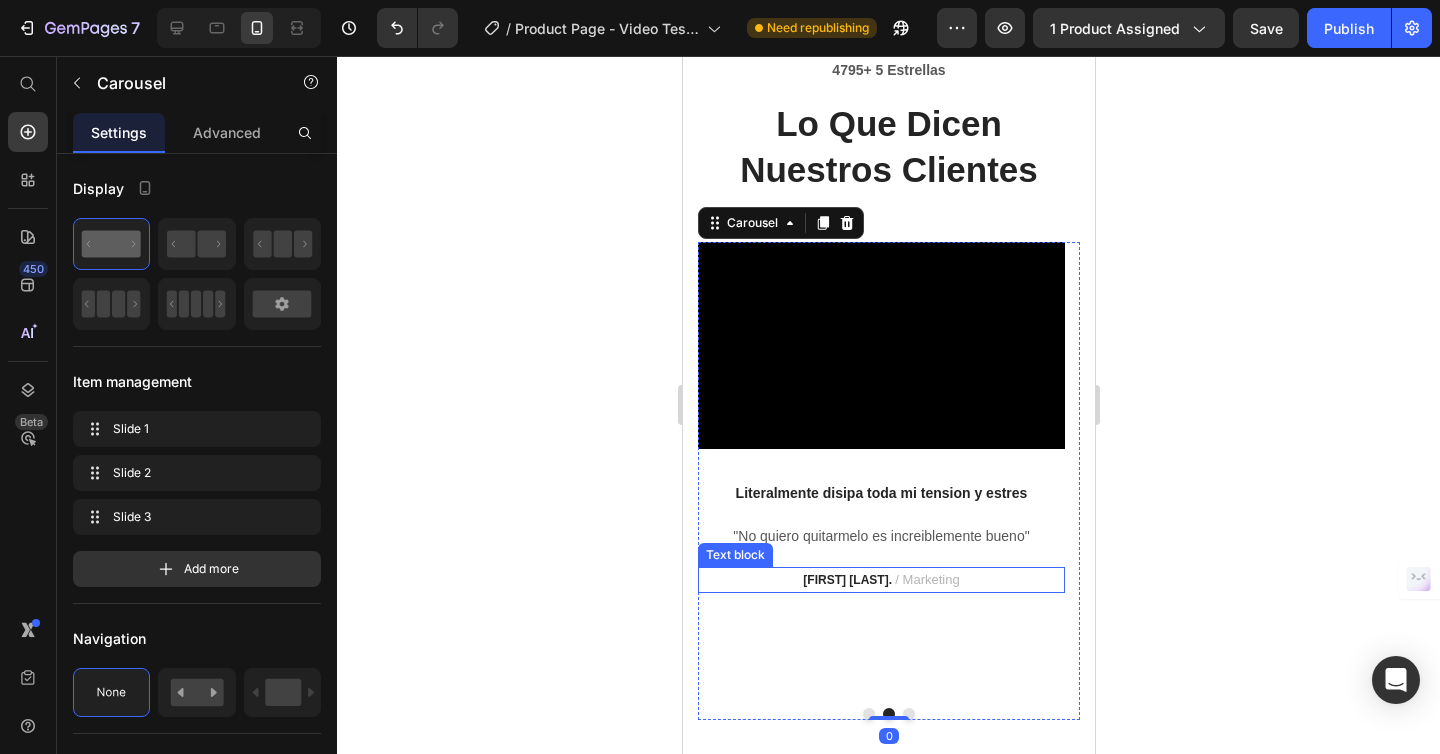 click on "[FIRST] [LAST] / Marketing" at bounding box center (880, 580) 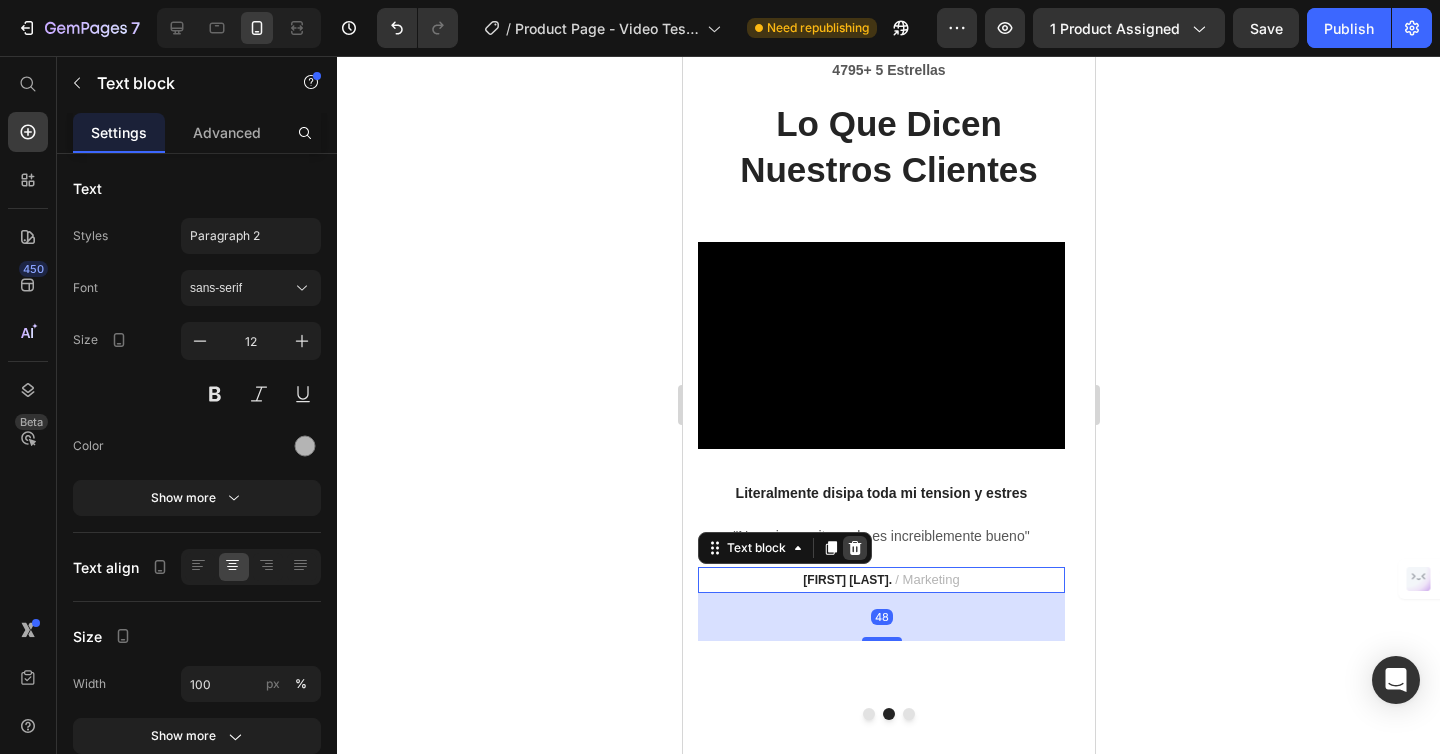 click 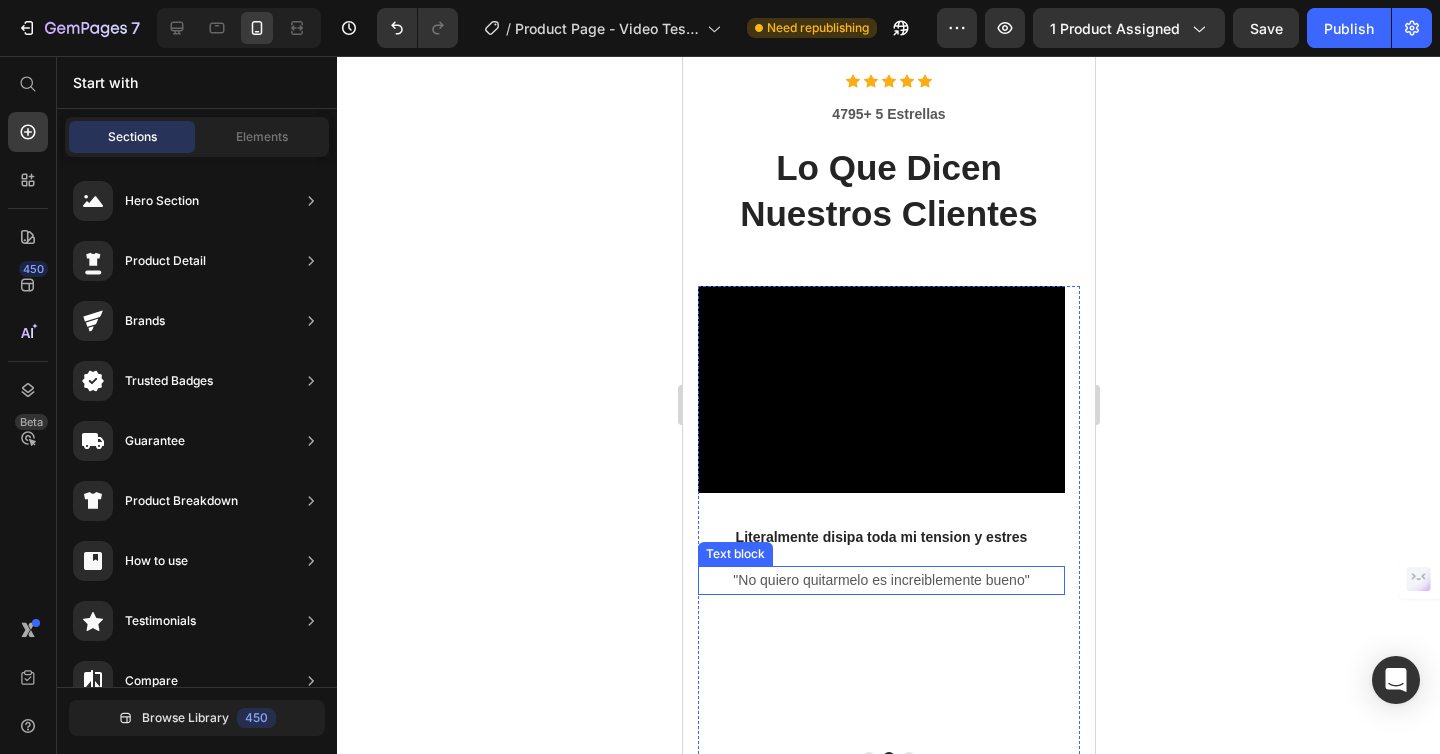 scroll, scrollTop: 3946, scrollLeft: 0, axis: vertical 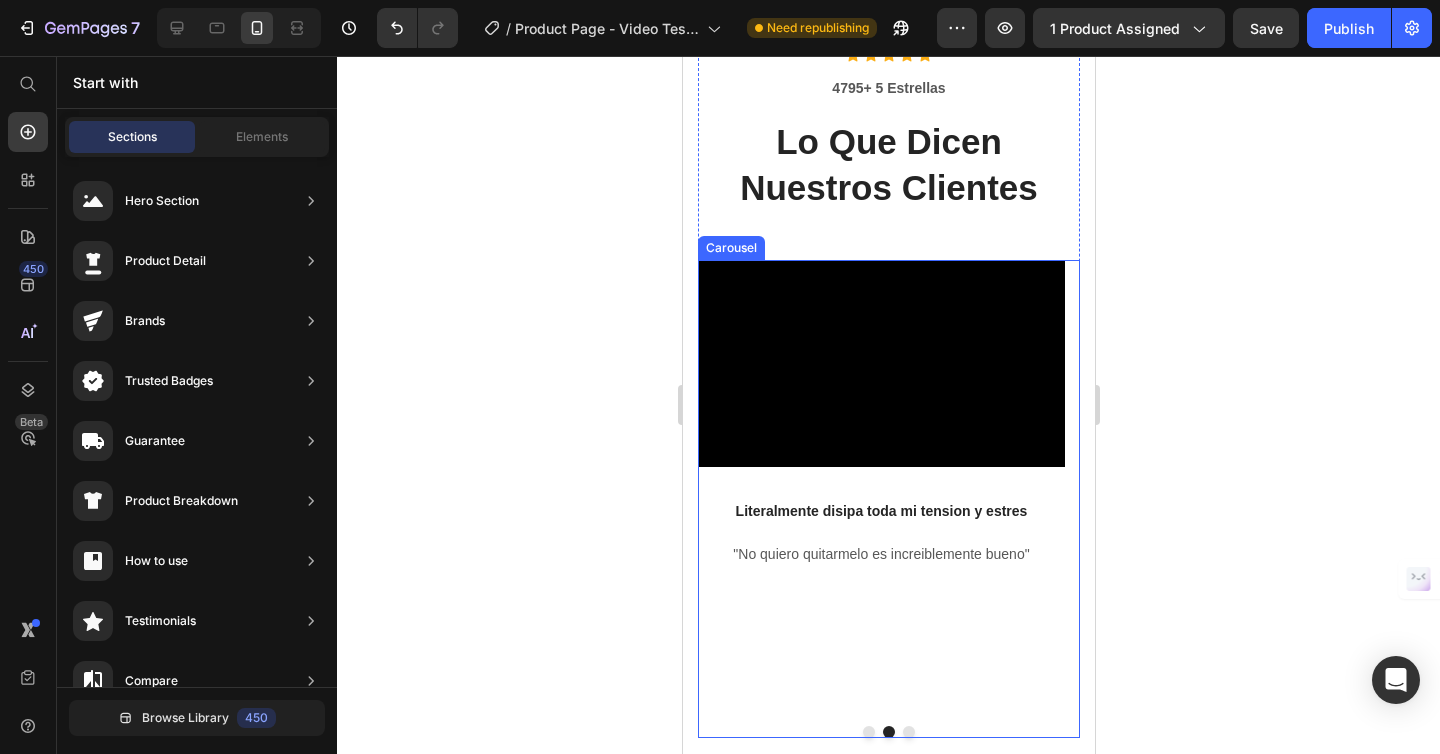 click at bounding box center (868, 732) 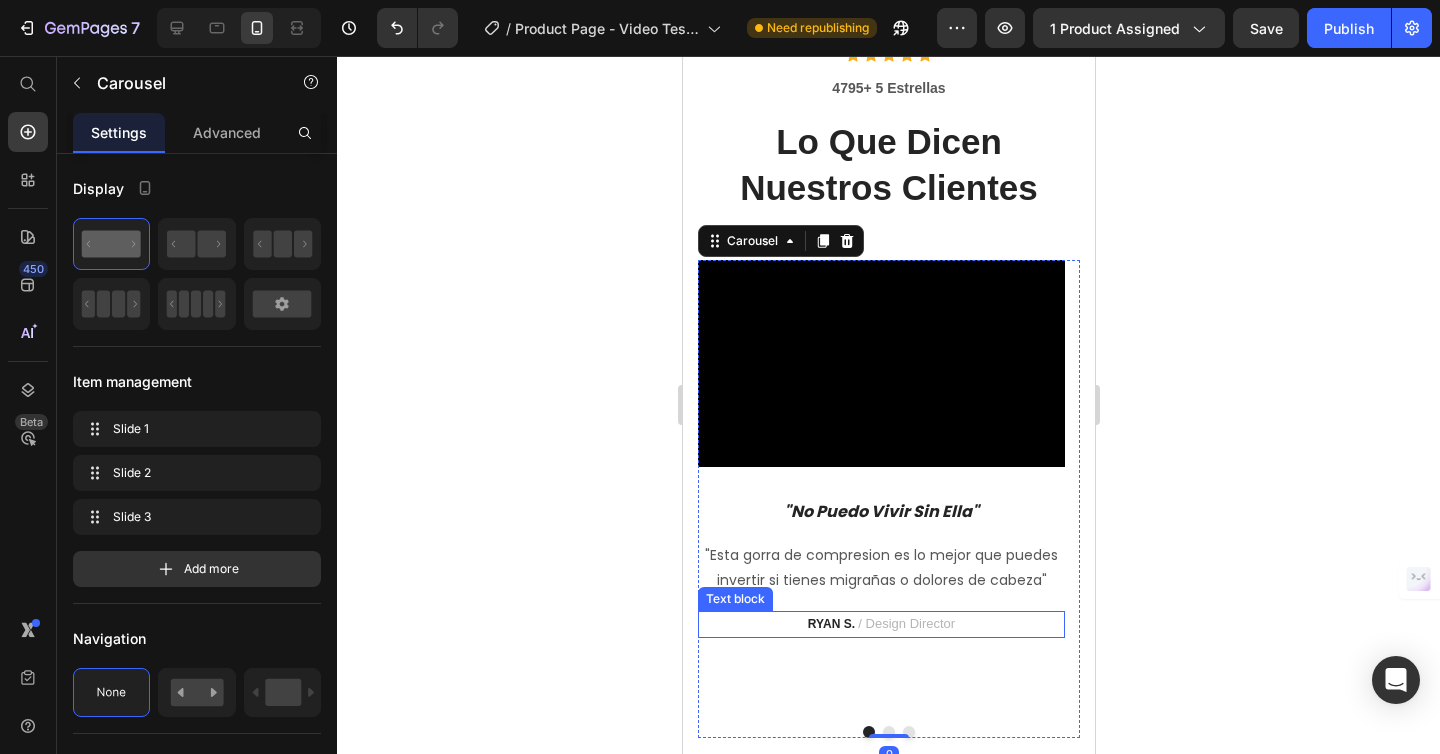 click on "[FIRST] [LAST] / Design Director" at bounding box center [880, 624] 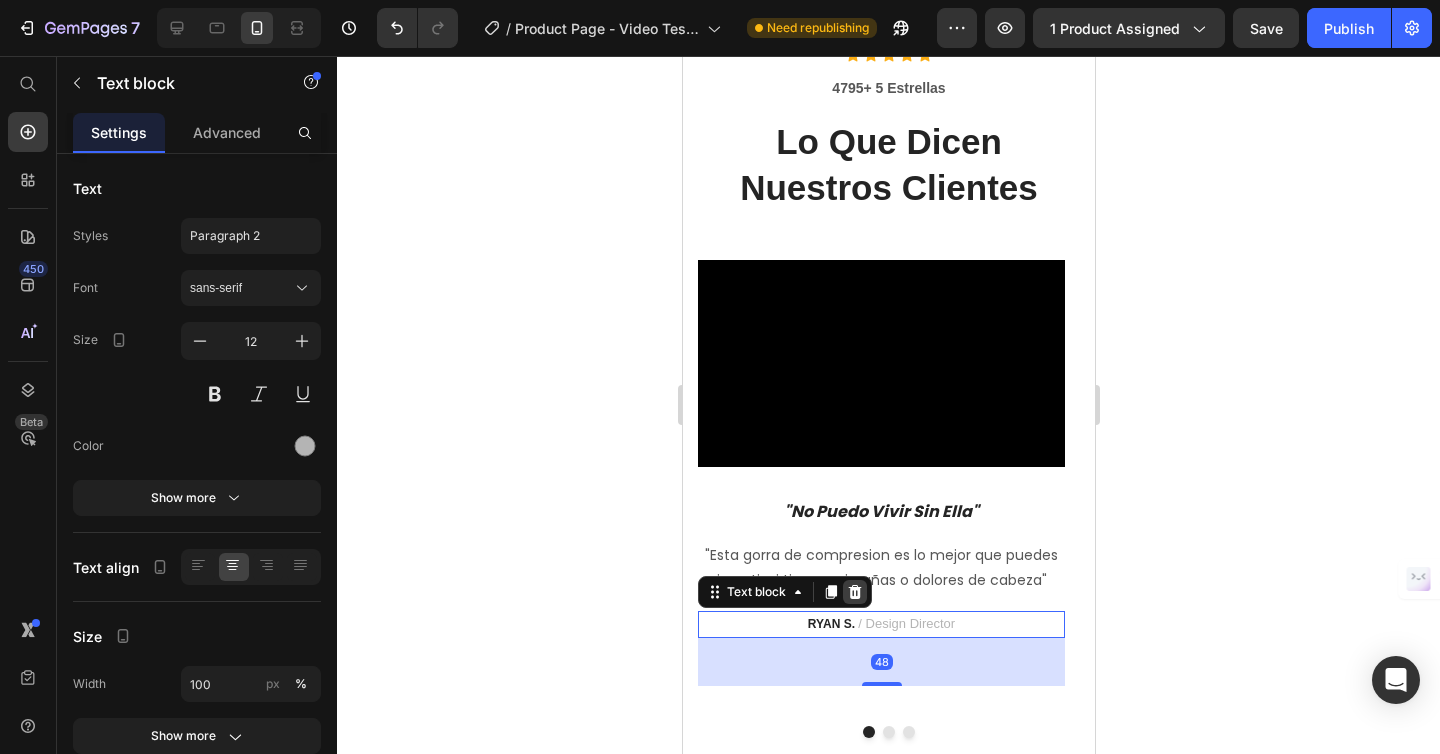 click 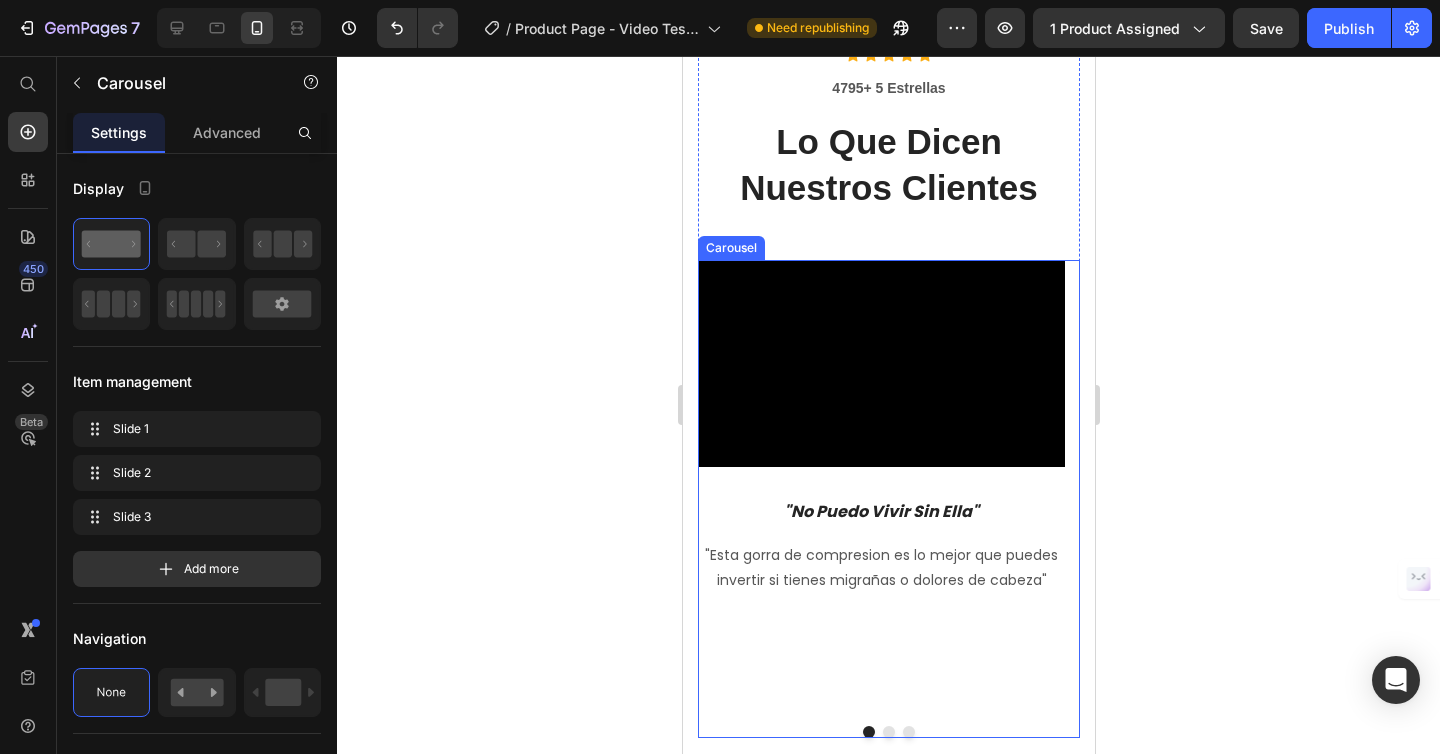 click on "Video "No Puedo Vivir Sin Ella" Text block "Esta gorra de compresion es lo mejor que puedes invertir si tienes migrañas o dolores de cabeza" Text block" at bounding box center (880, 485) 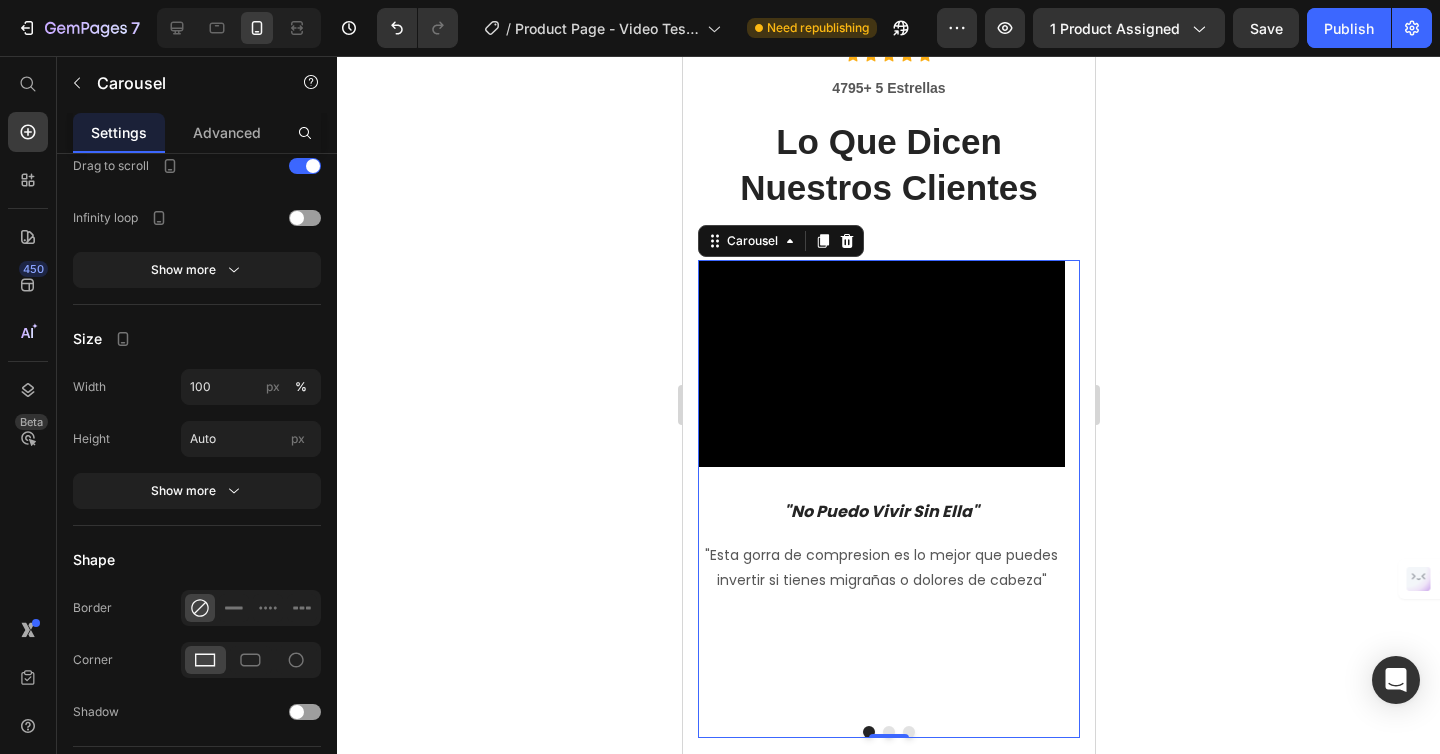 scroll, scrollTop: 1273, scrollLeft: 0, axis: vertical 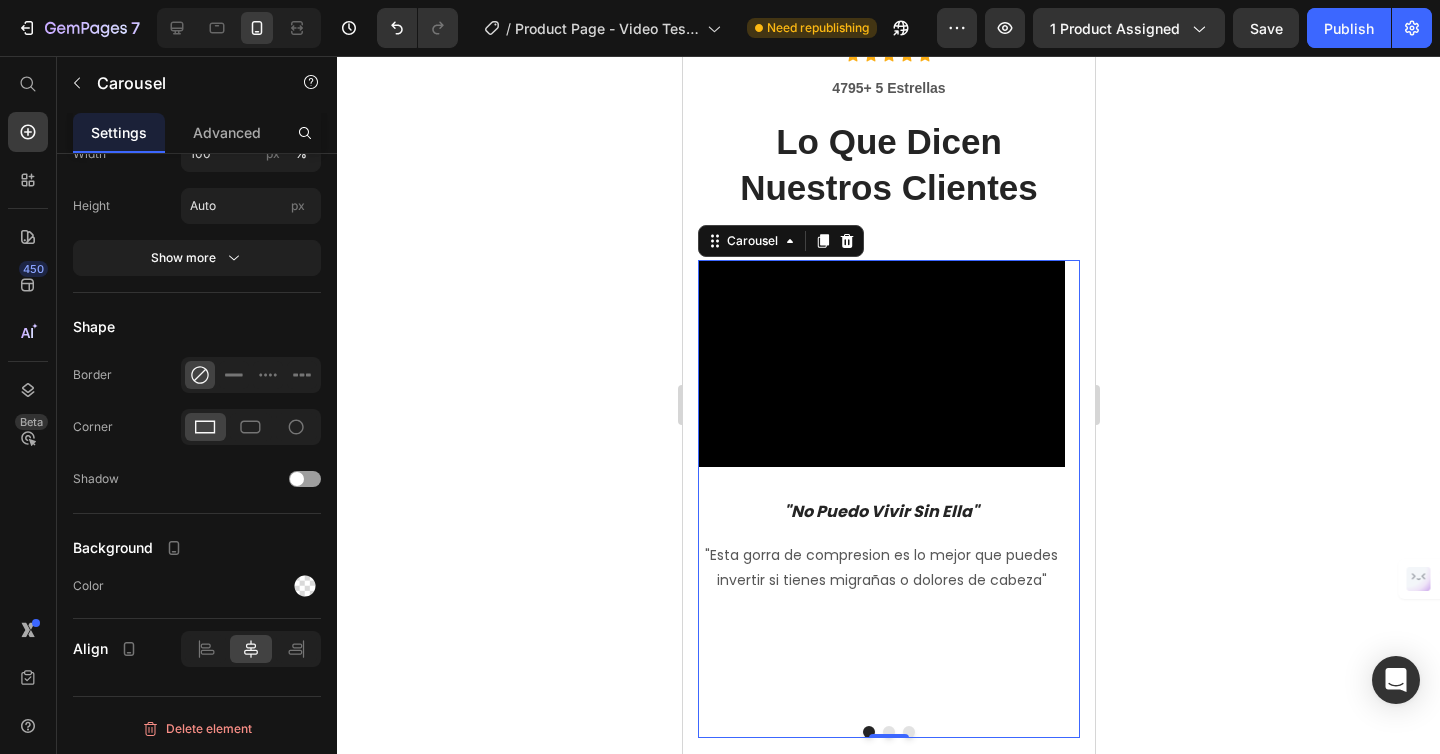 click at bounding box center [888, 732] 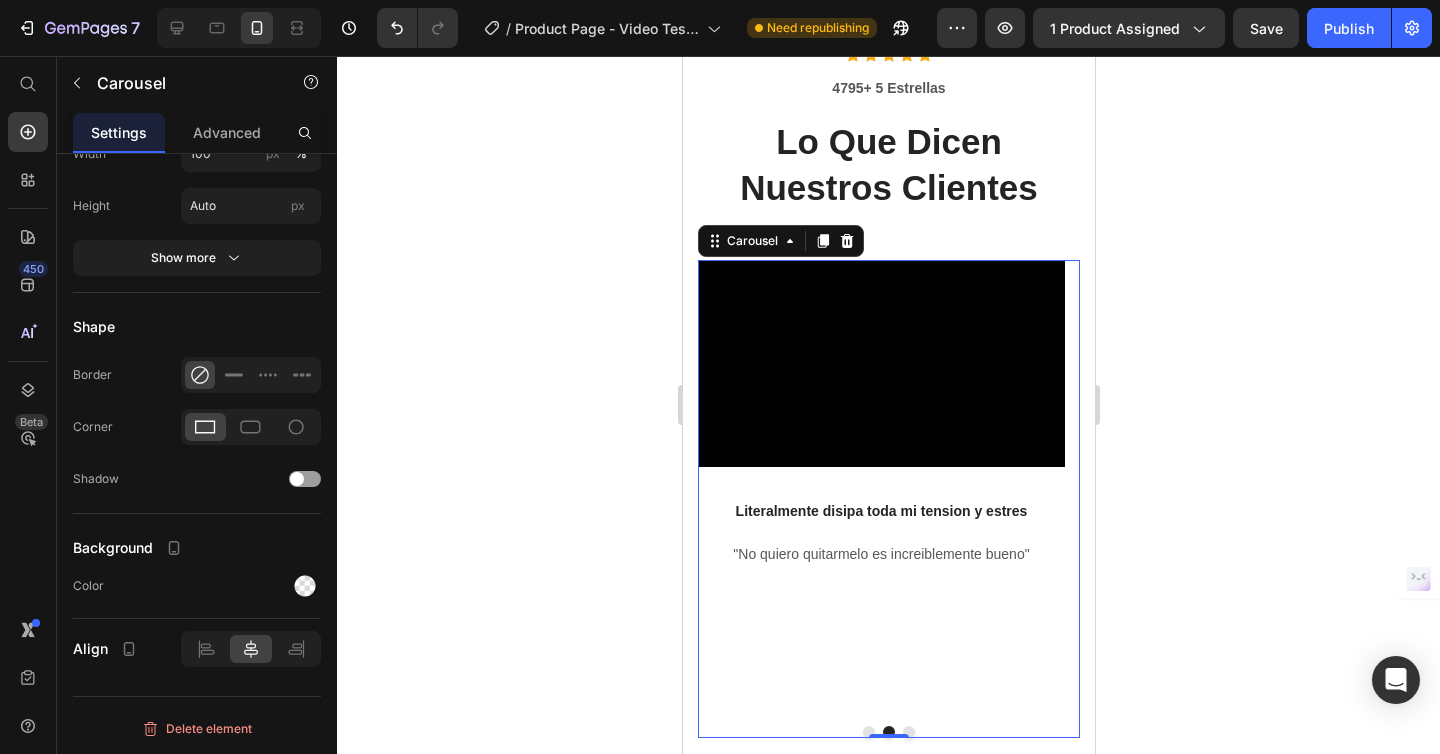click at bounding box center (868, 732) 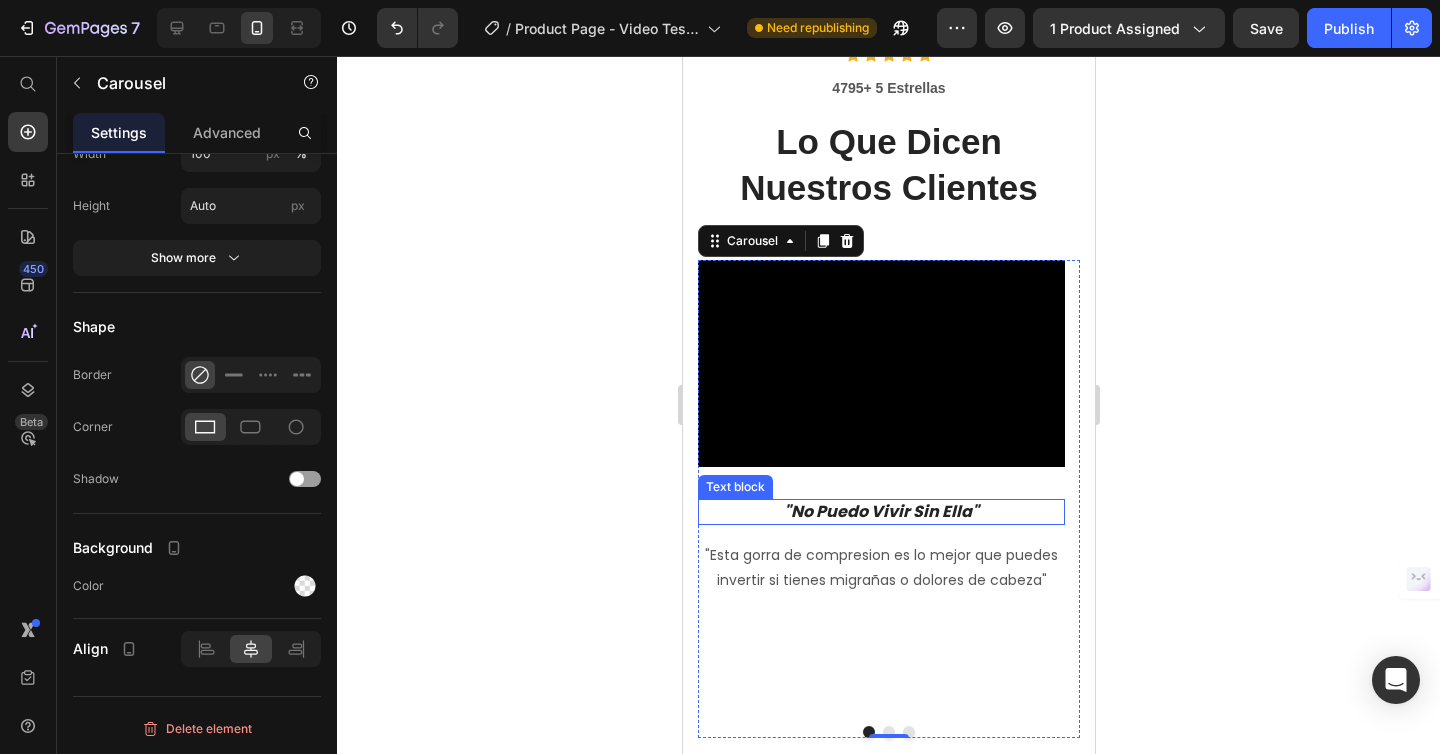 click on ""No Puedo Vivir Sin Ella"" at bounding box center [880, 511] 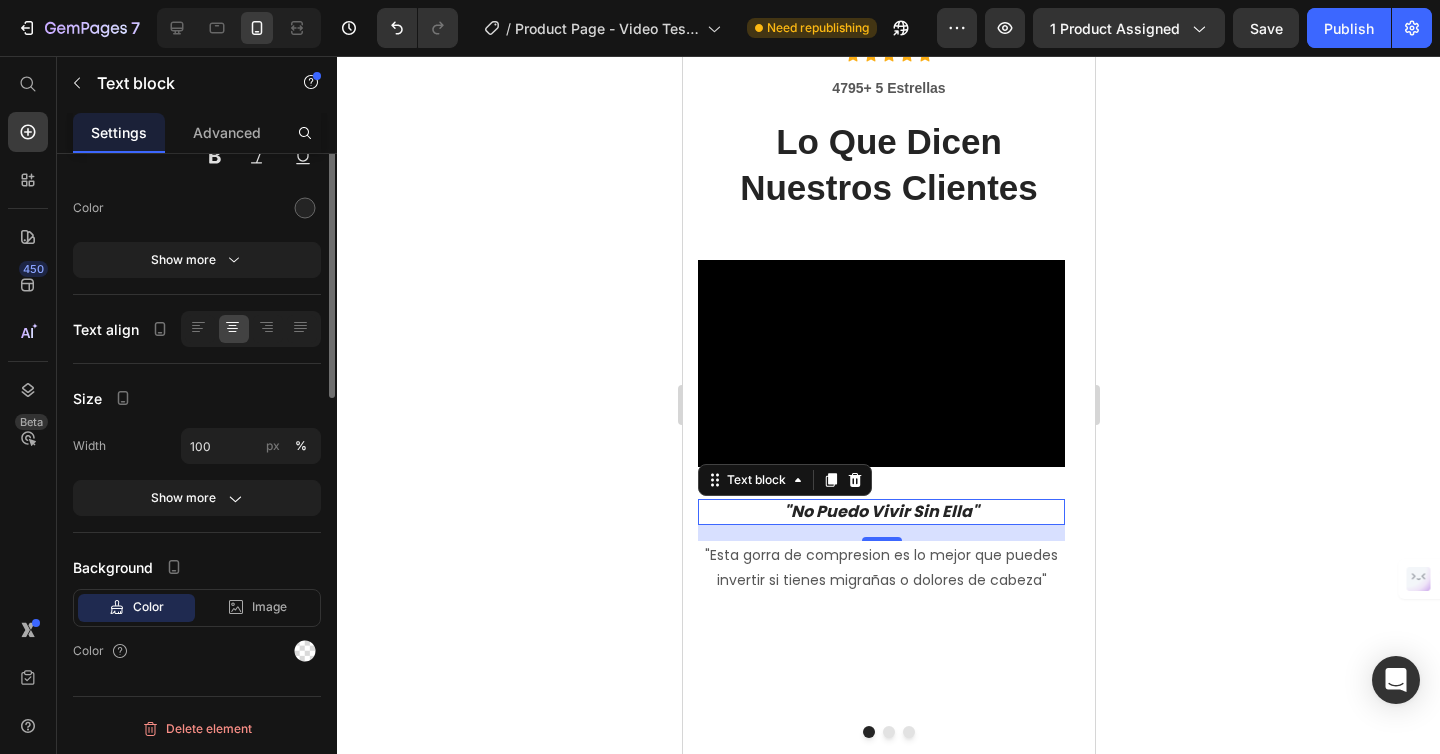 scroll, scrollTop: 0, scrollLeft: 0, axis: both 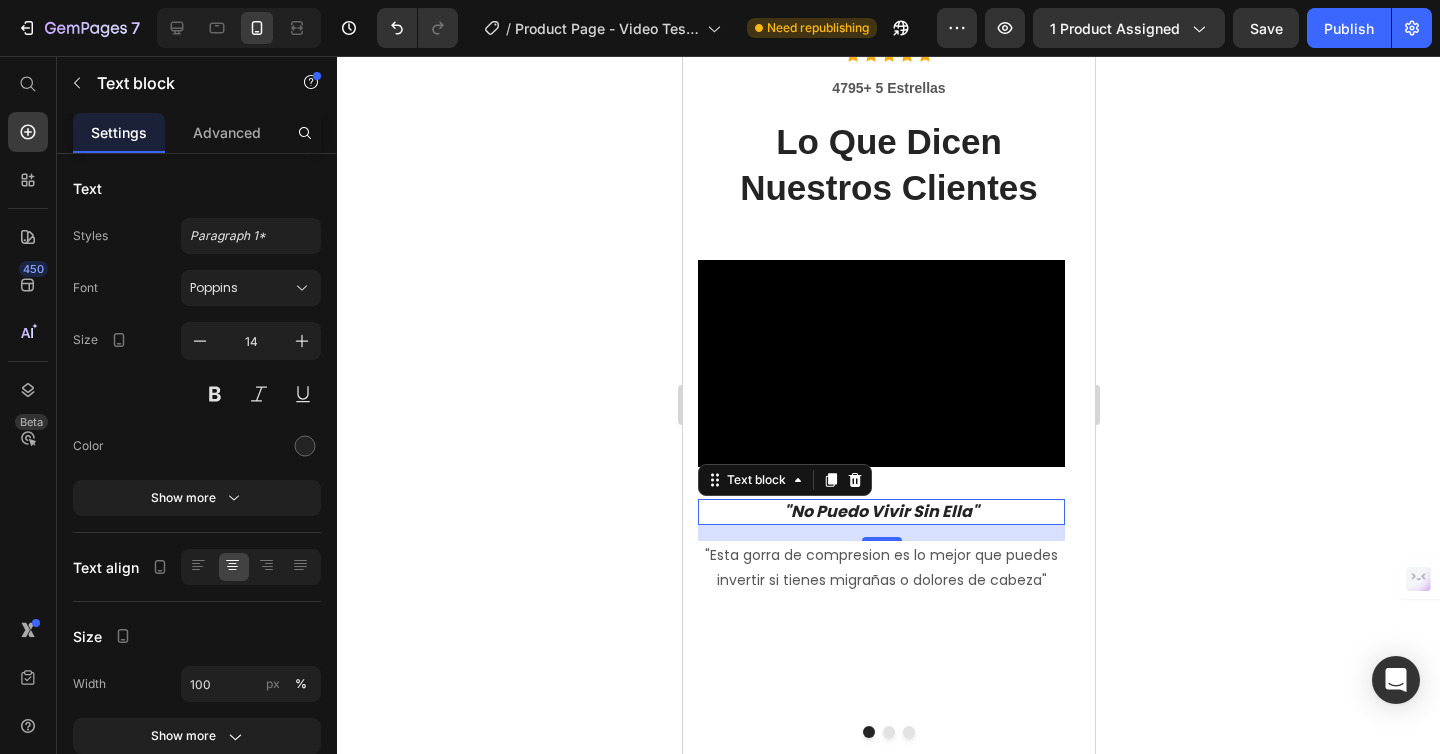 click on ""No Puedo Vivir Sin Ella"" at bounding box center [880, 511] 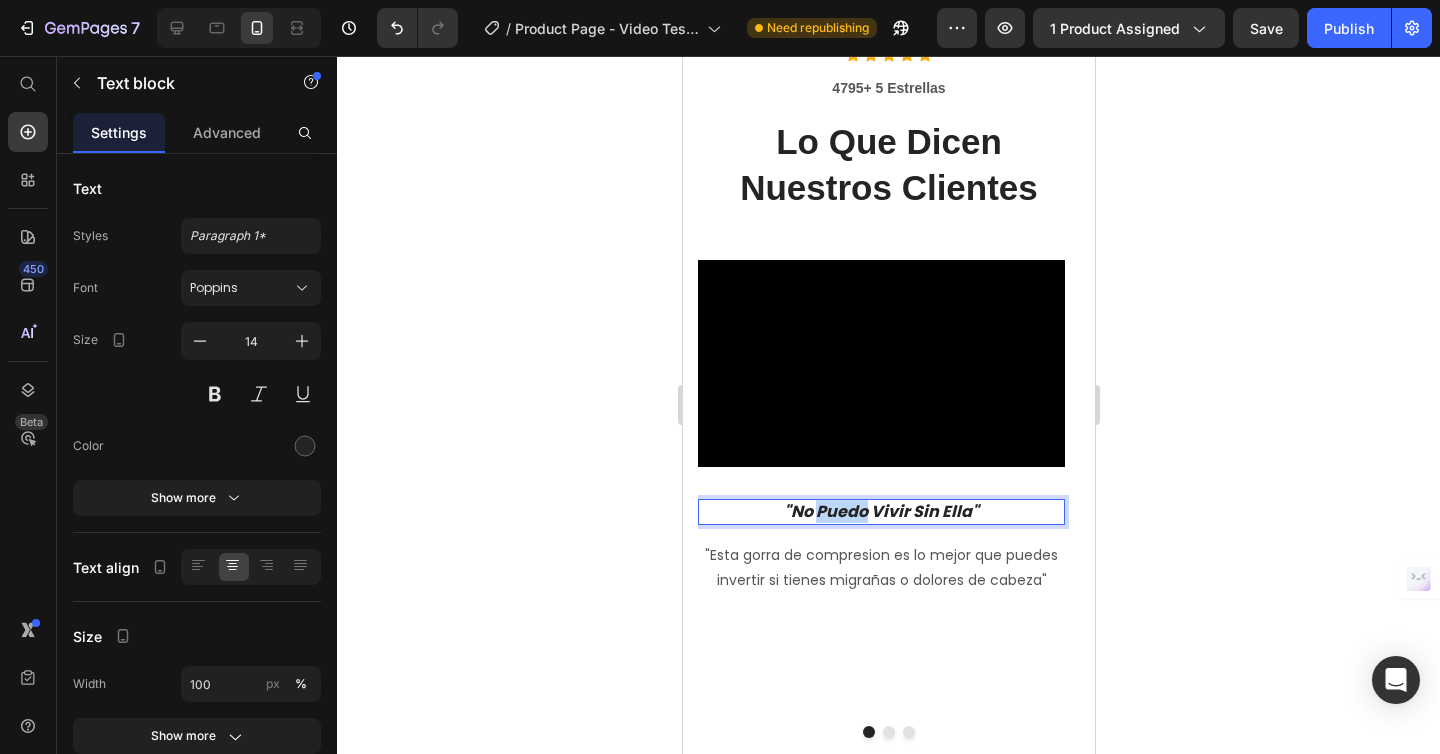 click on ""No Puedo Vivir Sin Ella"" at bounding box center [880, 511] 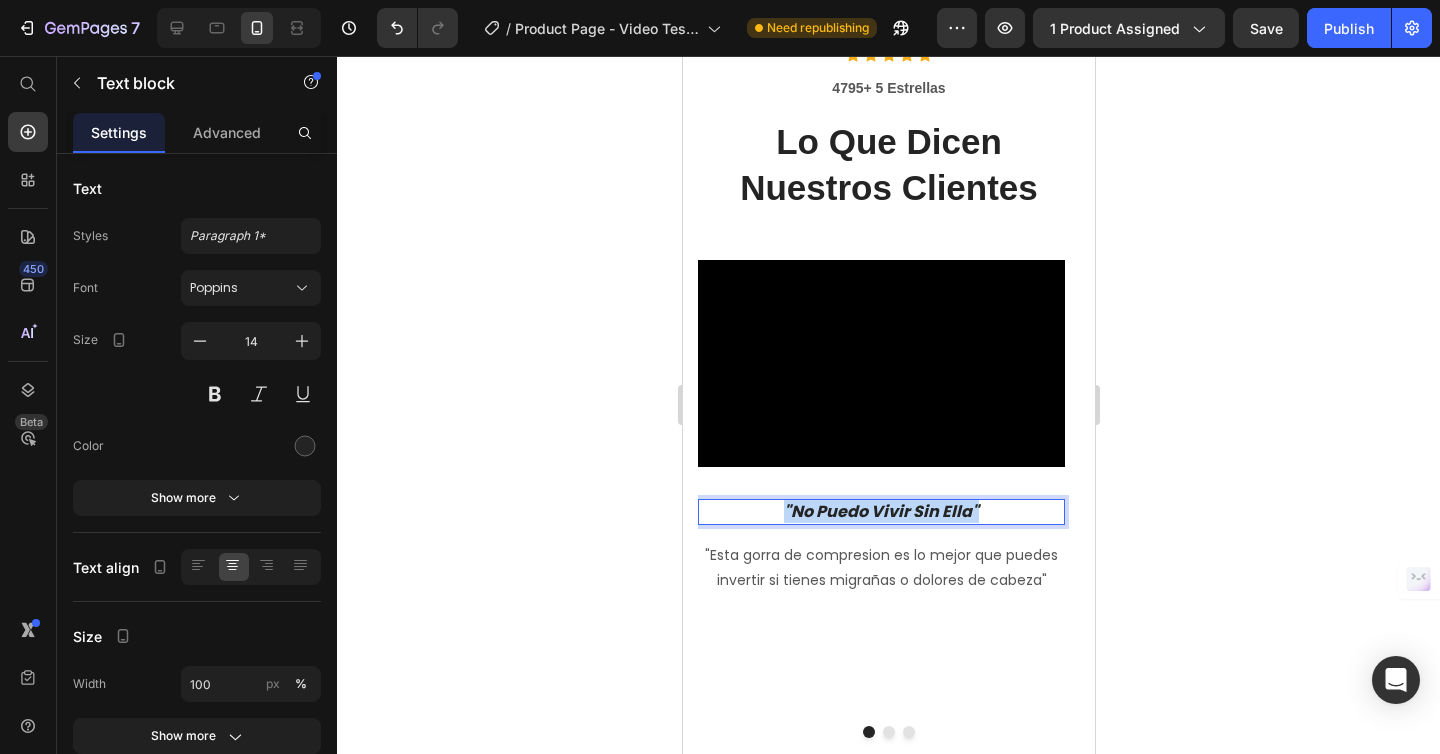 click on ""No Puedo Vivir Sin Ella"" at bounding box center (880, 511) 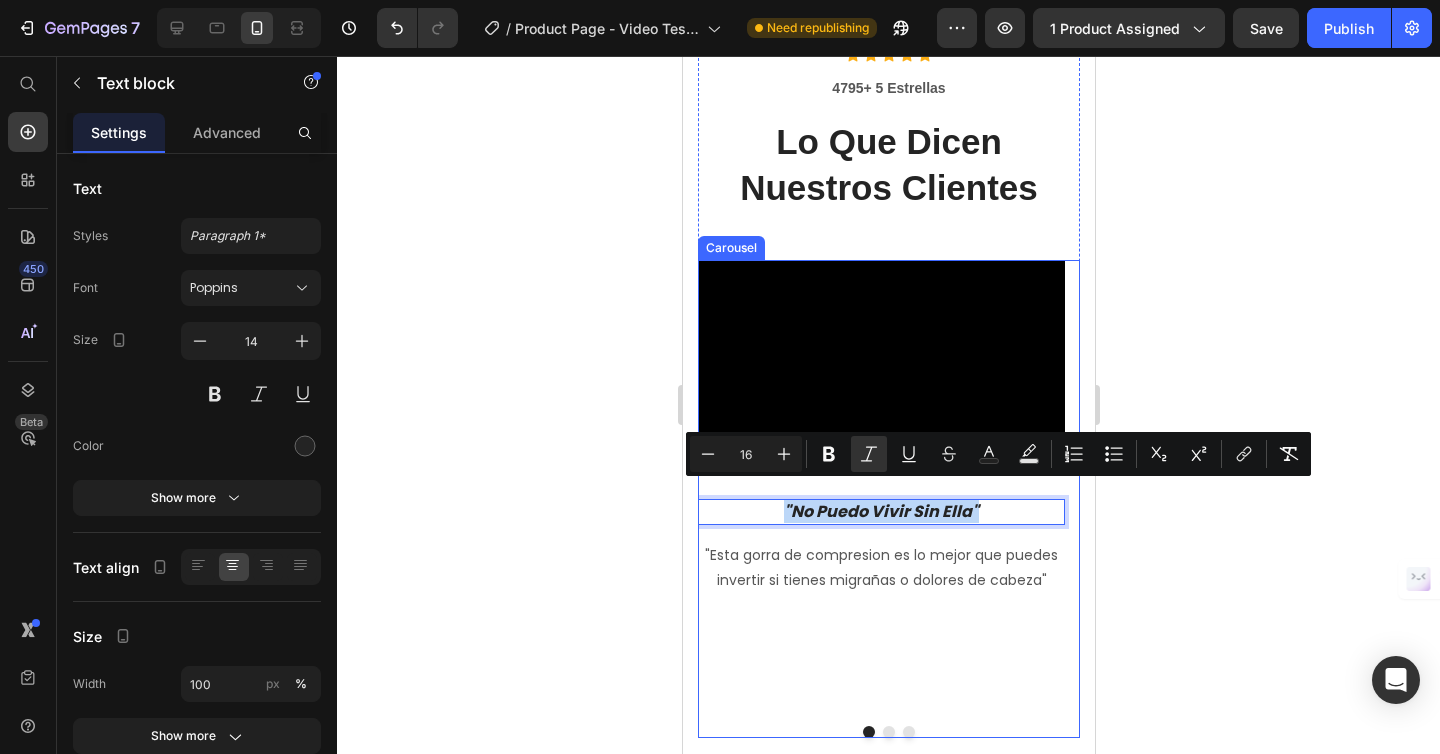 click at bounding box center [888, 732] 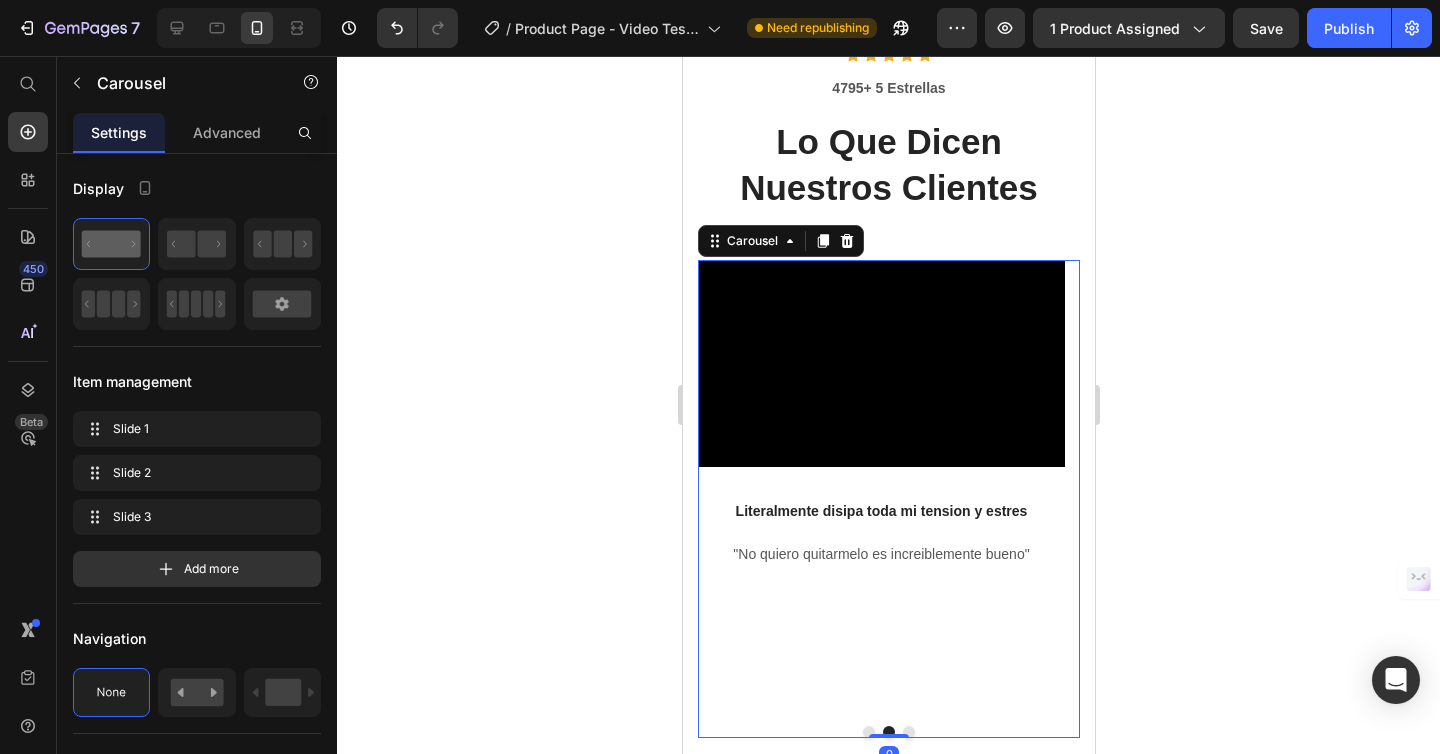 click on "Literalmente disipa toda mi tension y estres" at bounding box center [880, 511] 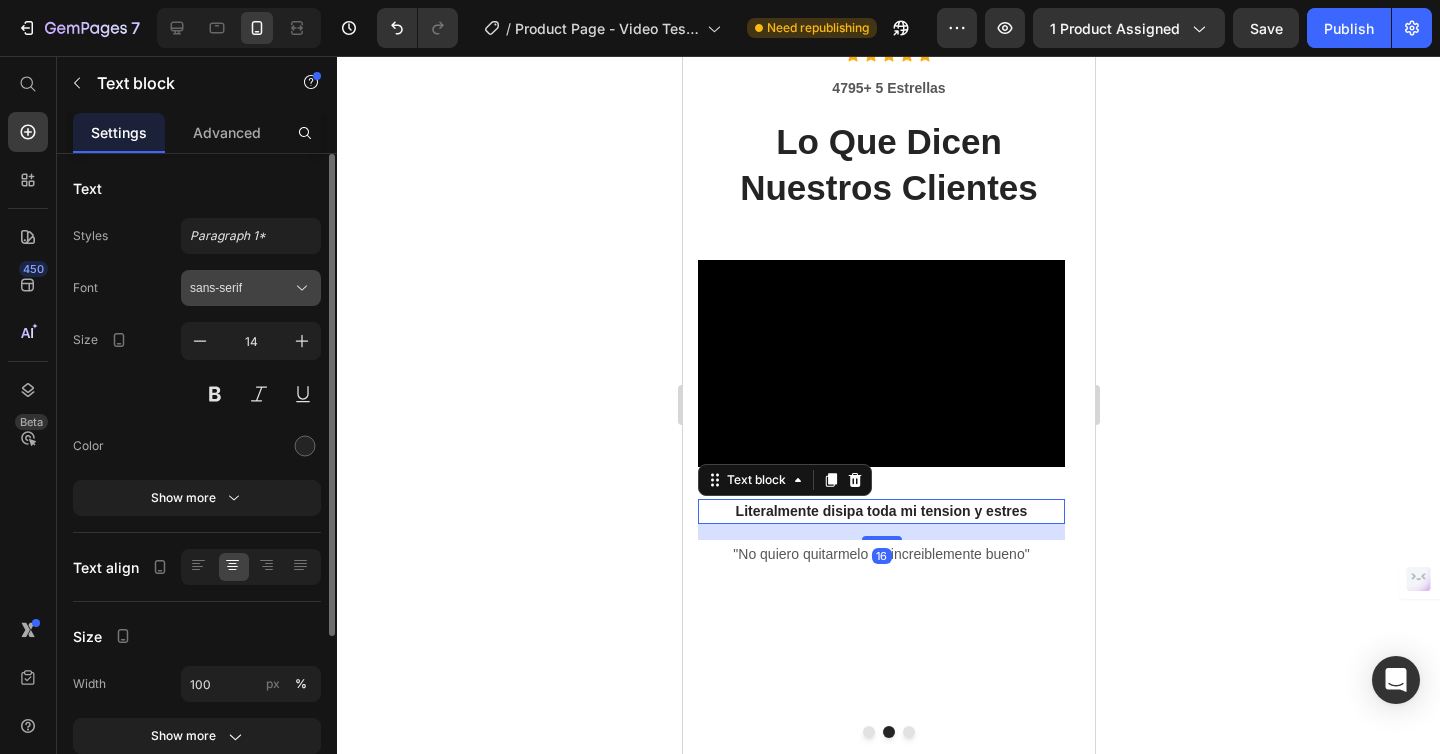 click on "sans-serif" at bounding box center (241, 288) 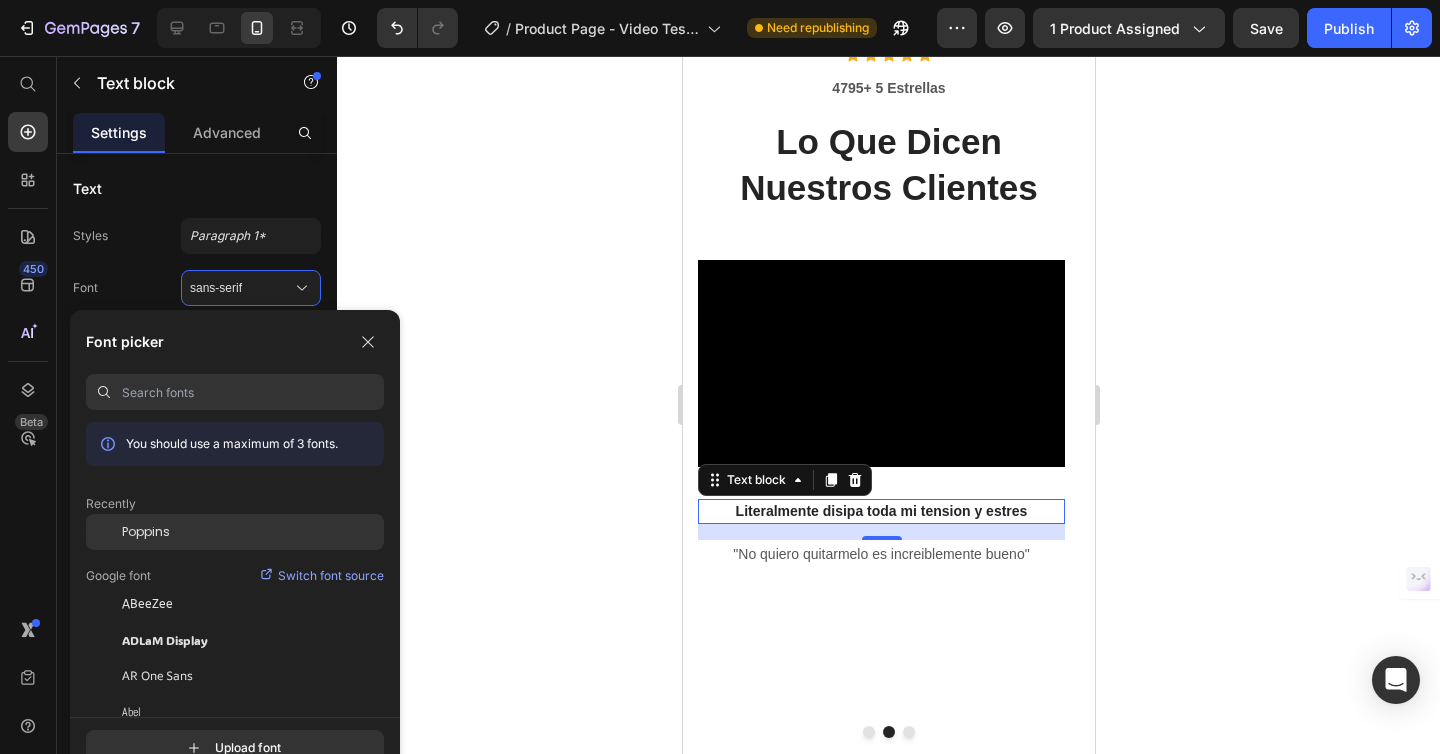 click on "Poppins" 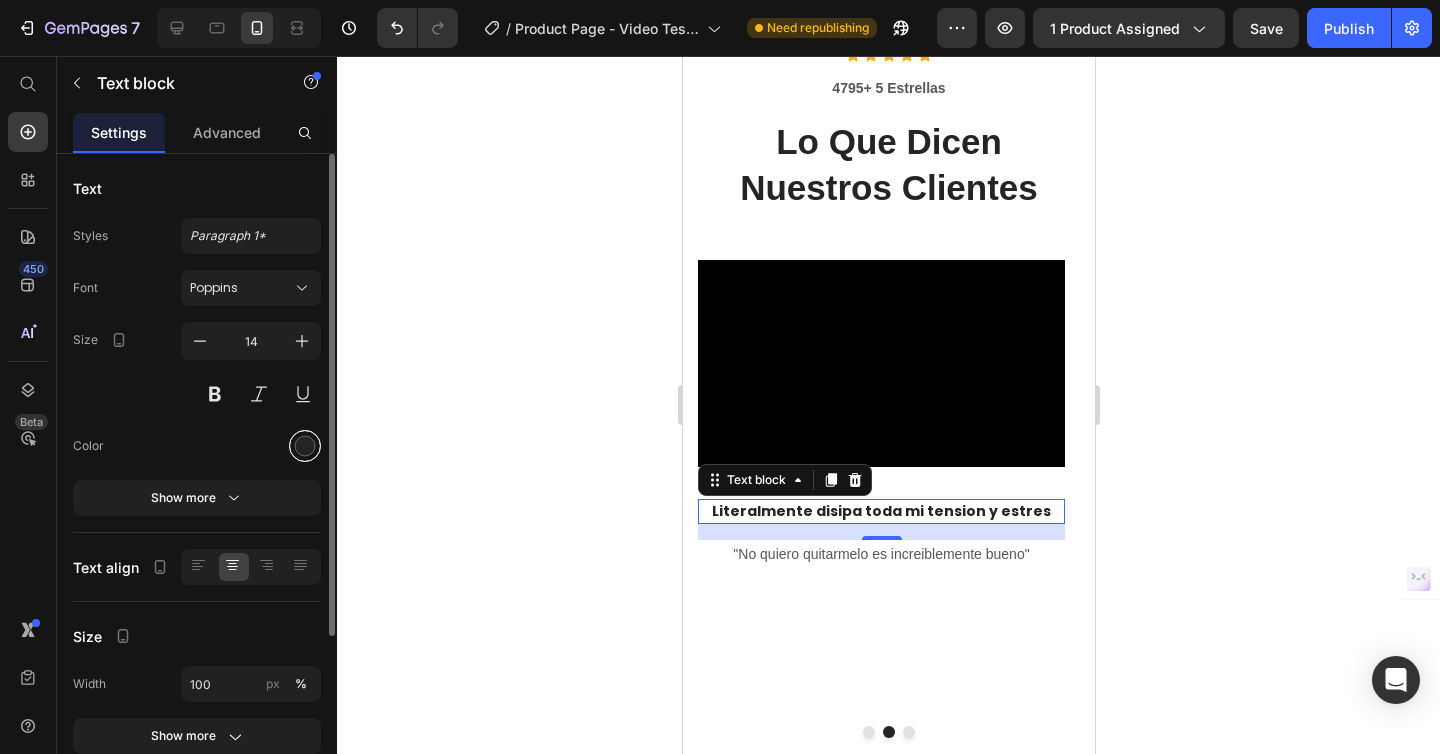 click at bounding box center [305, 446] 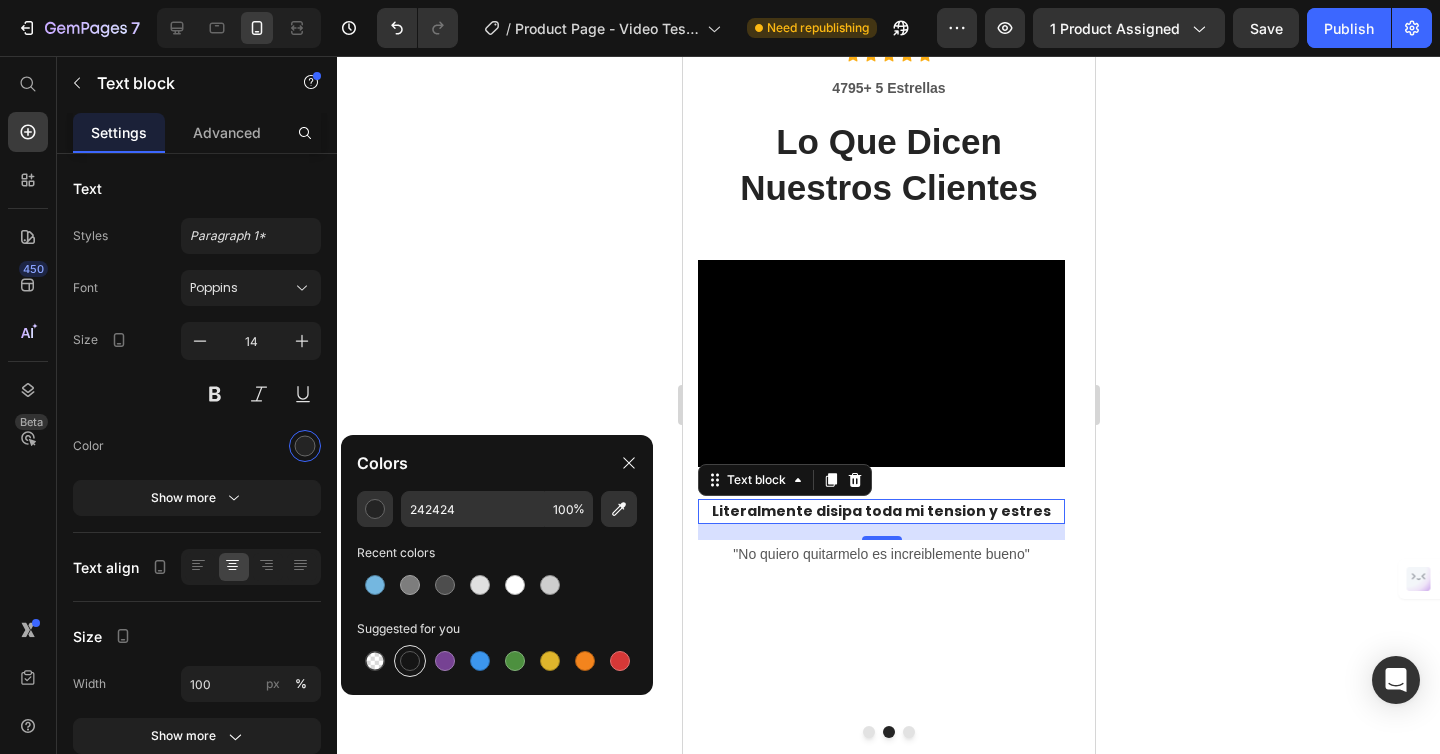 click at bounding box center [410, 661] 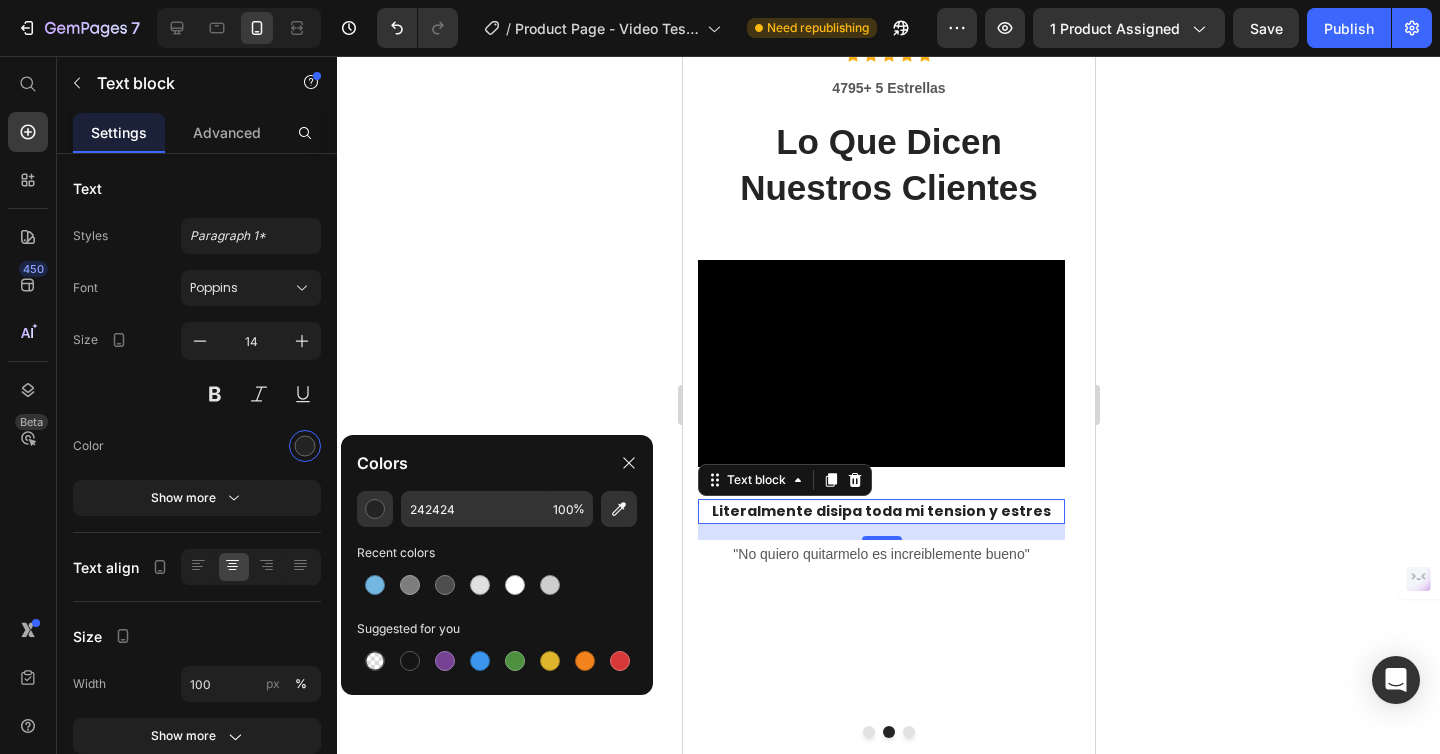 type on "151515" 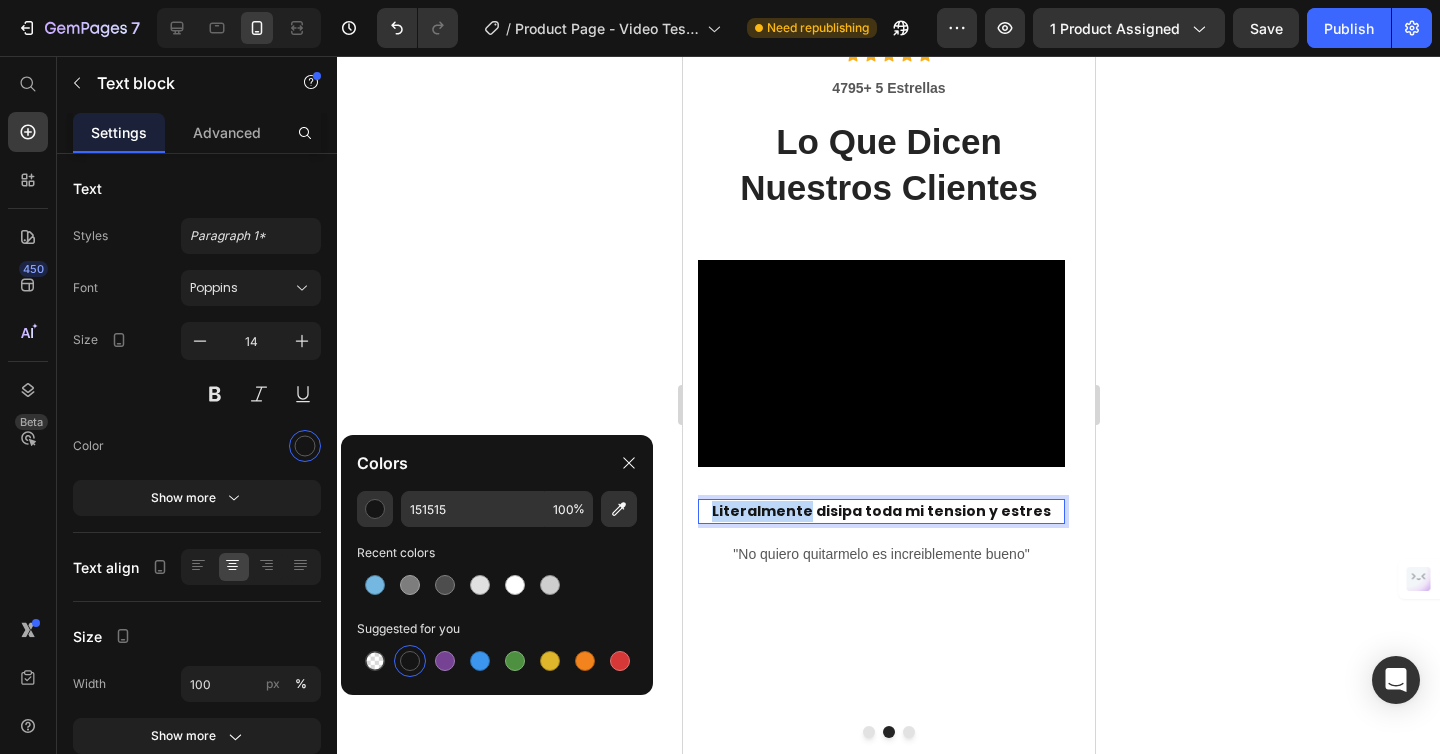 click on "Literalmente disipa toda mi tension y estres" at bounding box center [880, 511] 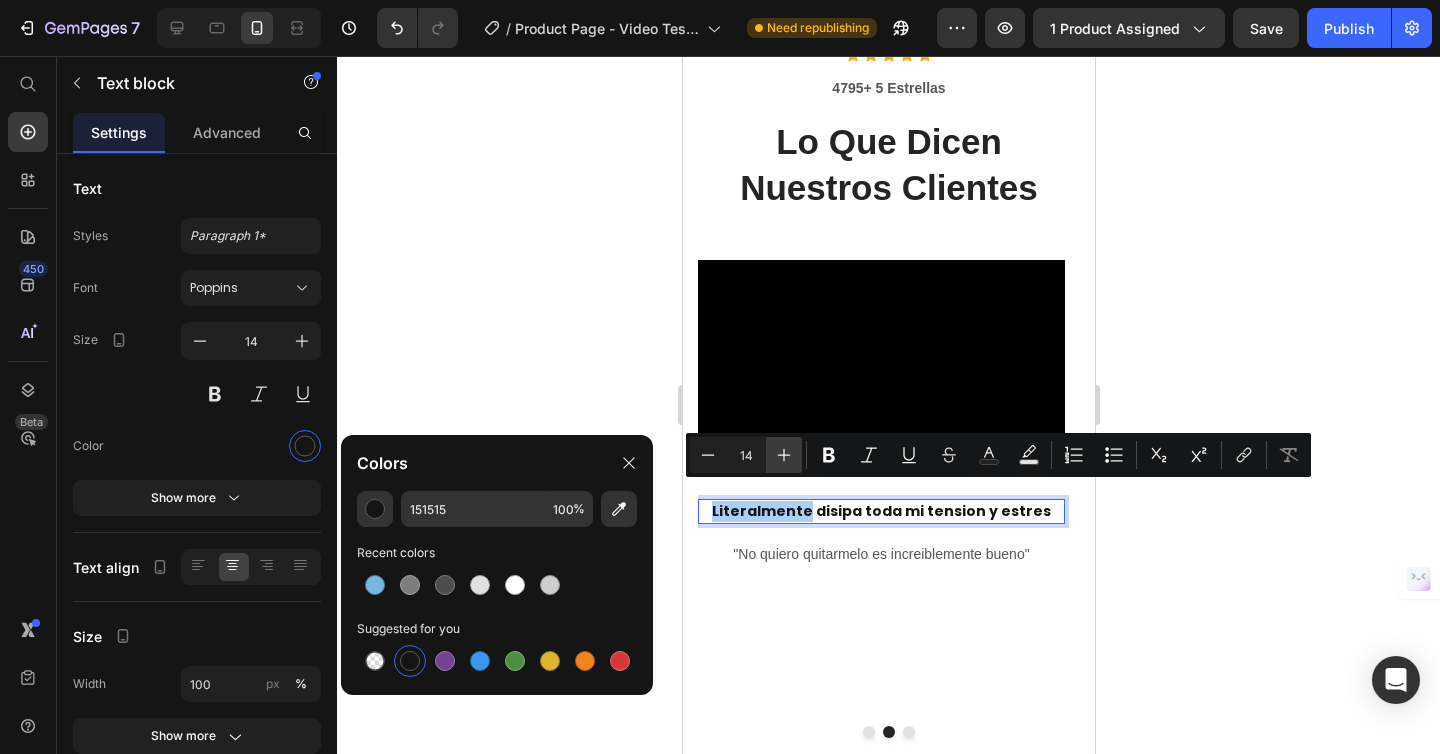 click 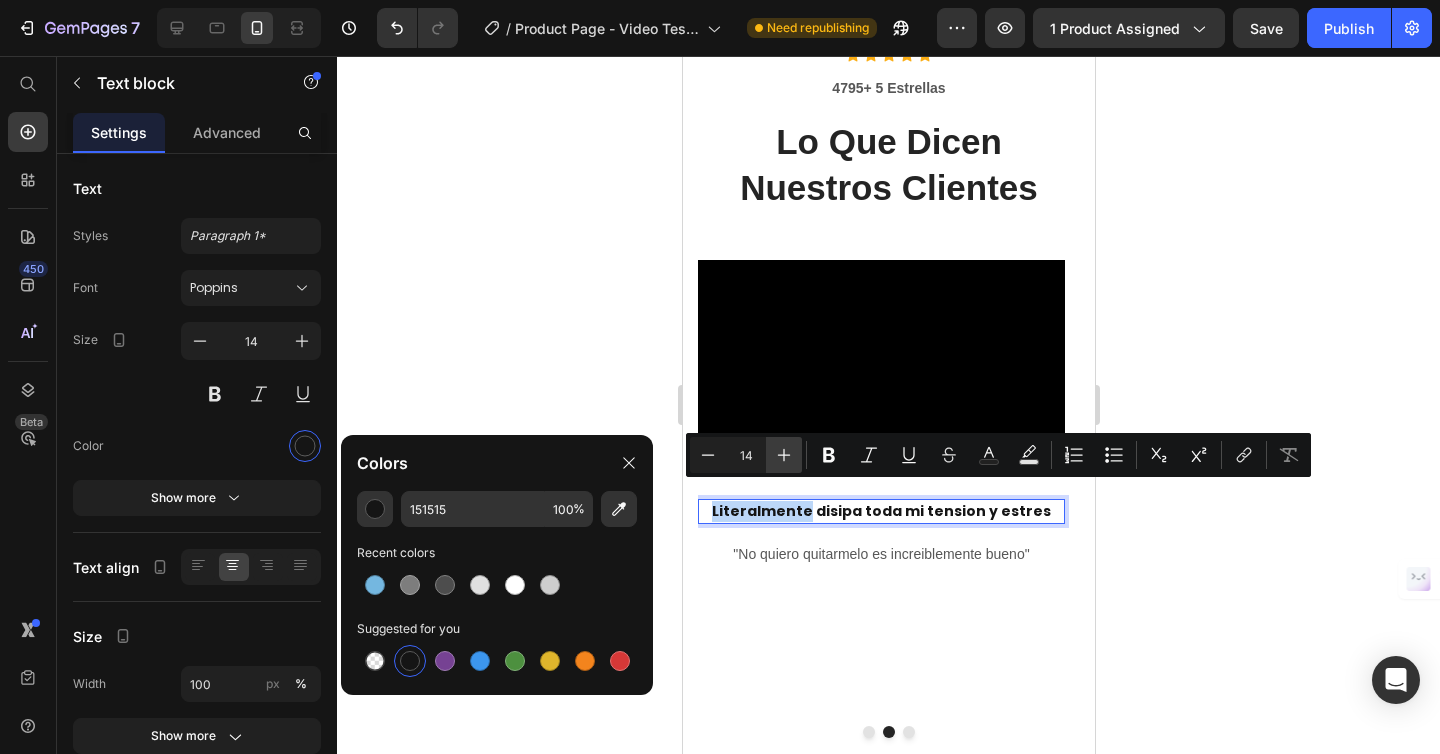 type on "16" 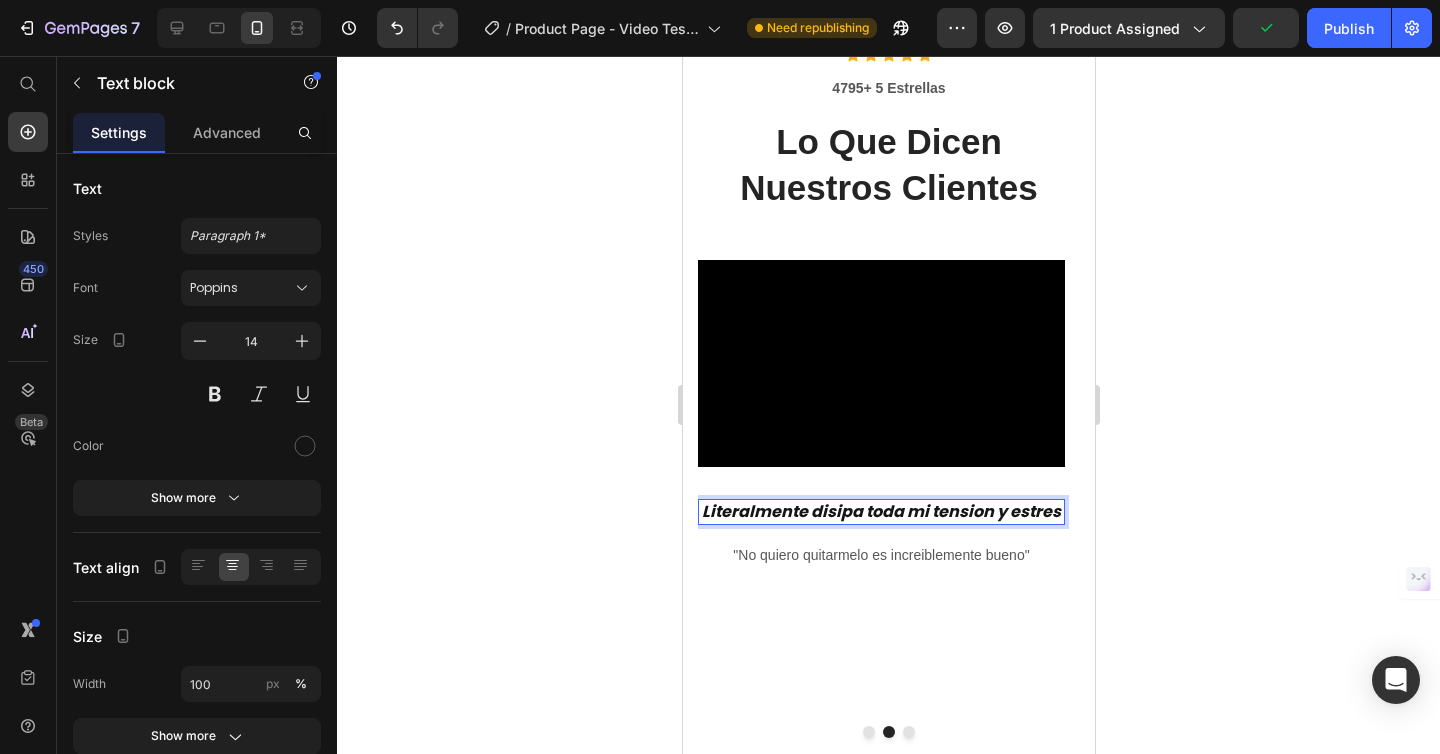 click on "Literalmente disipa toda mi tension y estres" at bounding box center (880, 511) 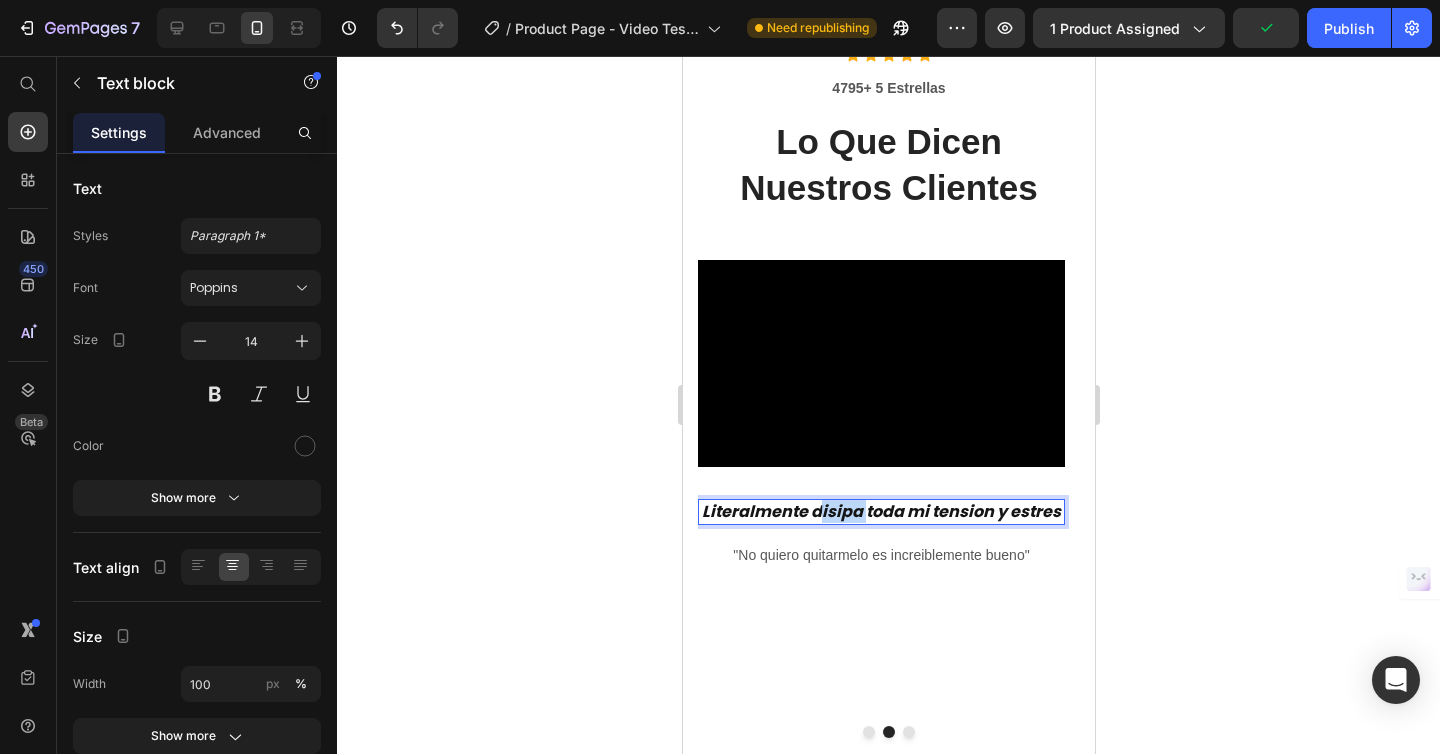 click on "Literalmente disipa toda mi tension y estres" at bounding box center (880, 511) 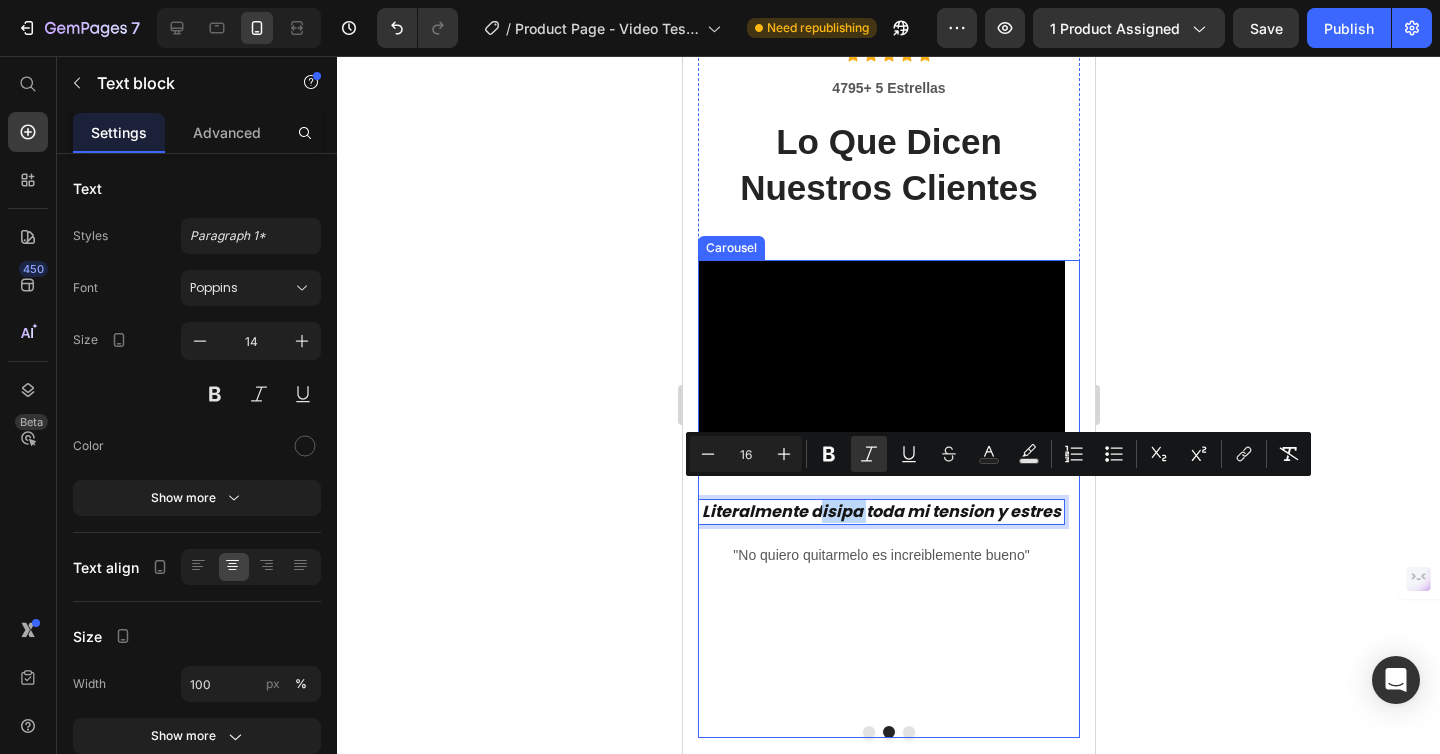 click at bounding box center (868, 732) 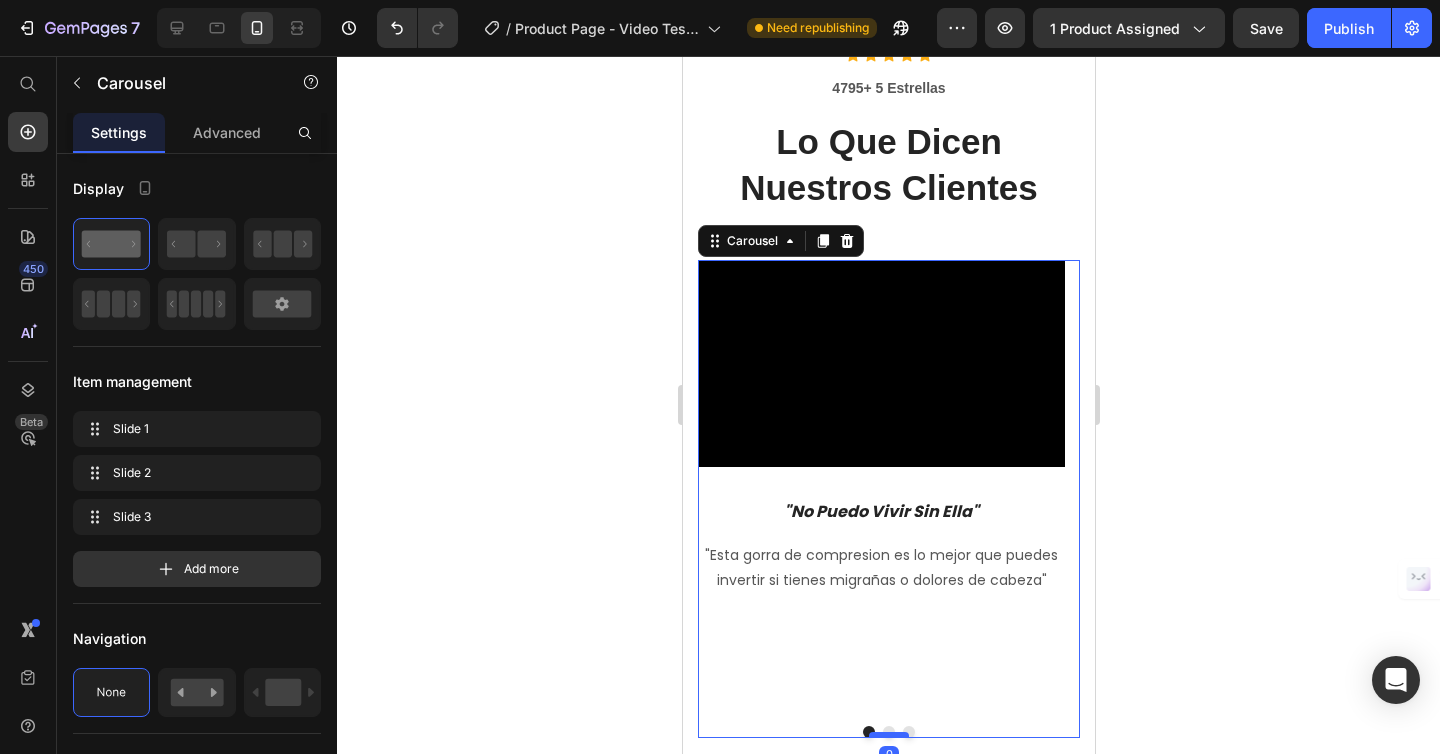 click at bounding box center (888, 735) 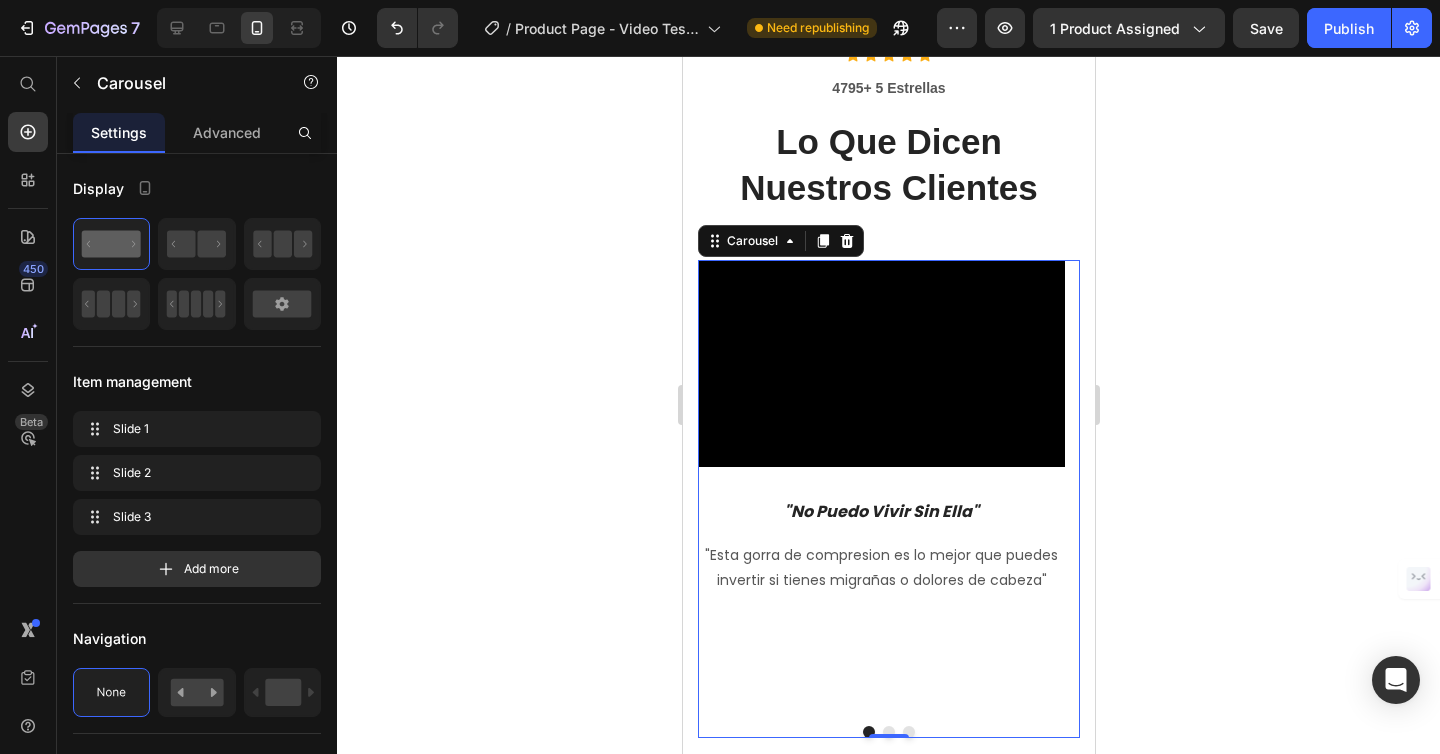 click at bounding box center (888, 732) 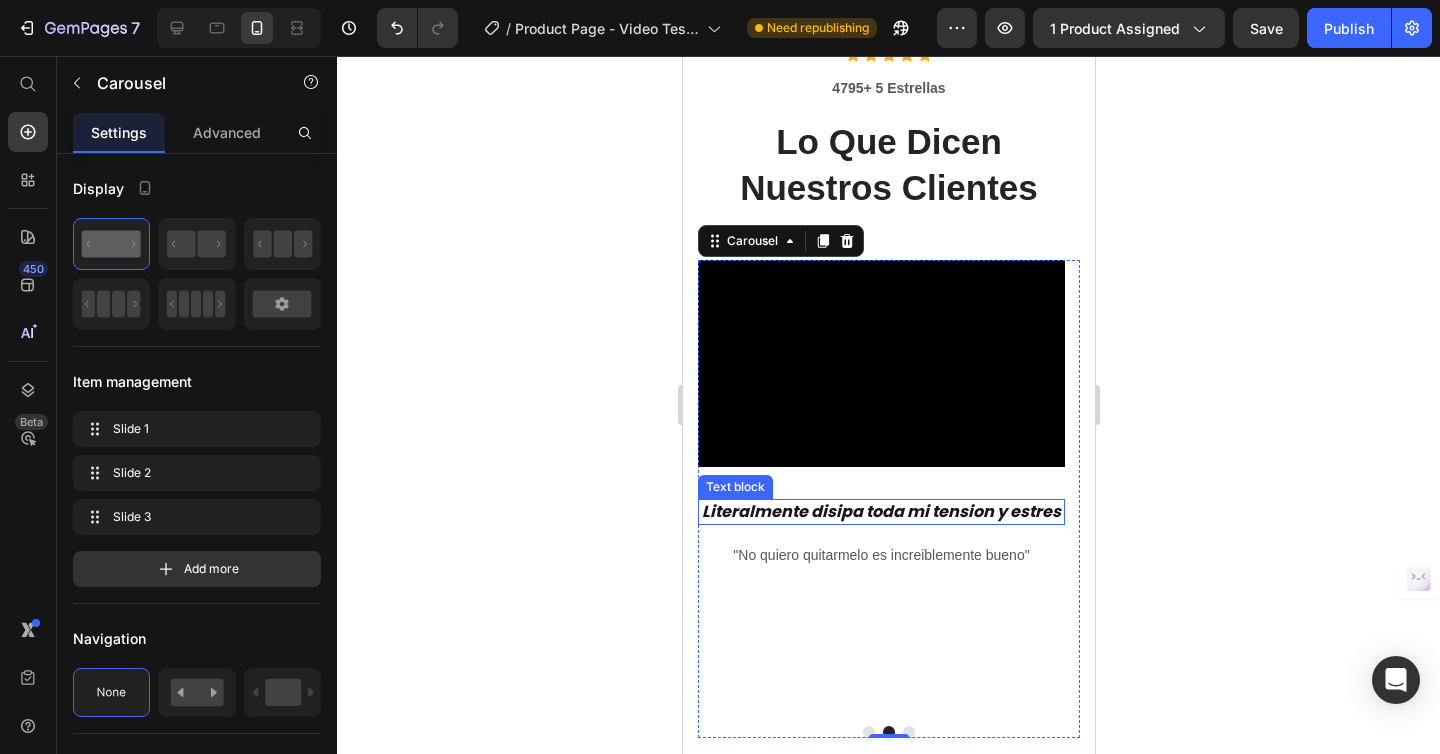 click on "Literalmente disipa toda mi tension y estres" at bounding box center [880, 511] 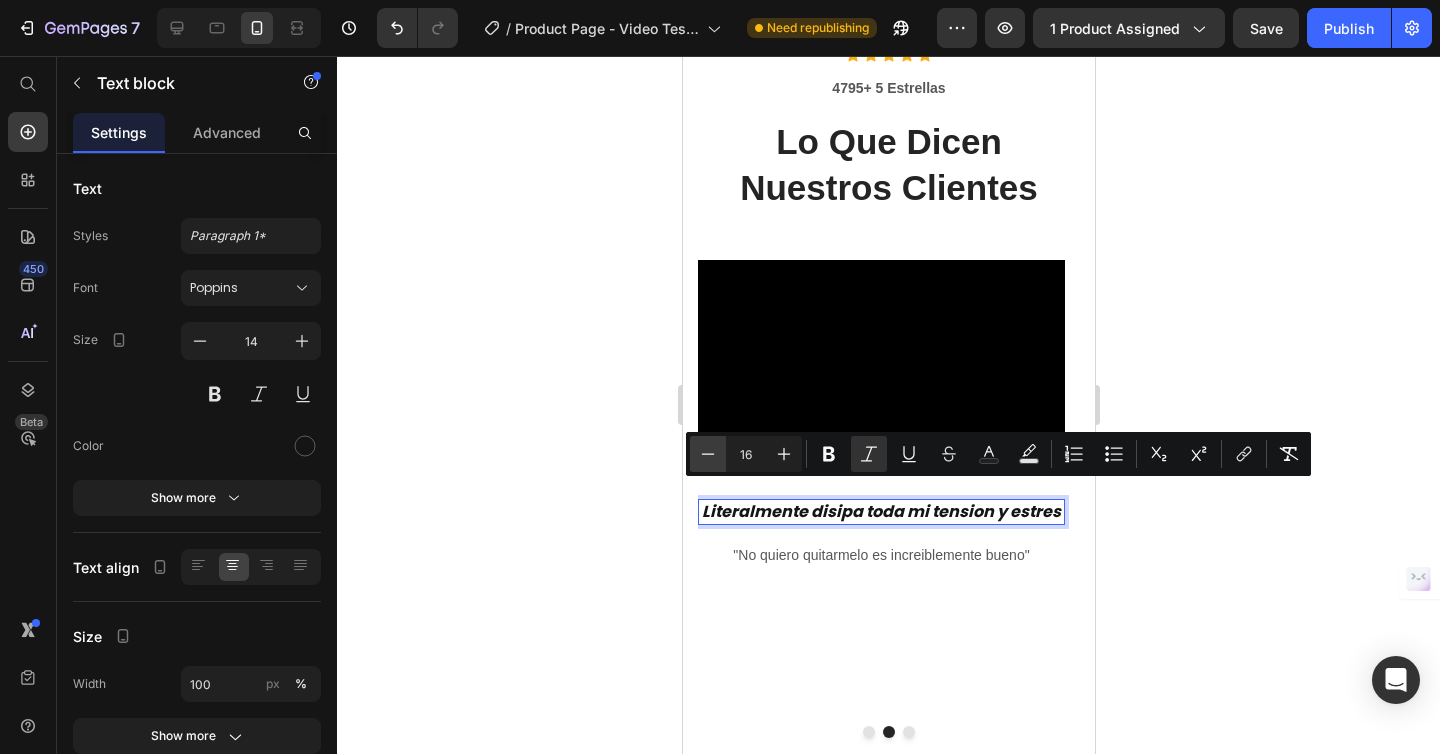 click on "Minus" at bounding box center (708, 454) 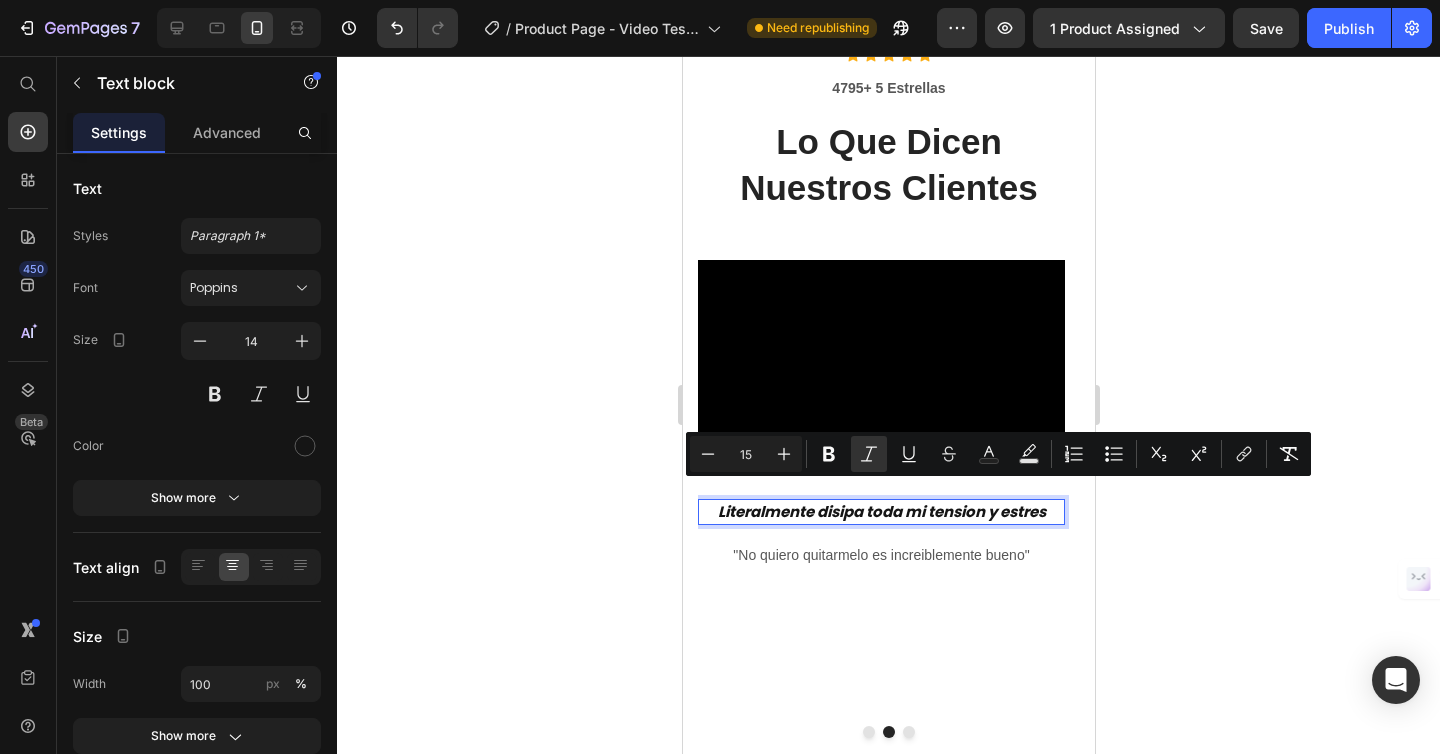 click on "Literalmente disipa toda mi tension y estres" at bounding box center (881, 511) 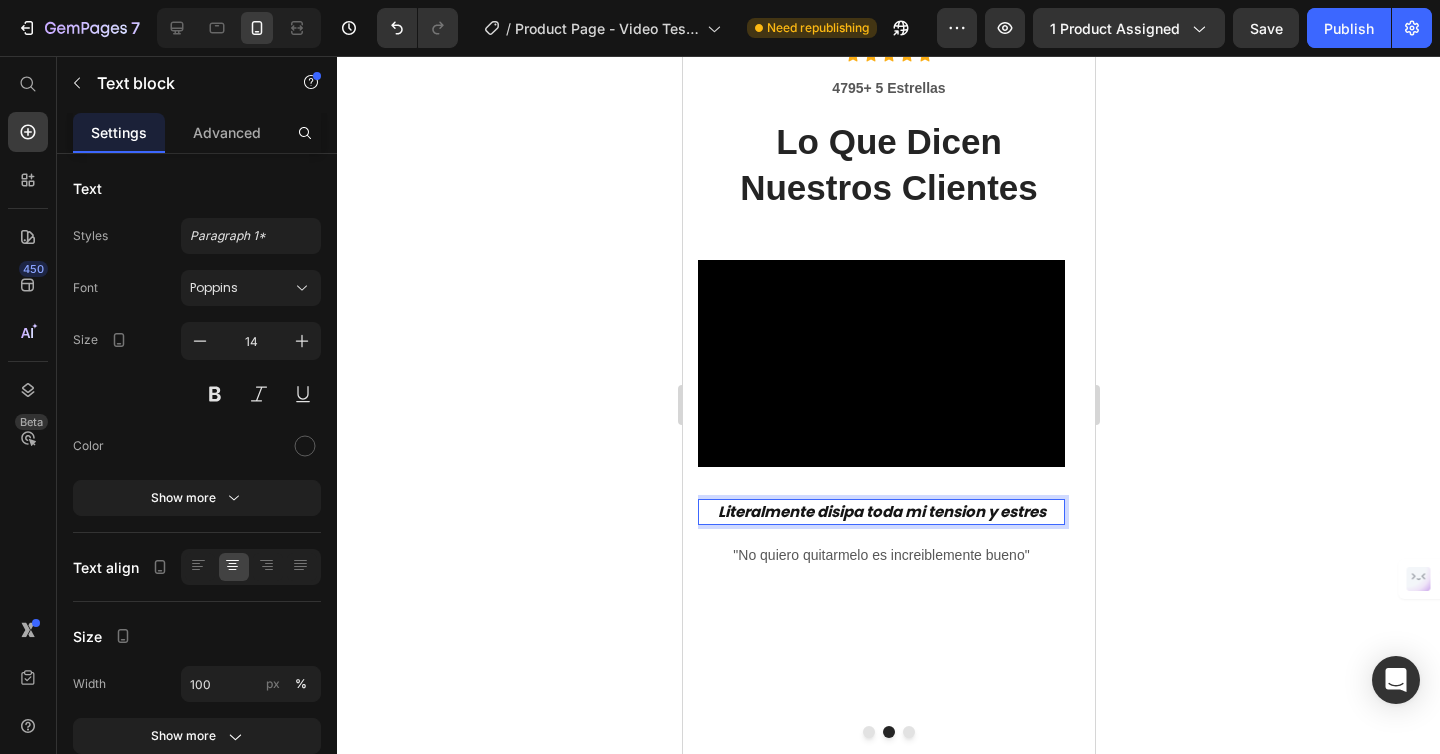 click on "Literalmente disipa toda mi tension y estres" at bounding box center (880, 512) 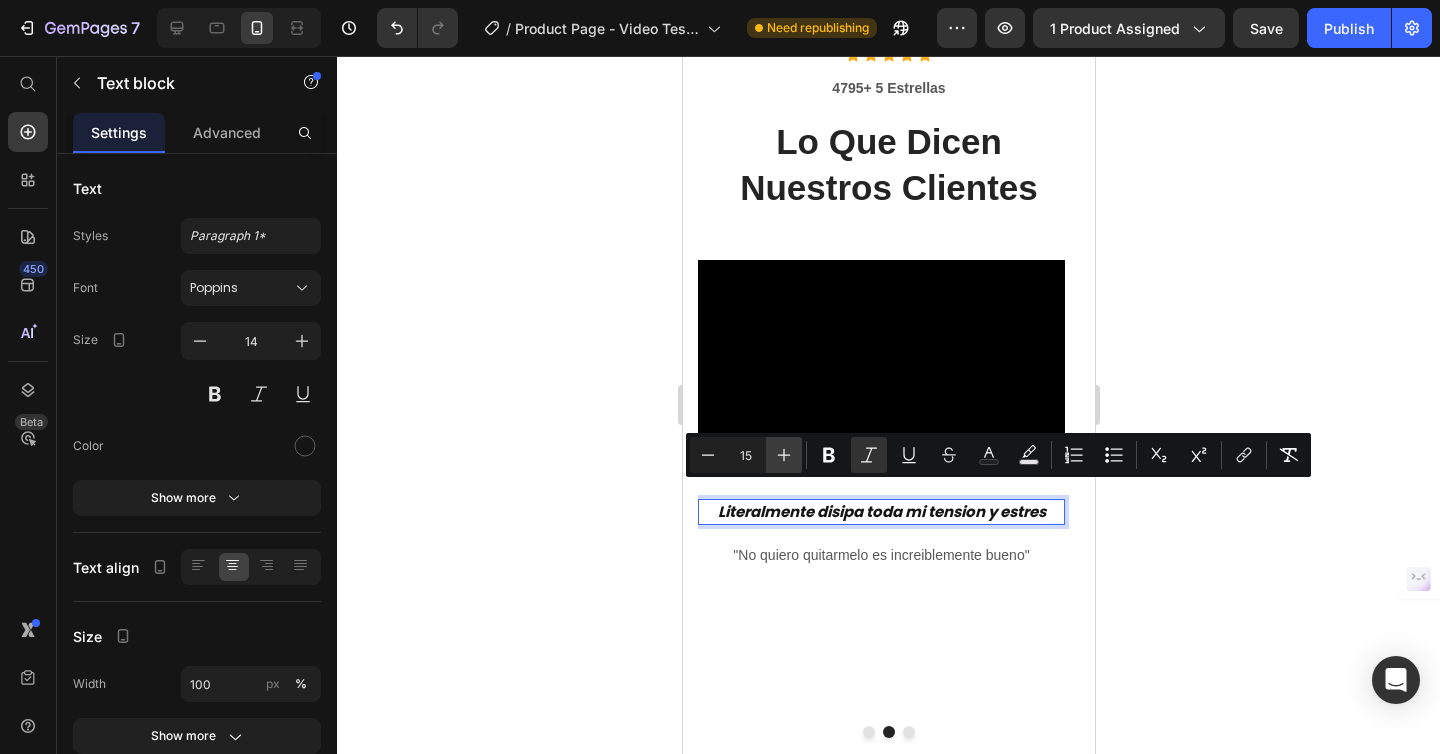click on "Plus" at bounding box center (784, 455) 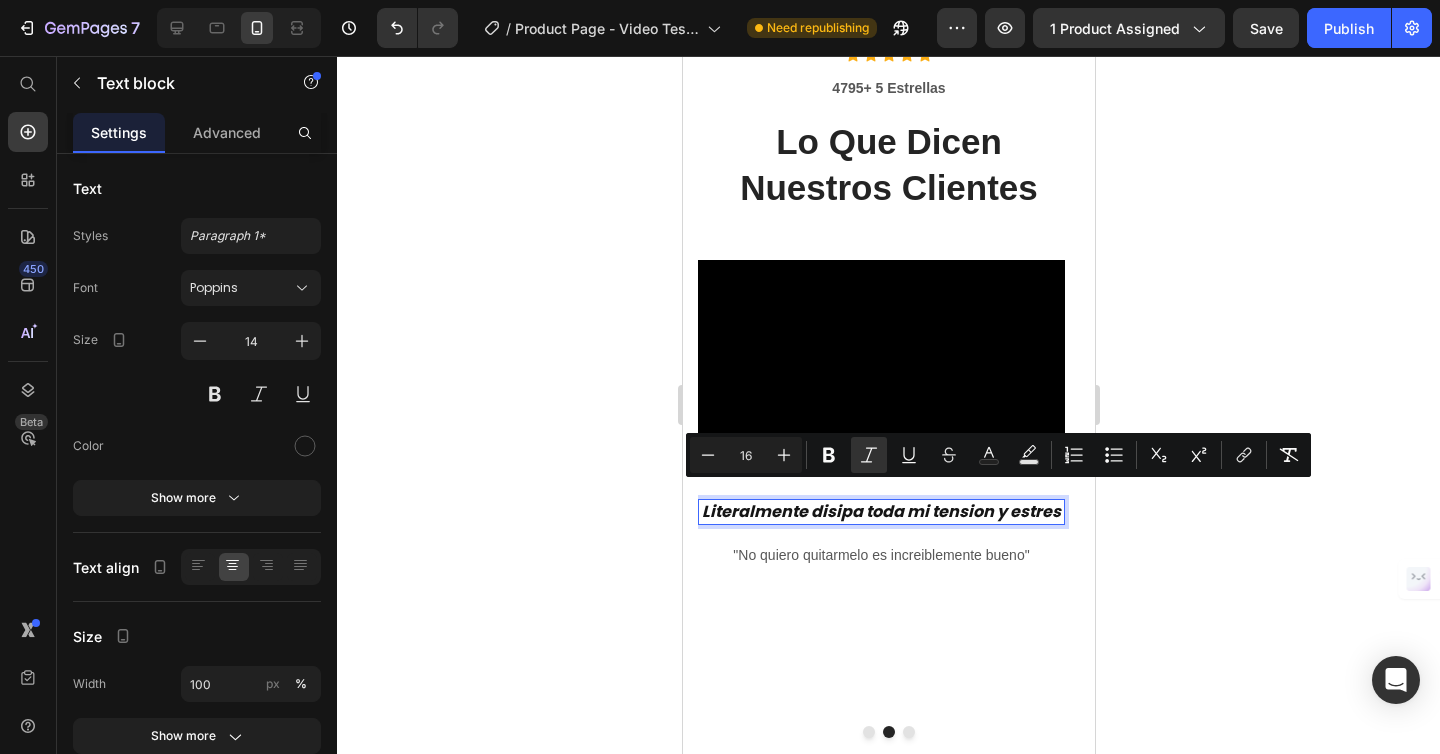 click on "Literalmente disipa toda mi tension y estres" at bounding box center [880, 511] 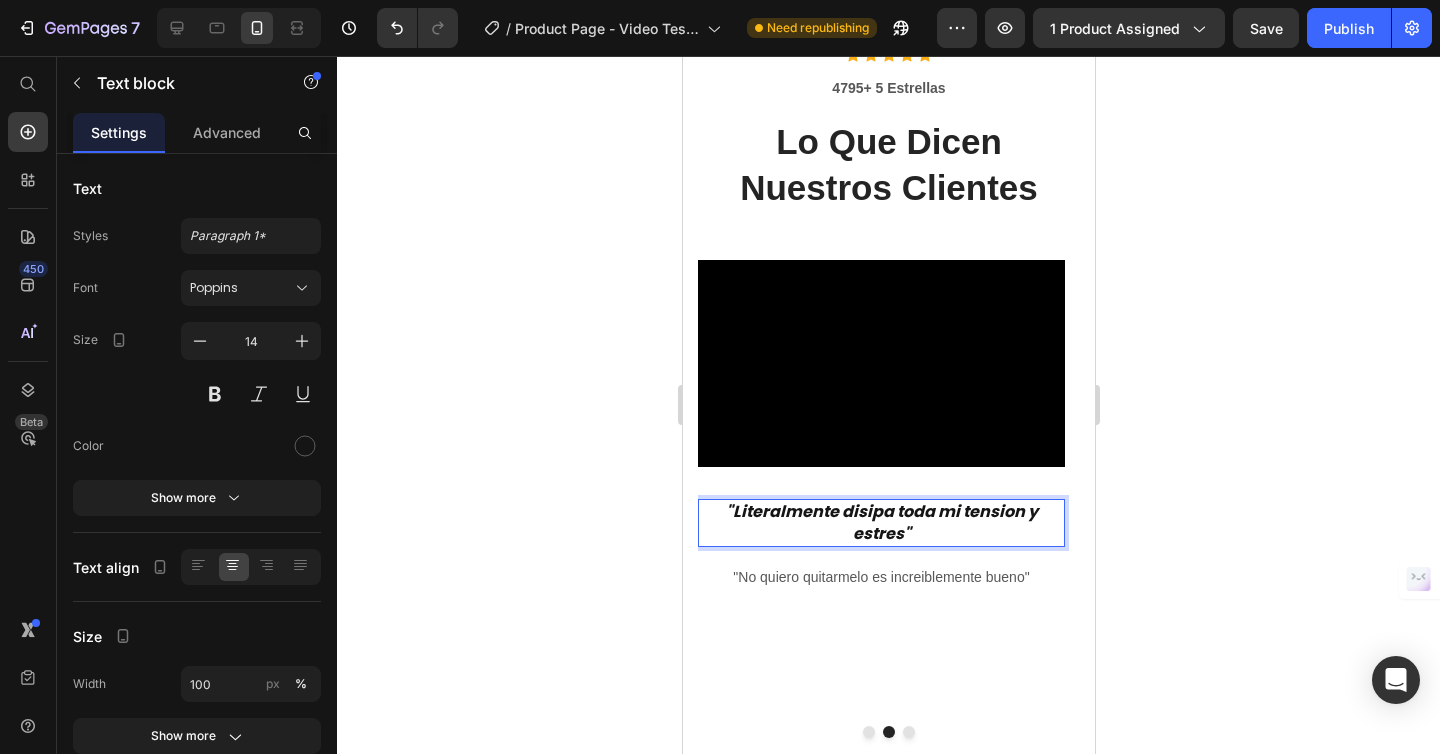 click on ""Literalmente disipa toda mi tension y estres"" at bounding box center [881, 522] 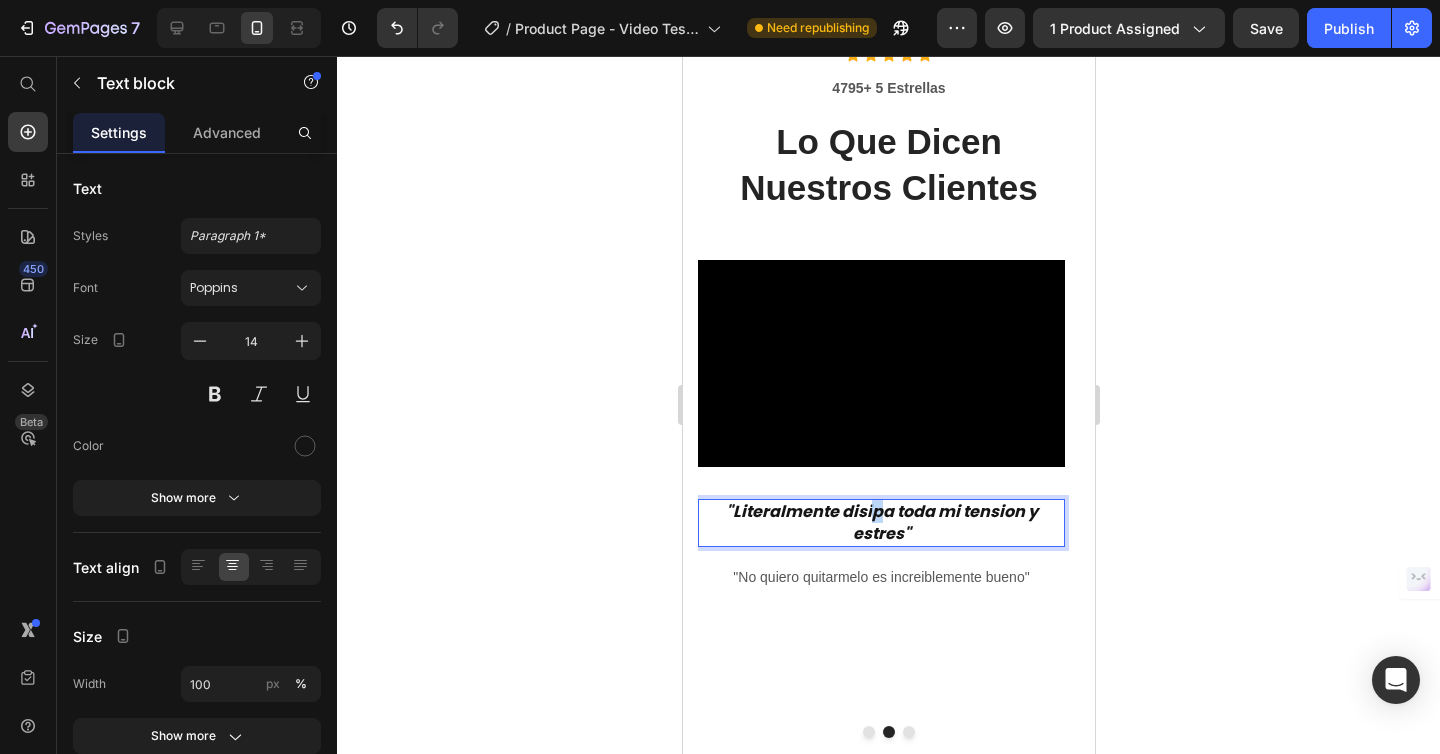 click on ""Literalmente disipa toda mi tension y estres"" at bounding box center (881, 522) 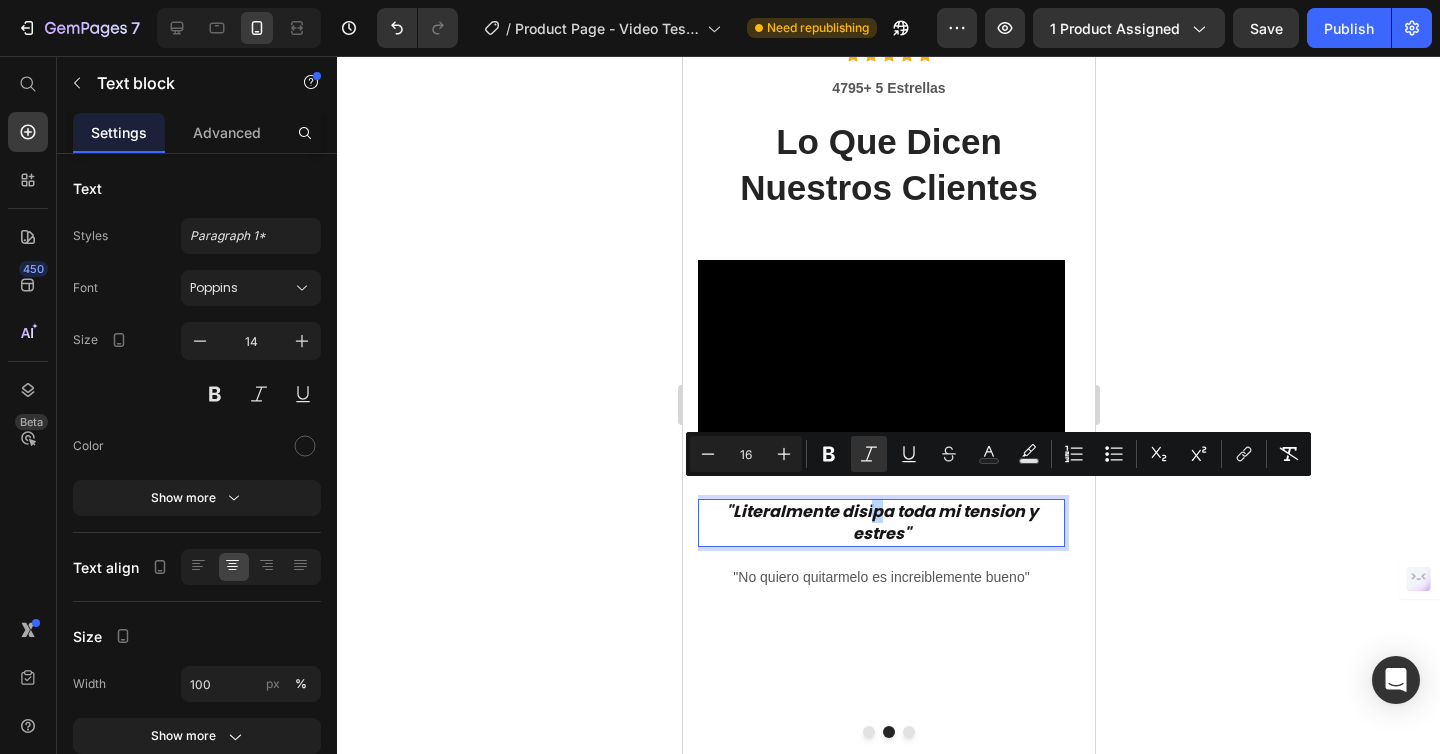 click on ""Literalmente disipa toda mi tension y estres"" at bounding box center [881, 522] 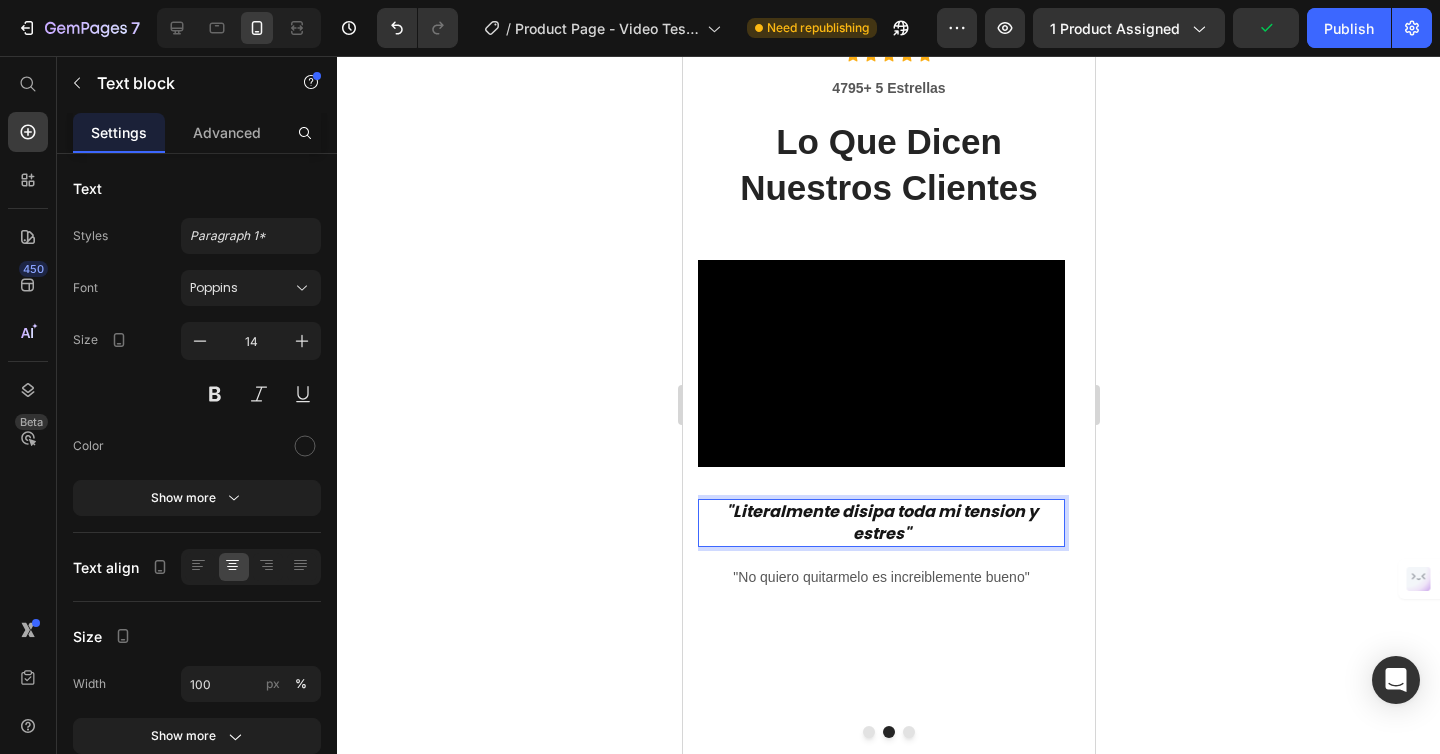 click on ""Literalmente disipa toda mi tension y estres"" at bounding box center (881, 522) 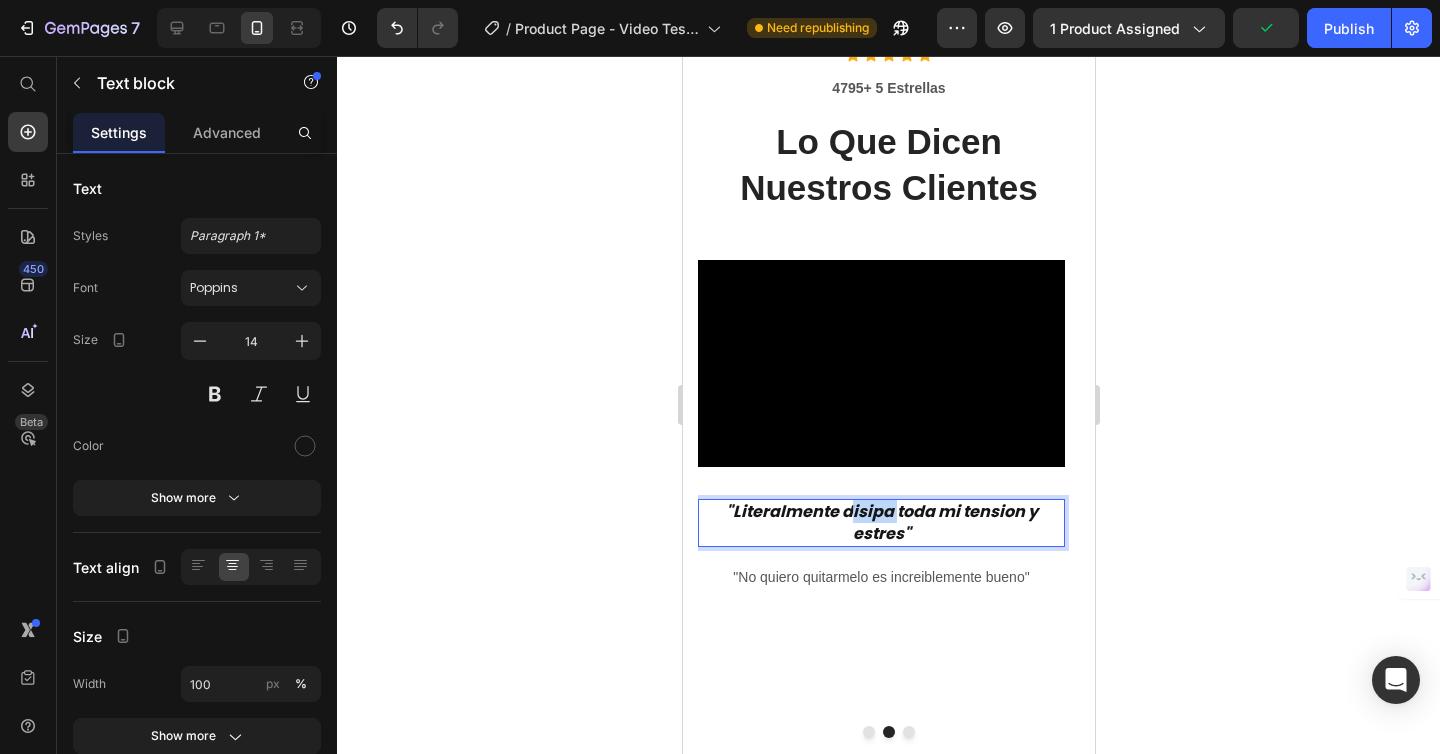 click on ""Literalmente disipa toda mi tension y estres"" at bounding box center [881, 522] 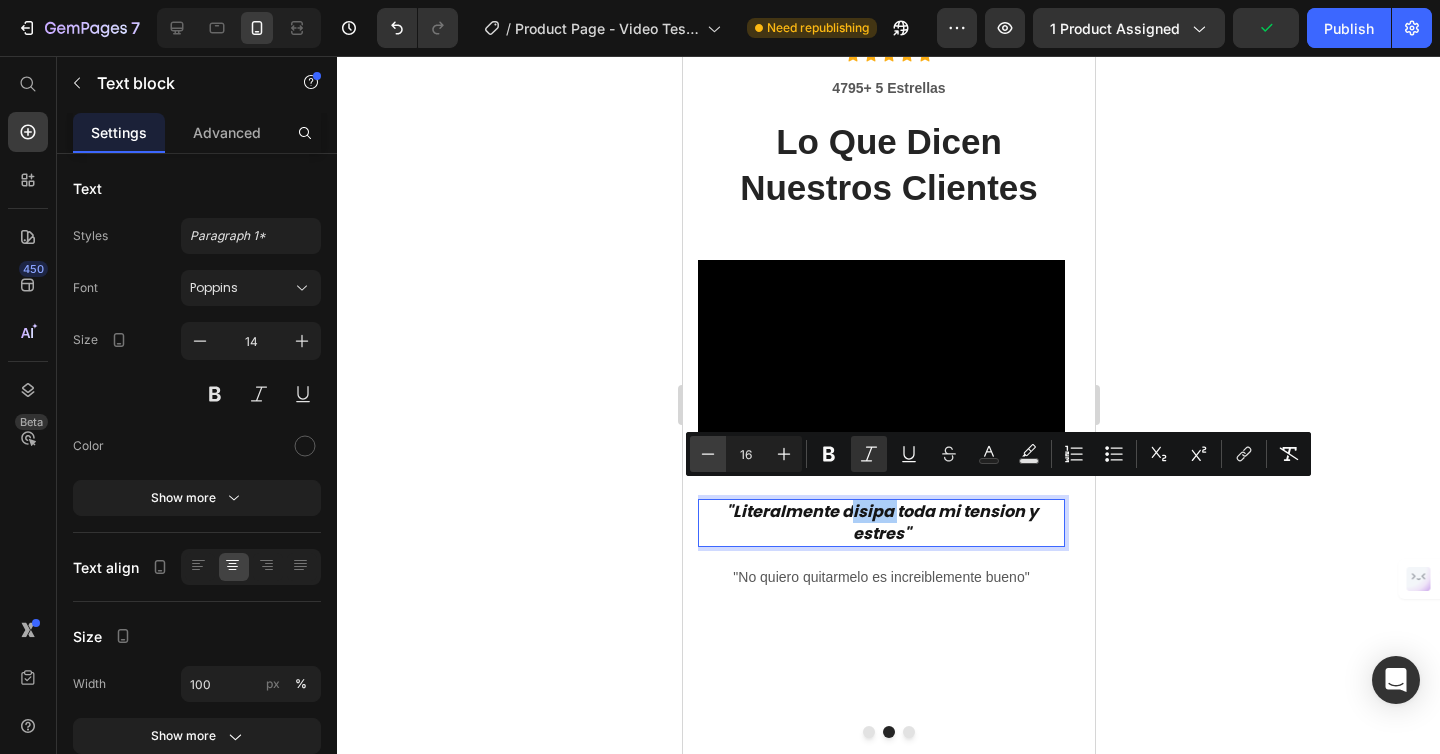click on "Minus" at bounding box center (708, 454) 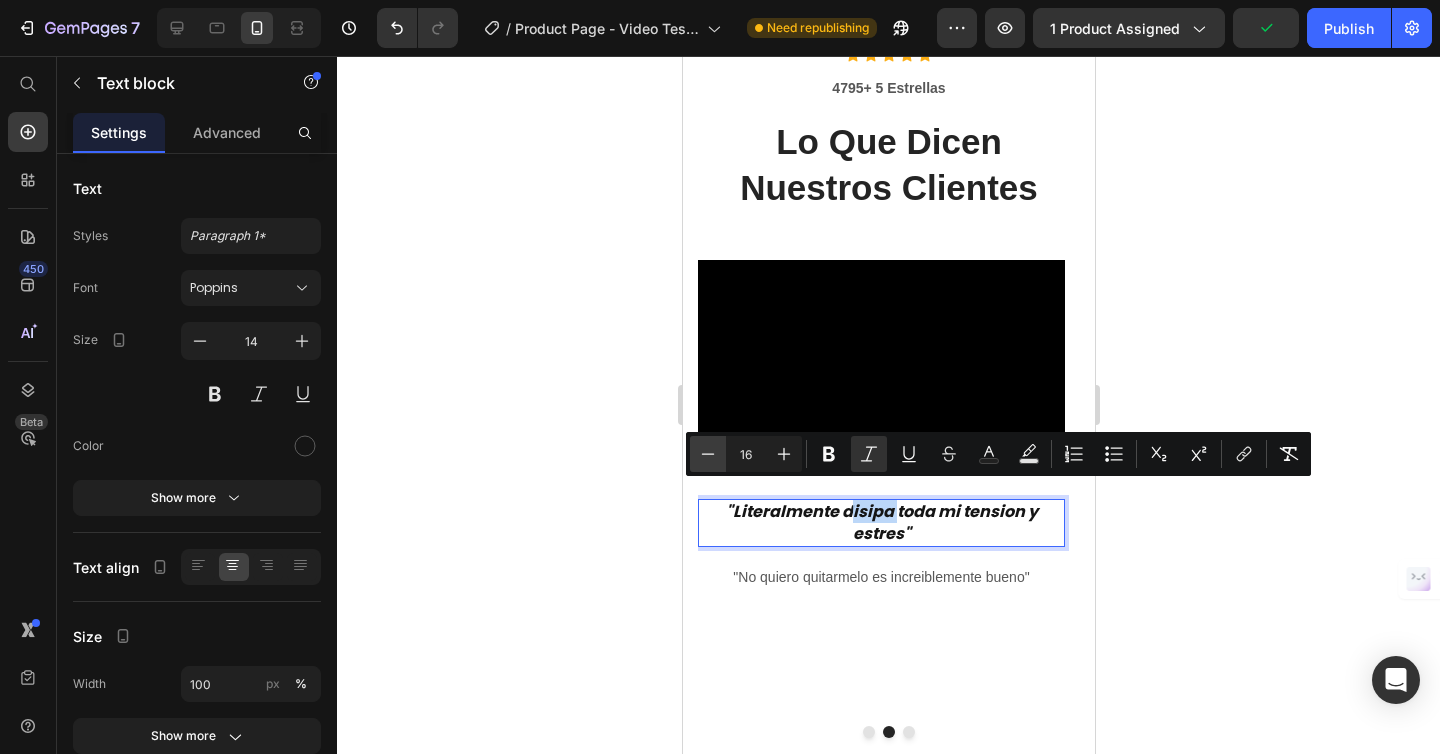 type on "15" 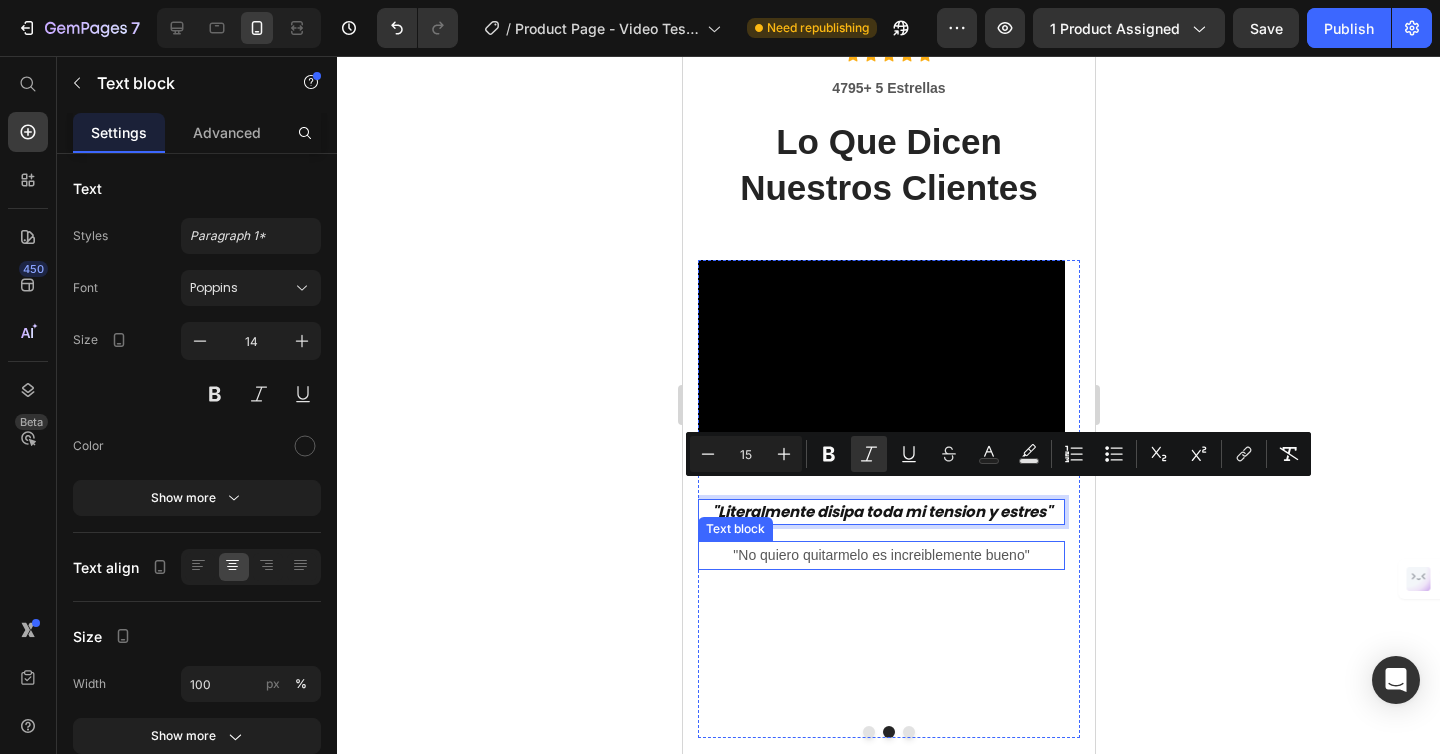 click on ""No quiero quitarmelo es increiblemente bueno"" at bounding box center (880, 555) 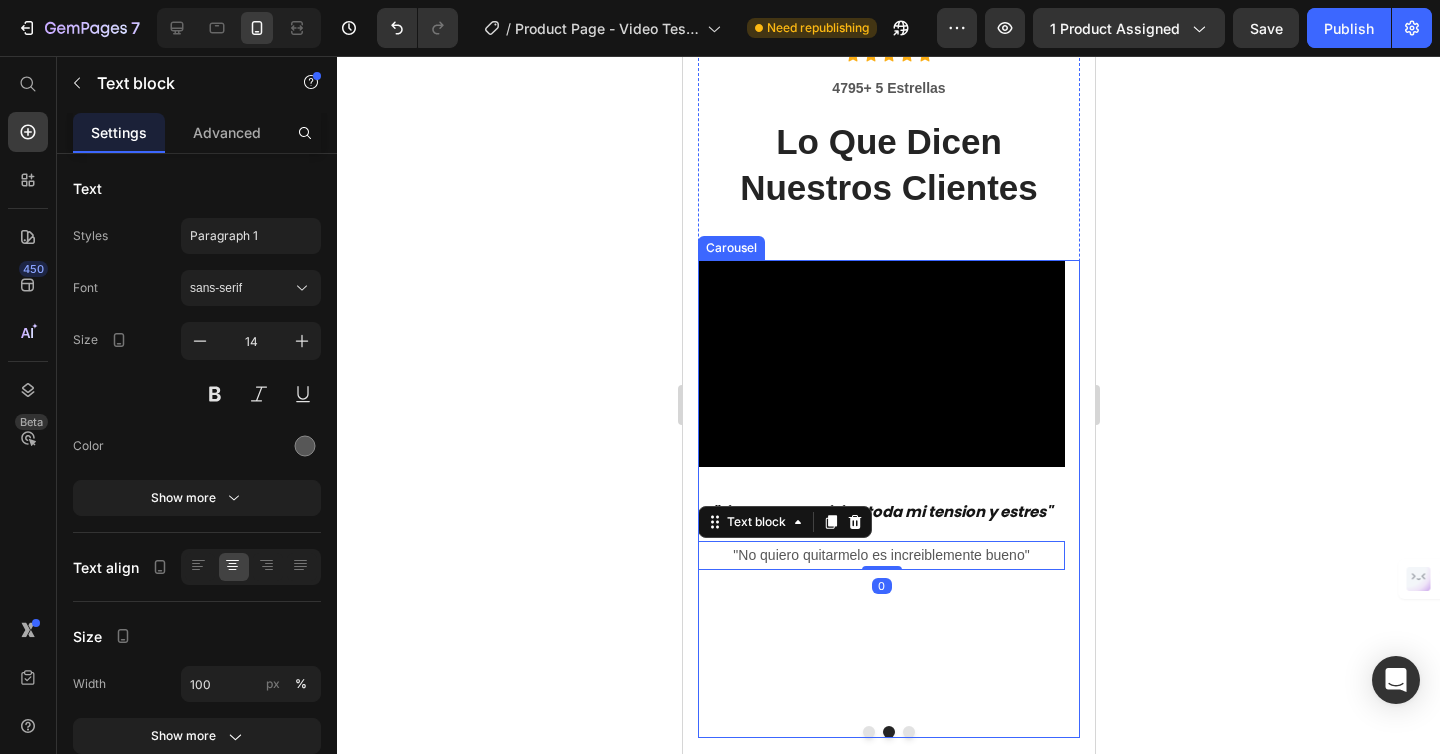 click at bounding box center (868, 732) 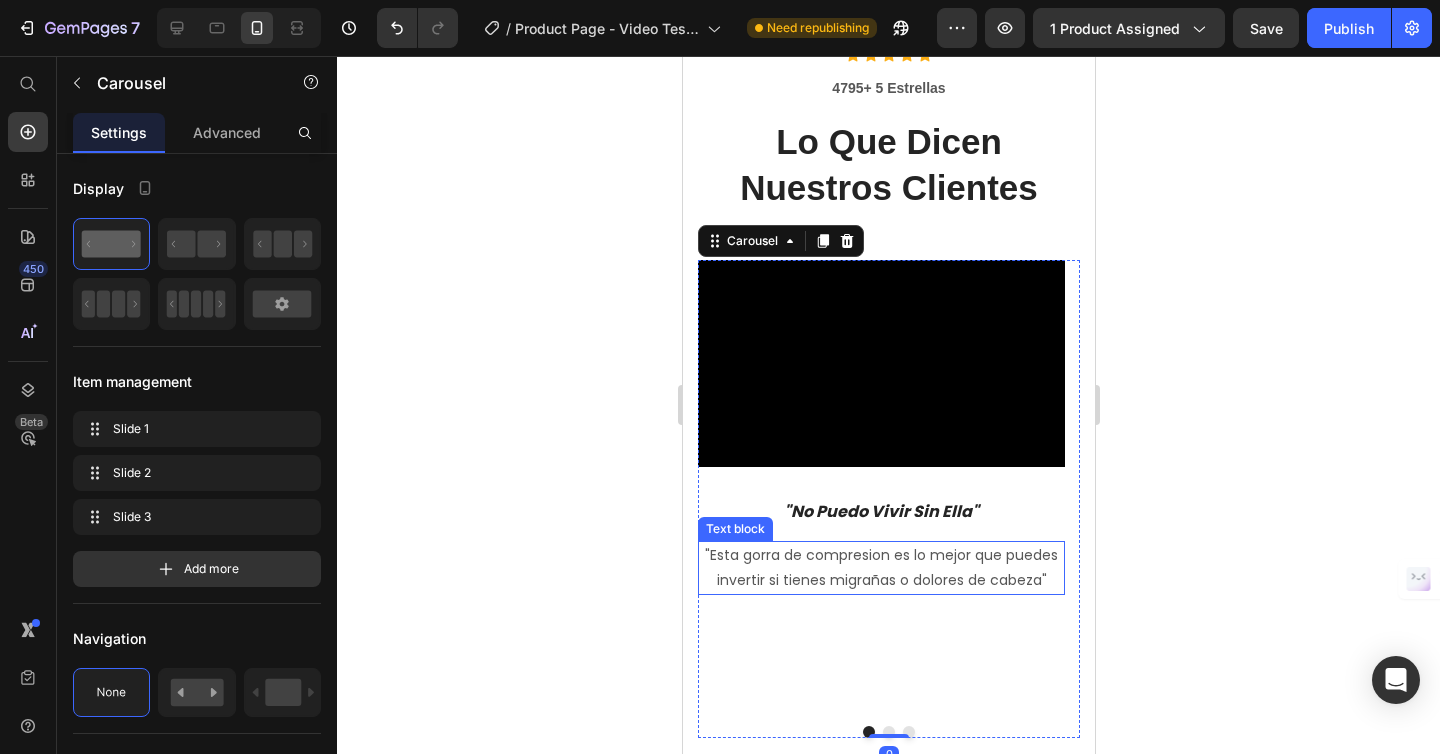 click on ""Esta gorra de compresion es lo mejor que puedes invertir si tienes migrañas o dolores de cabeza"" at bounding box center [880, 568] 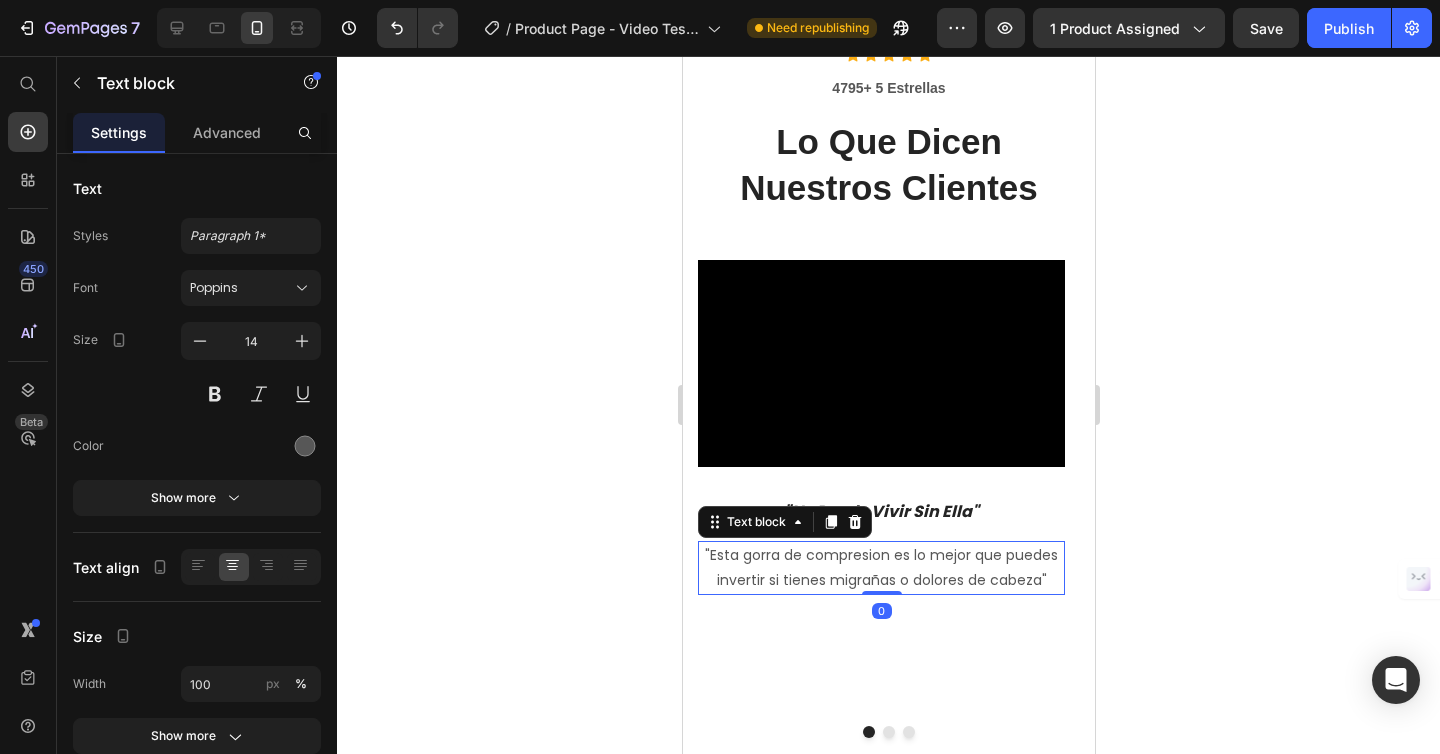 click on ""Esta gorra de compresion es lo mejor que puedes invertir si tienes migrañas o dolores de cabeza"" at bounding box center [880, 568] 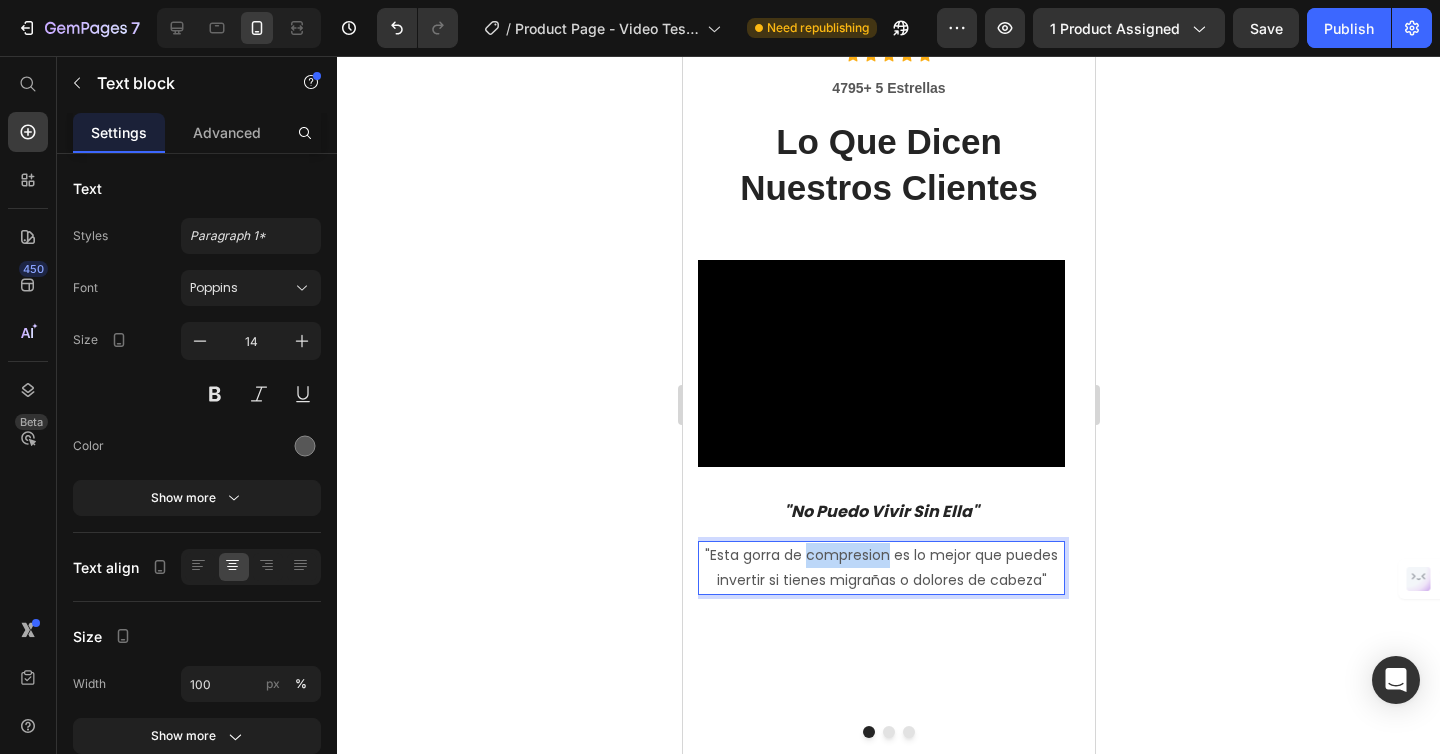 click on ""Esta gorra de compresion es lo mejor que puedes invertir si tienes migrañas o dolores de cabeza"" at bounding box center (880, 568) 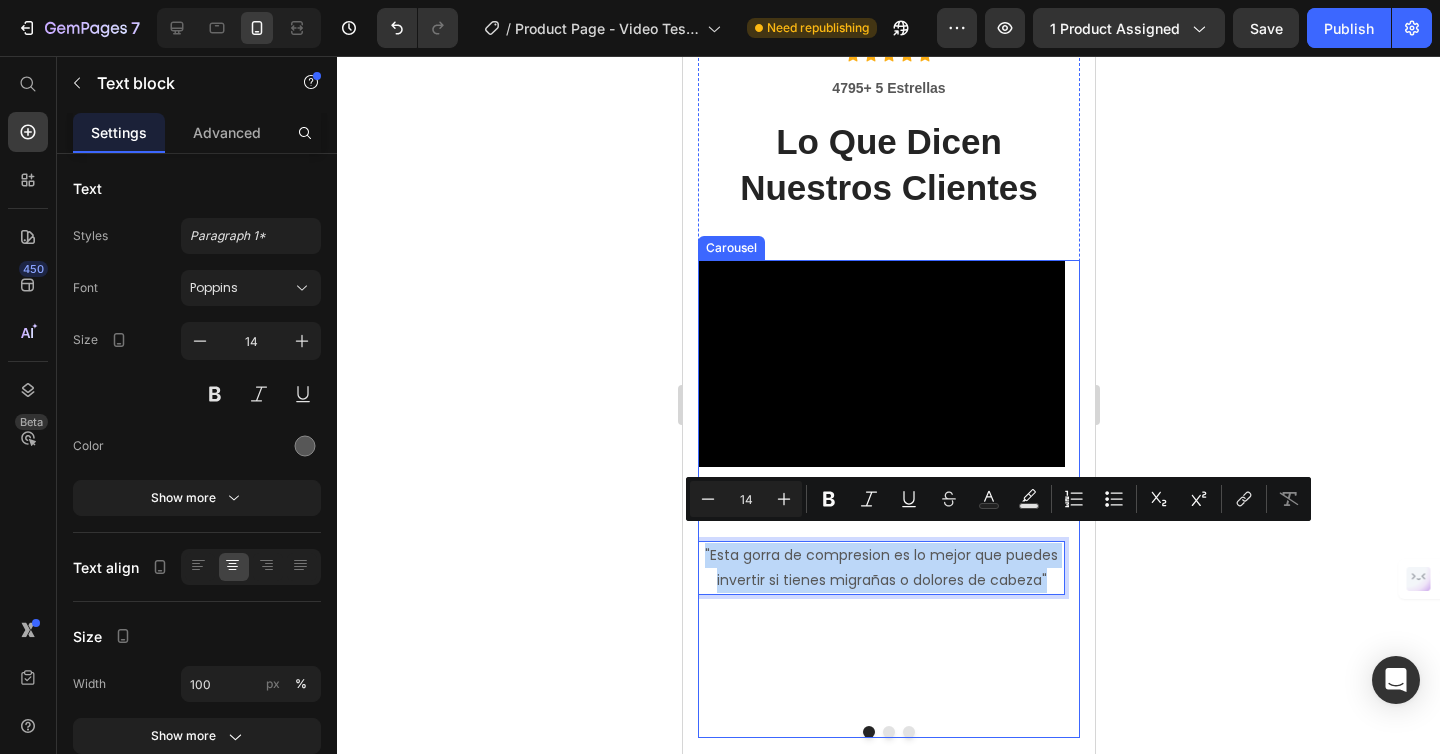click at bounding box center (888, 732) 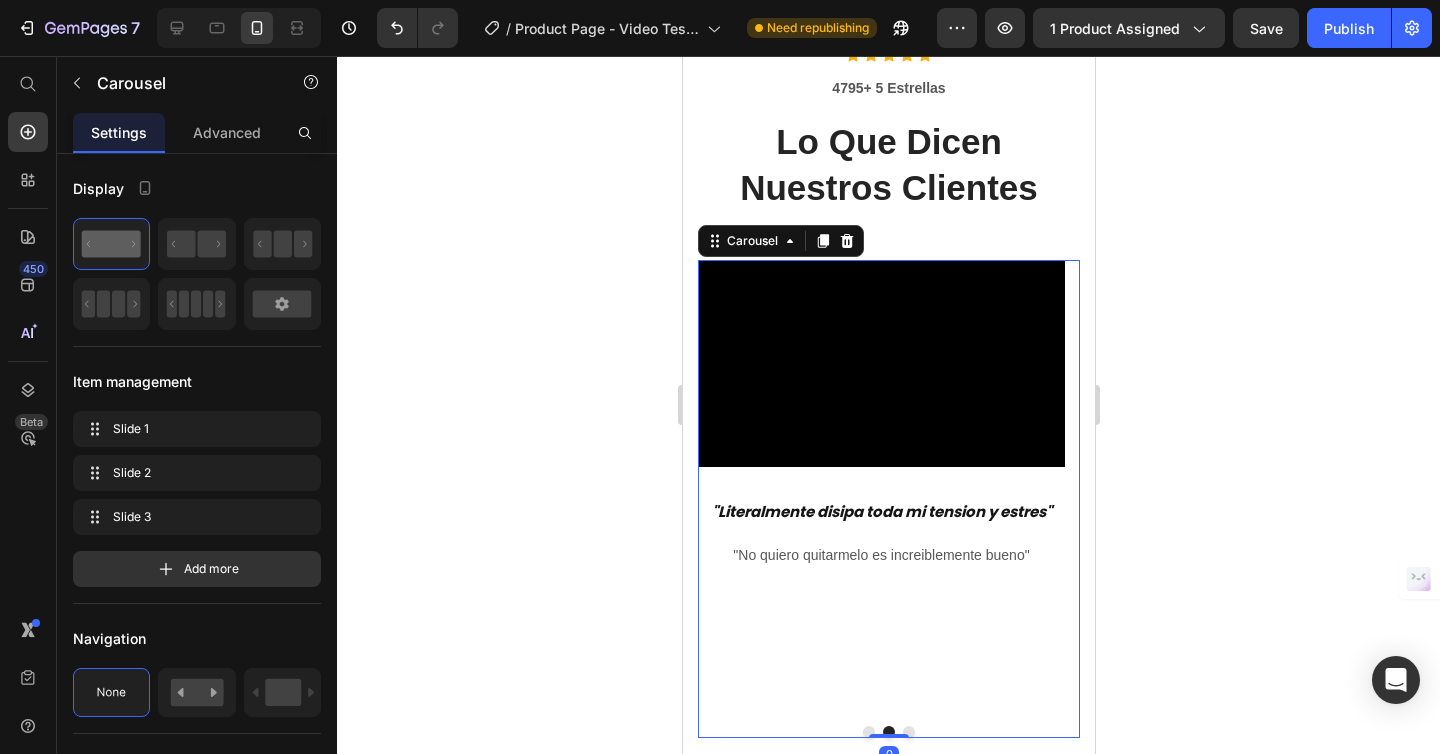 click on ""No quiero quitarmelo es increiblemente bueno"" at bounding box center [880, 555] 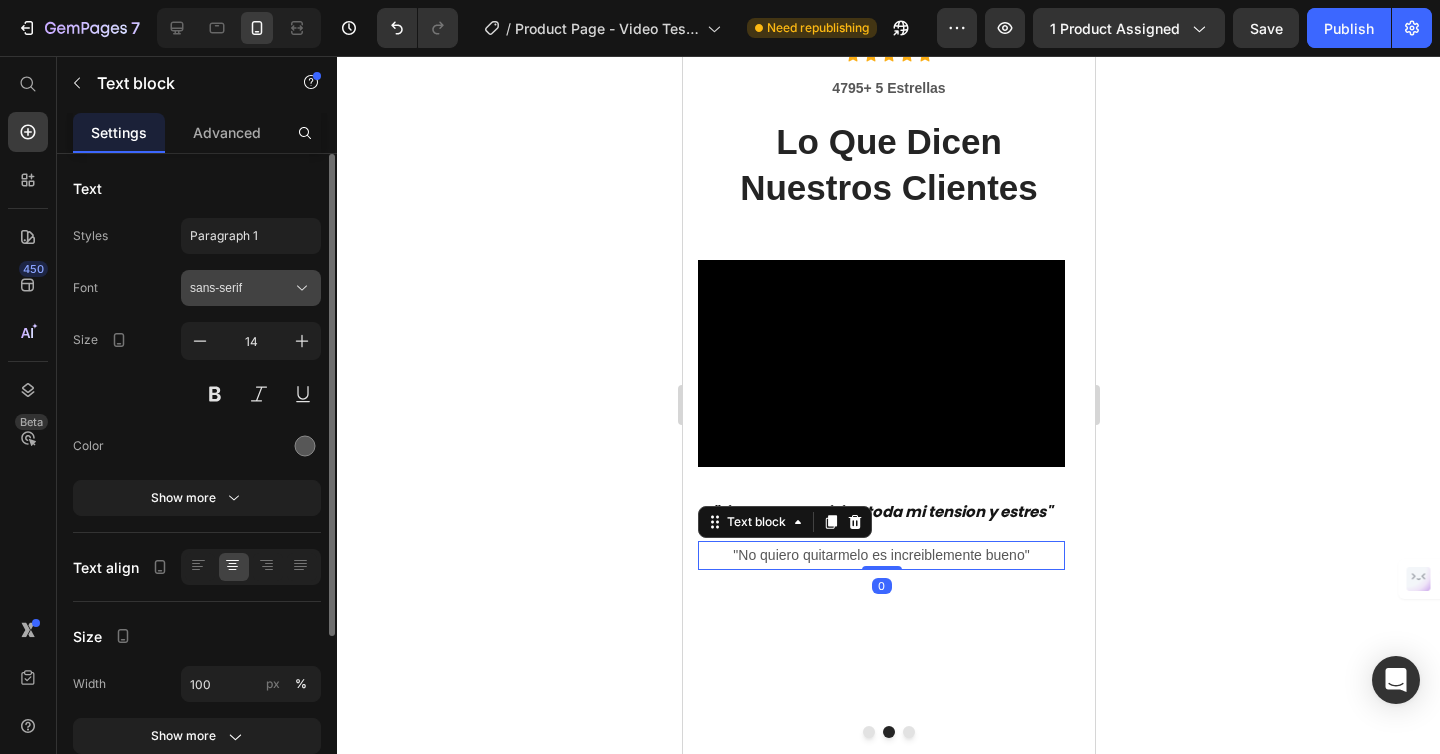 click on "sans-serif" at bounding box center [241, 288] 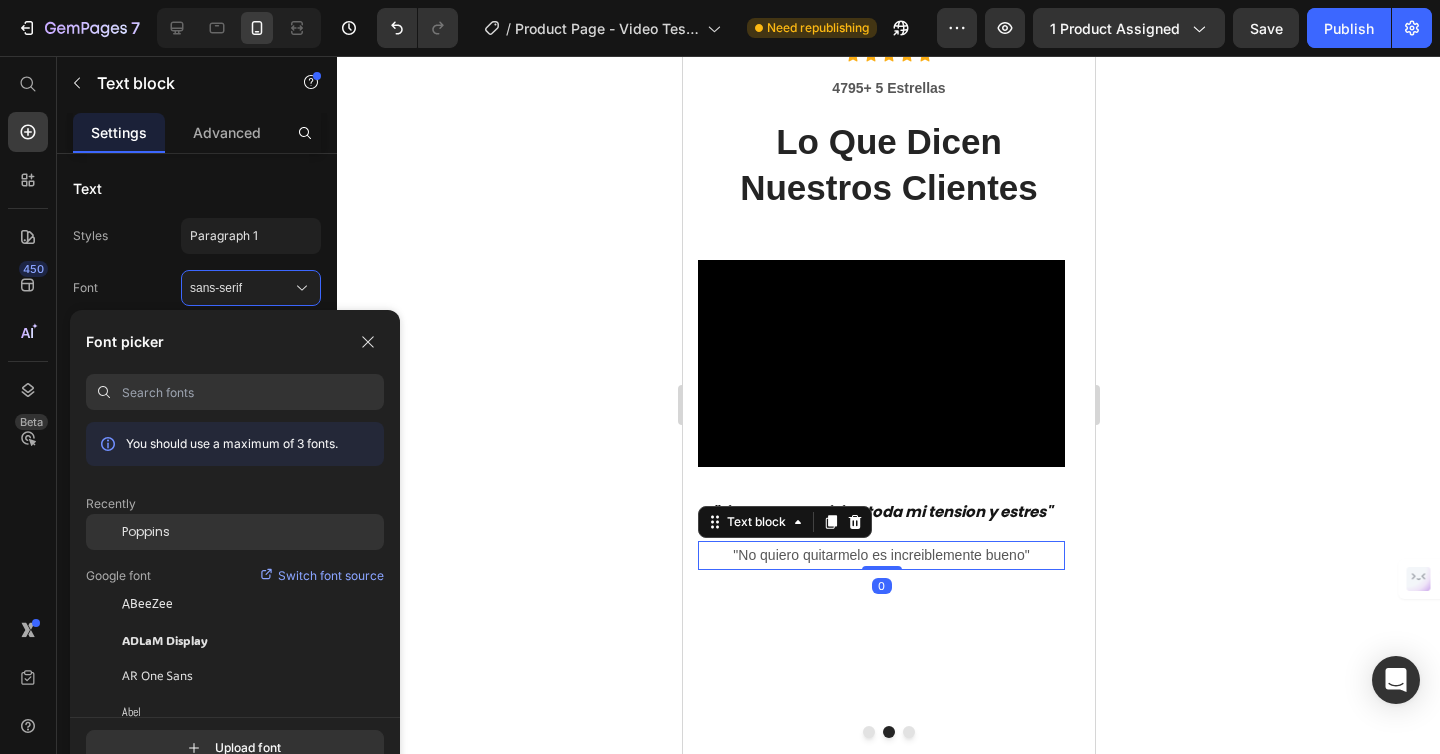 click on "Poppins" 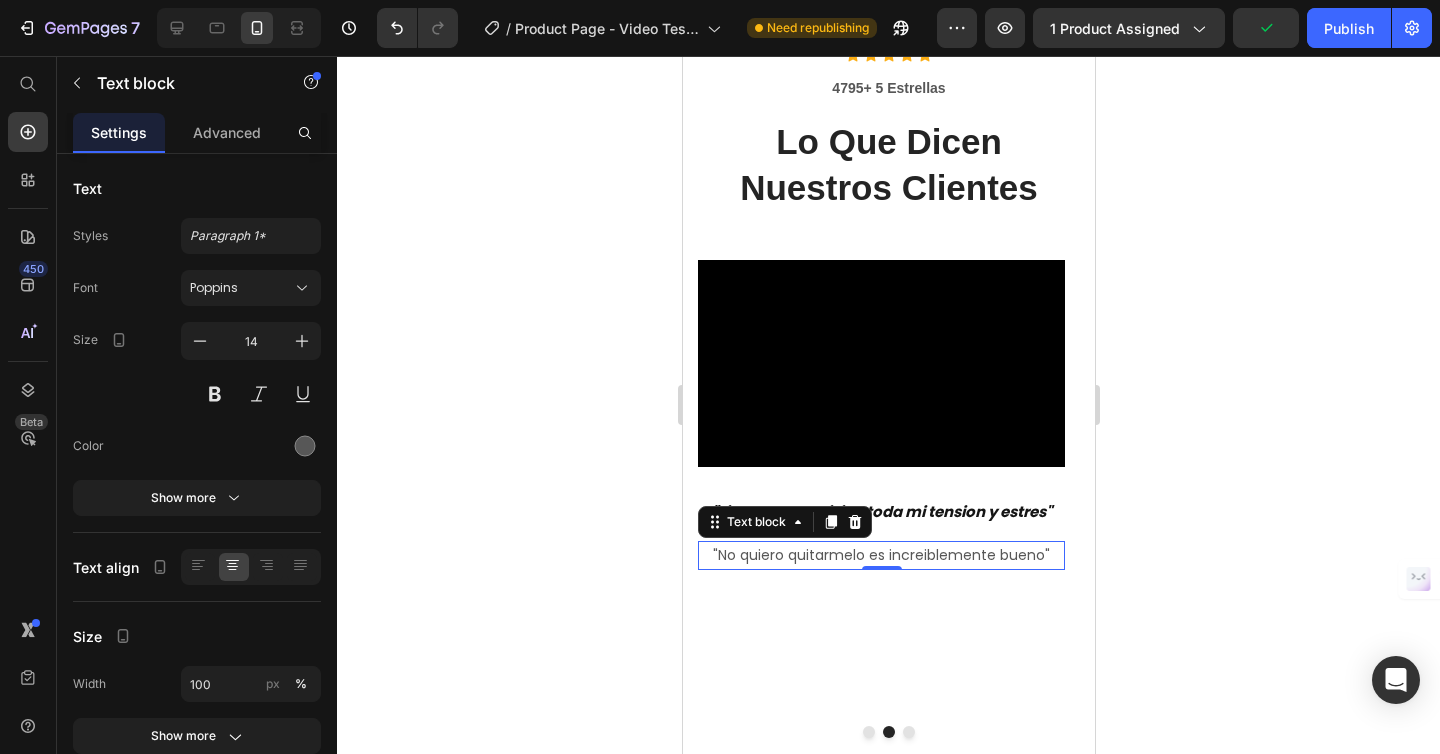 click 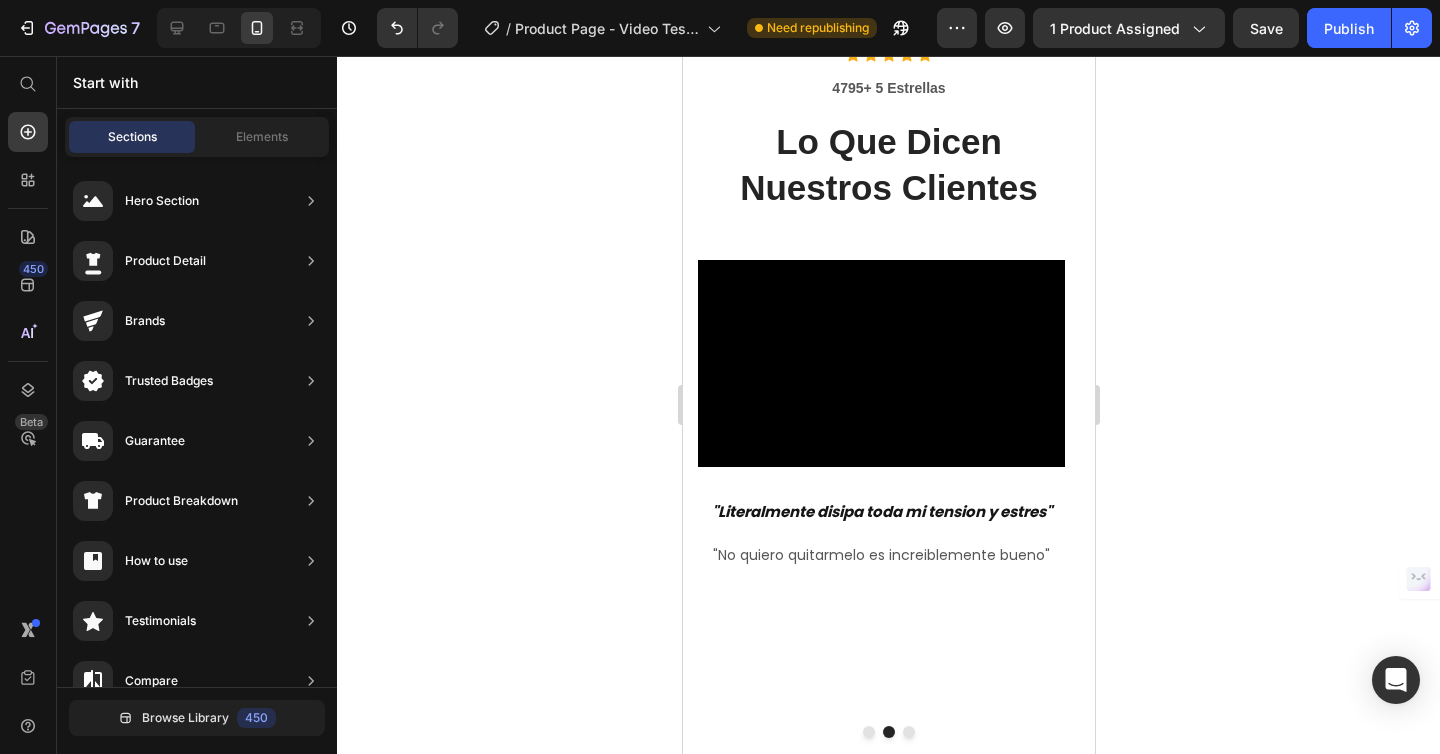 click 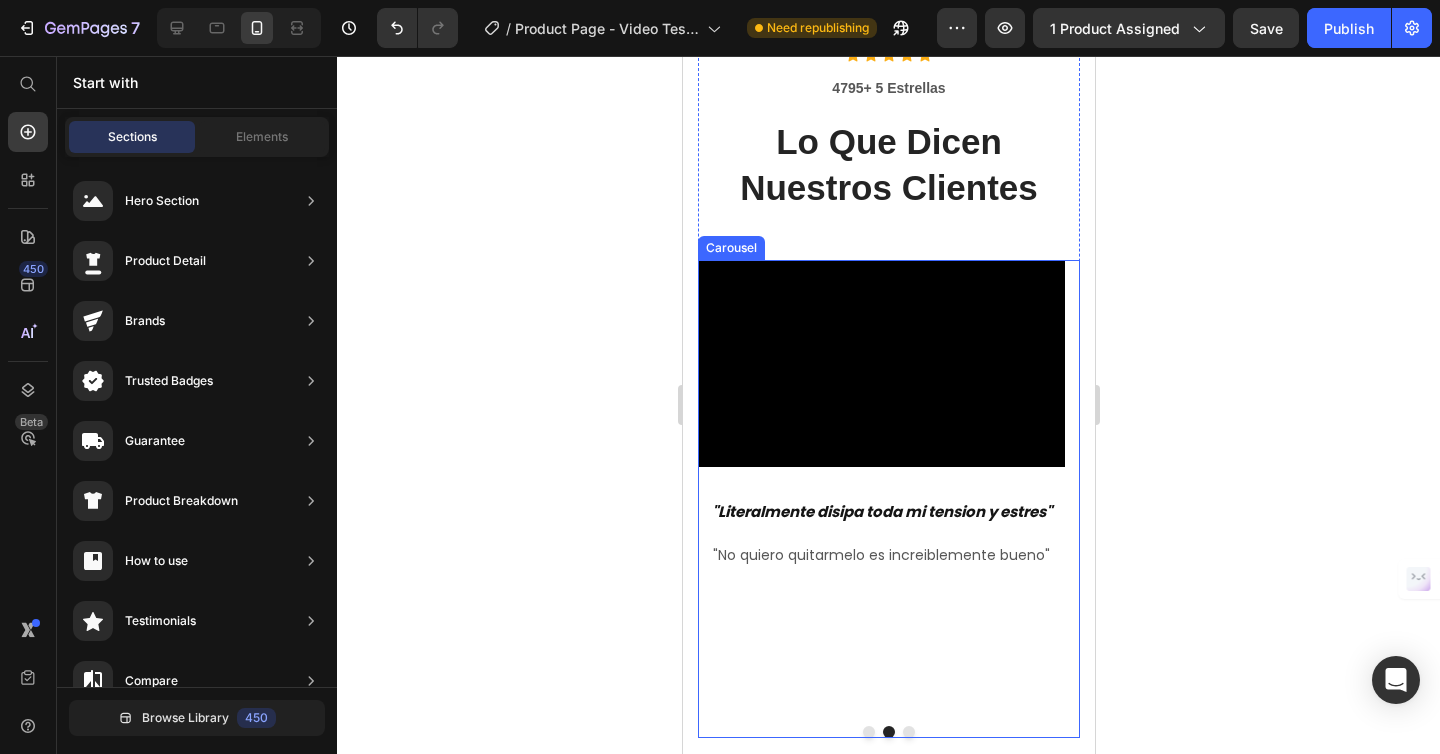 click on "Video "No Puedo Vivir Sin Ella" Text block "Esta gorra de compresion es lo mejor que puedes invertir si tienes migrañas o dolores de cabeza" Text block Video "Literalmente disipa toda mi tension y estres" Text block "No quiero quitarmelo es increiblemente bueno" Text block Video VID 2 Text block "Fabulous shoe. Expands where it needs to expand. Contracts where it needs to contract, and soooo easy to put on. Lots of support." Text block [FIRST] [LAST] / Financial Advisor Text block" at bounding box center [888, 499] 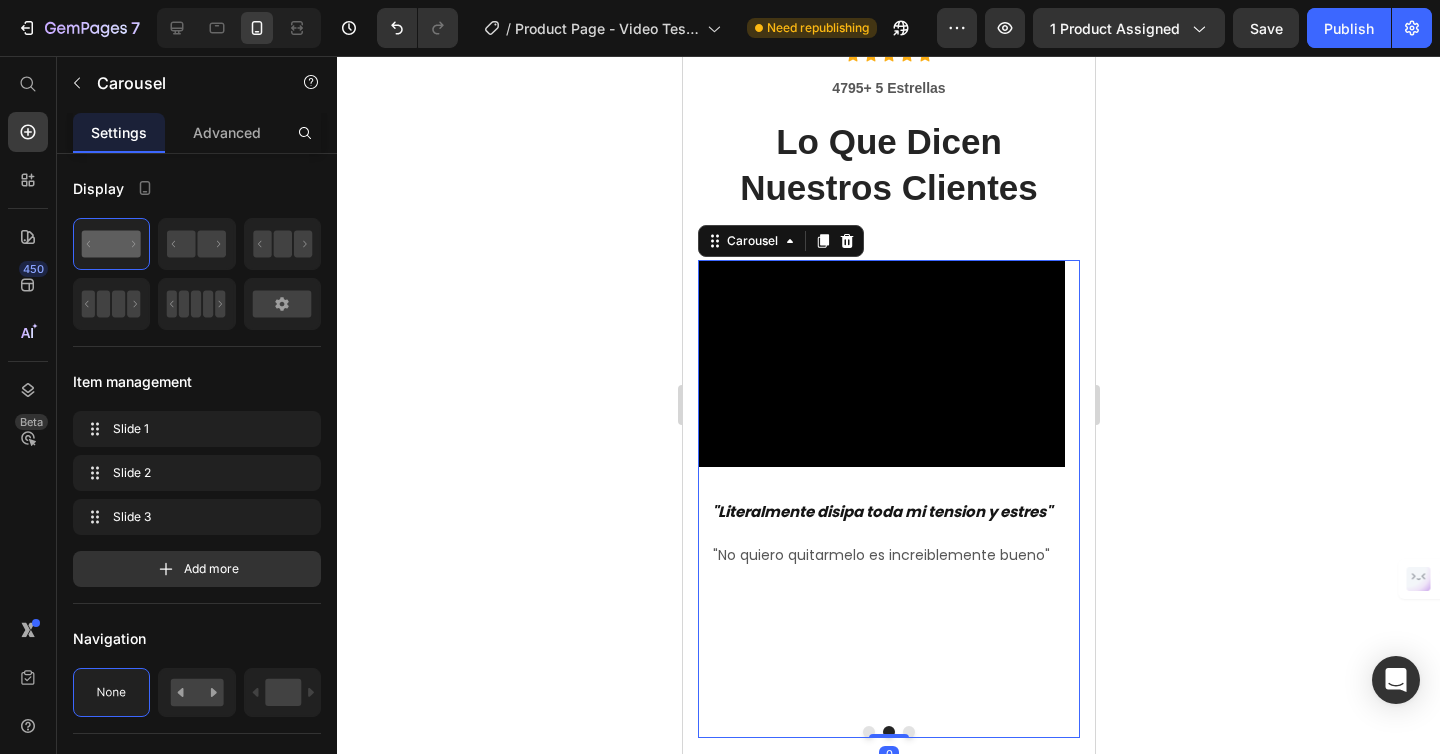 click on "Video "No Puedo Vivir Sin Ella" Text block "Esta gorra de compresion es lo mejor que puedes invertir si tienes migrañas o dolores de cabeza" Text block Video "Literalmente disipa toda mi tension y estres" Text block "No quiero quitarmelo es increiblemente bueno" Text block Video VID 2 Text block "Fabulous shoe. Expands where it needs to expand. Contracts where it needs to contract, and soooo easy to put on. Lots of support." Text block [FIRST] [LAST] / Financial Advisor Text block" at bounding box center (888, 499) 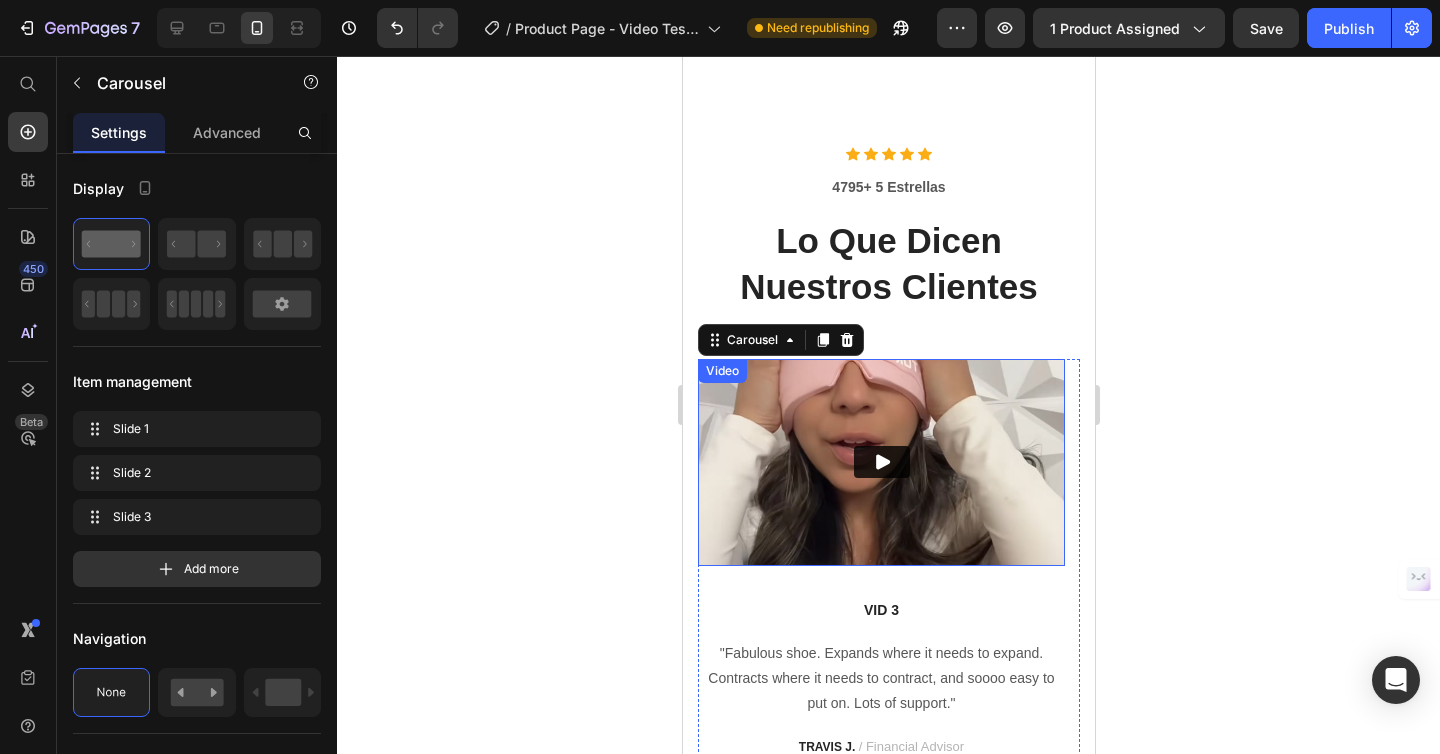 scroll, scrollTop: 3759, scrollLeft: 0, axis: vertical 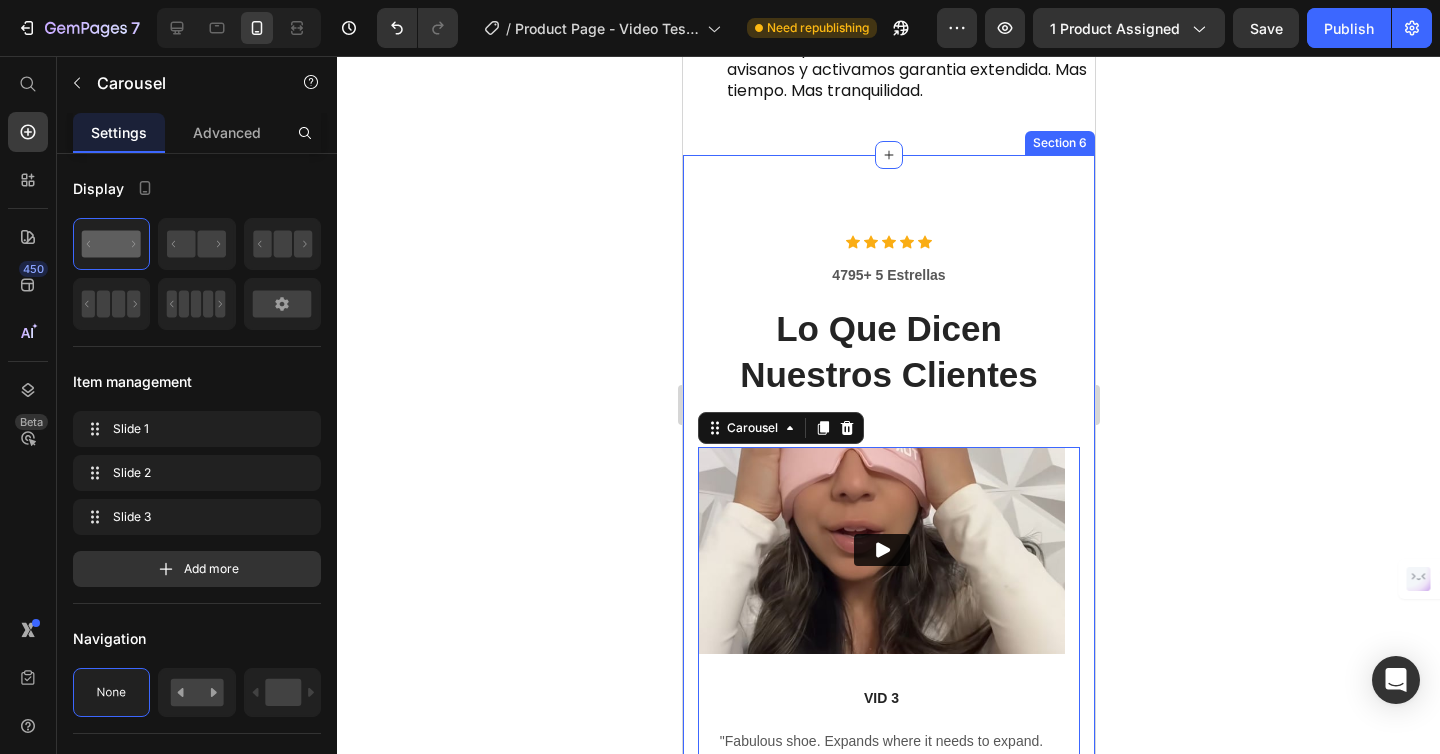 click on "Icon Icon Icon Icon Icon Icon List Hoz 4795+ 5 Estrellas Text block Lo Que Dicen Nuestros Clientes Heading Video "No Puedo Vivir Sin Ella" Text block "Esta gorra de compresion es lo mejor que puedes invertir si tienes migrañas o dolores de cabeza" Text block Video "Literalmente disipa toda mi tension y estres" Text block "No quiero quitarmelo es increiblemente bueno" Text block Video VID 3 Text block "Fabulous shoe. Expands where it needs to expand. Contracts where it needs to contract, and soooo easy to put on. Lots of support." Text block [FIRST] [LAST] / Financial Advisor Text block Carousel 0 Row Section 6" at bounding box center [888, 580] 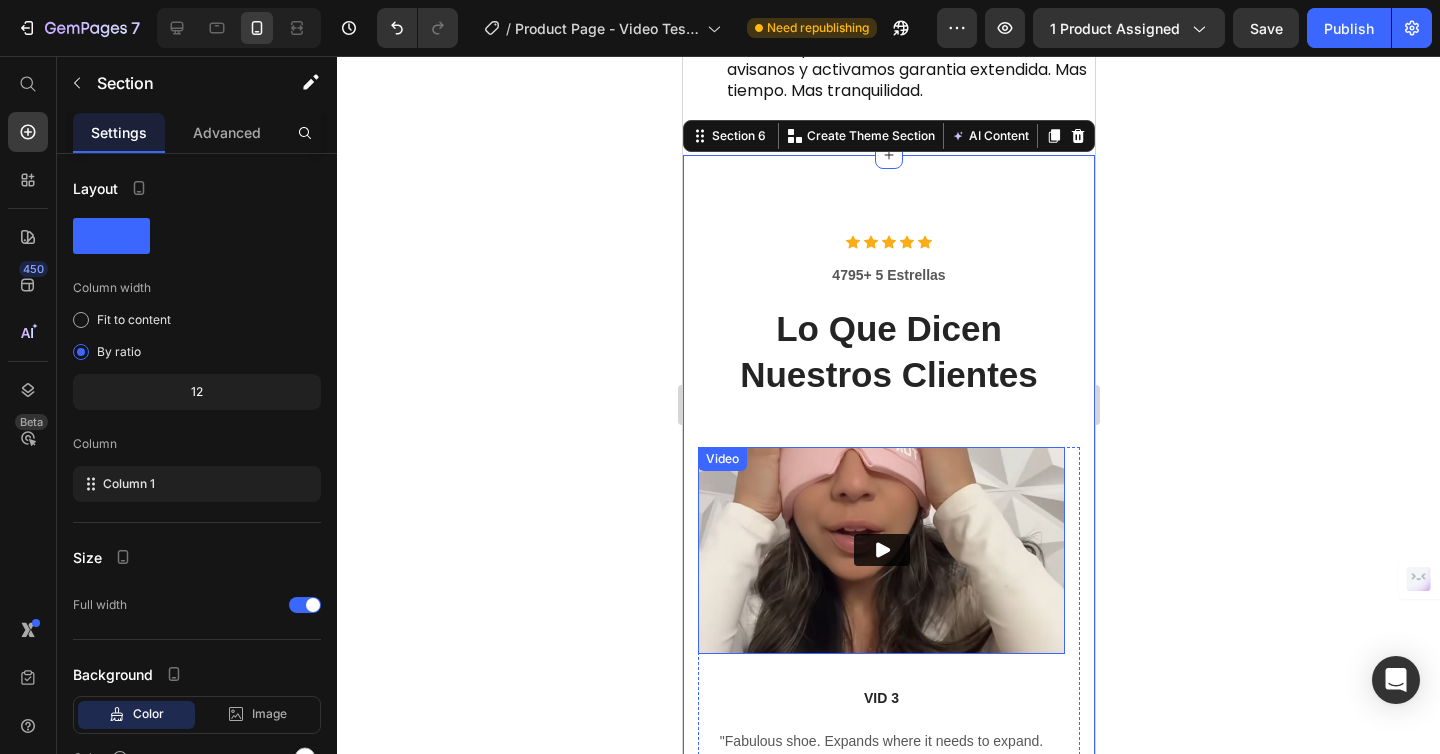 click at bounding box center [880, 550] 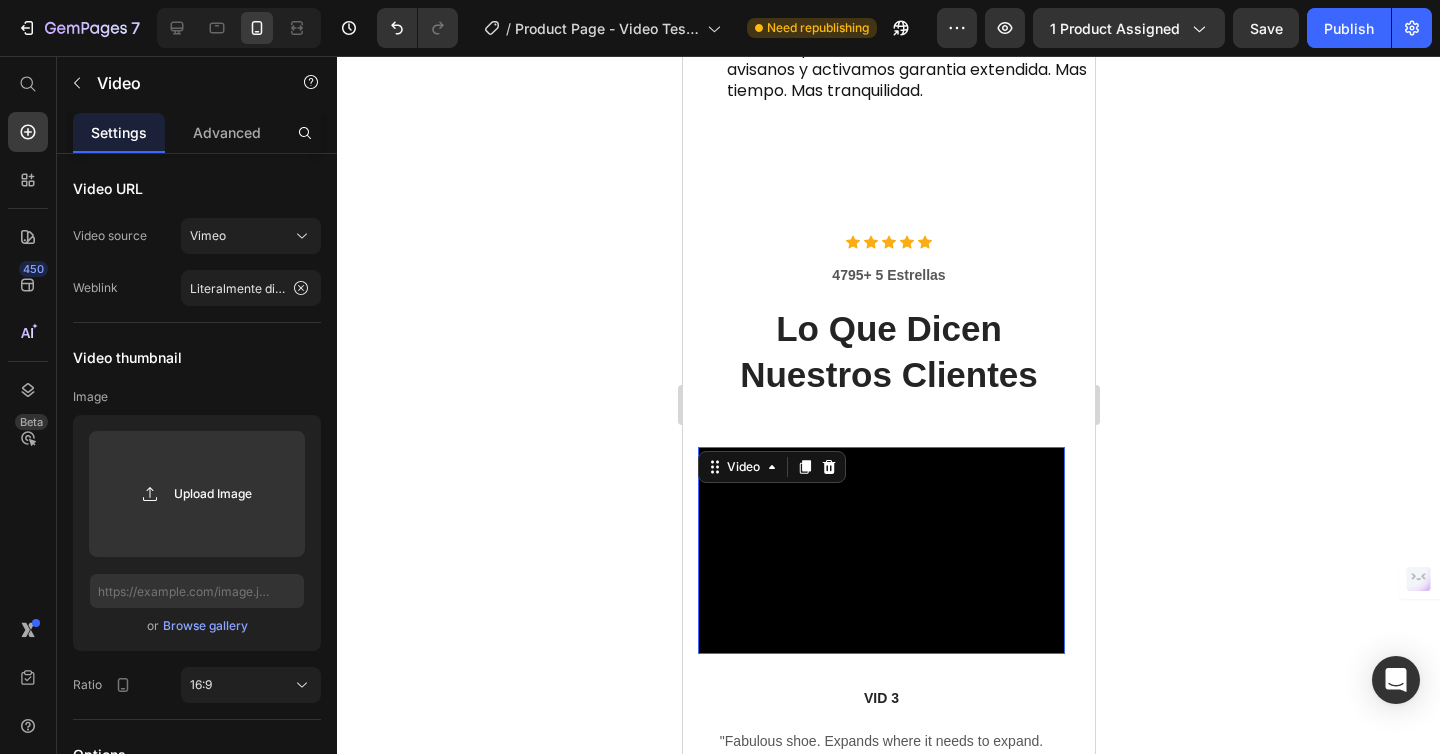 scroll, scrollTop: 4079, scrollLeft: 0, axis: vertical 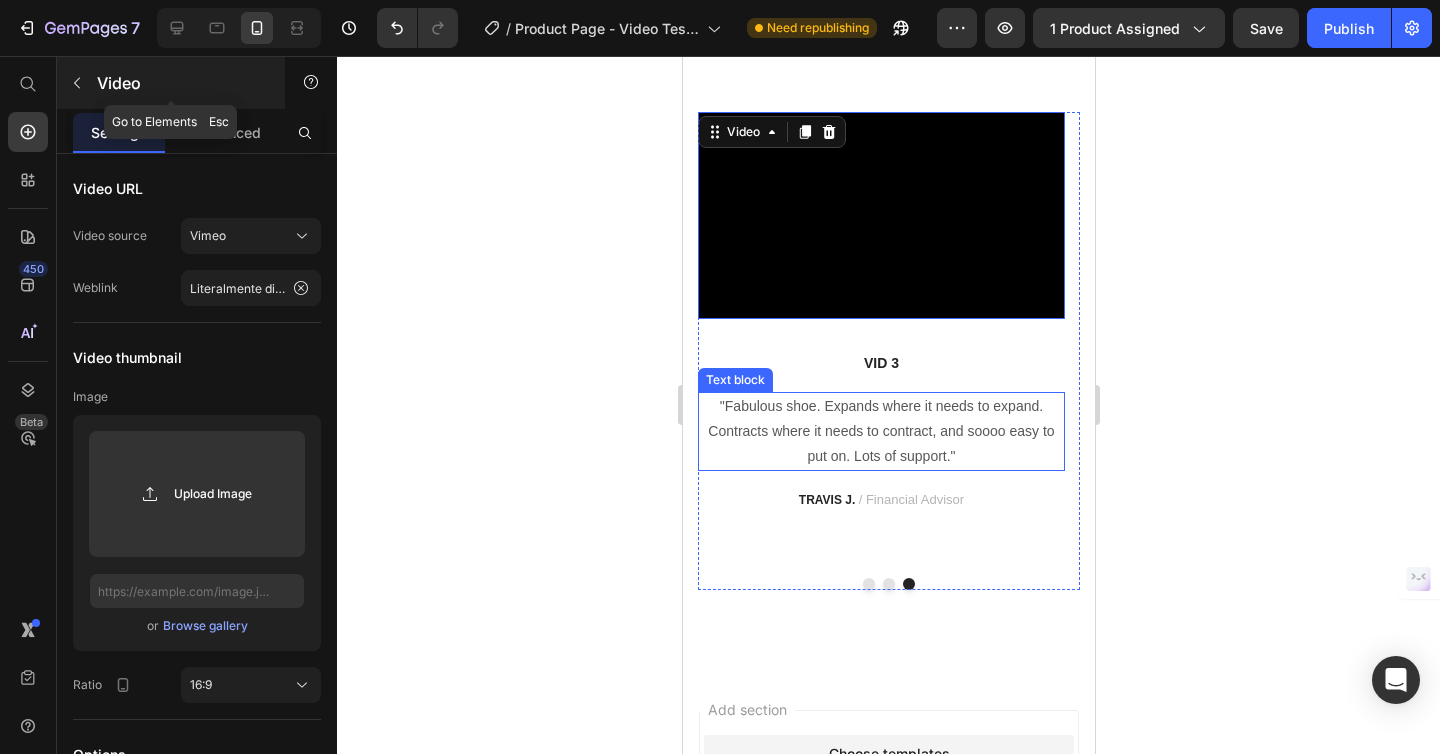 click on "Video" at bounding box center (171, 83) 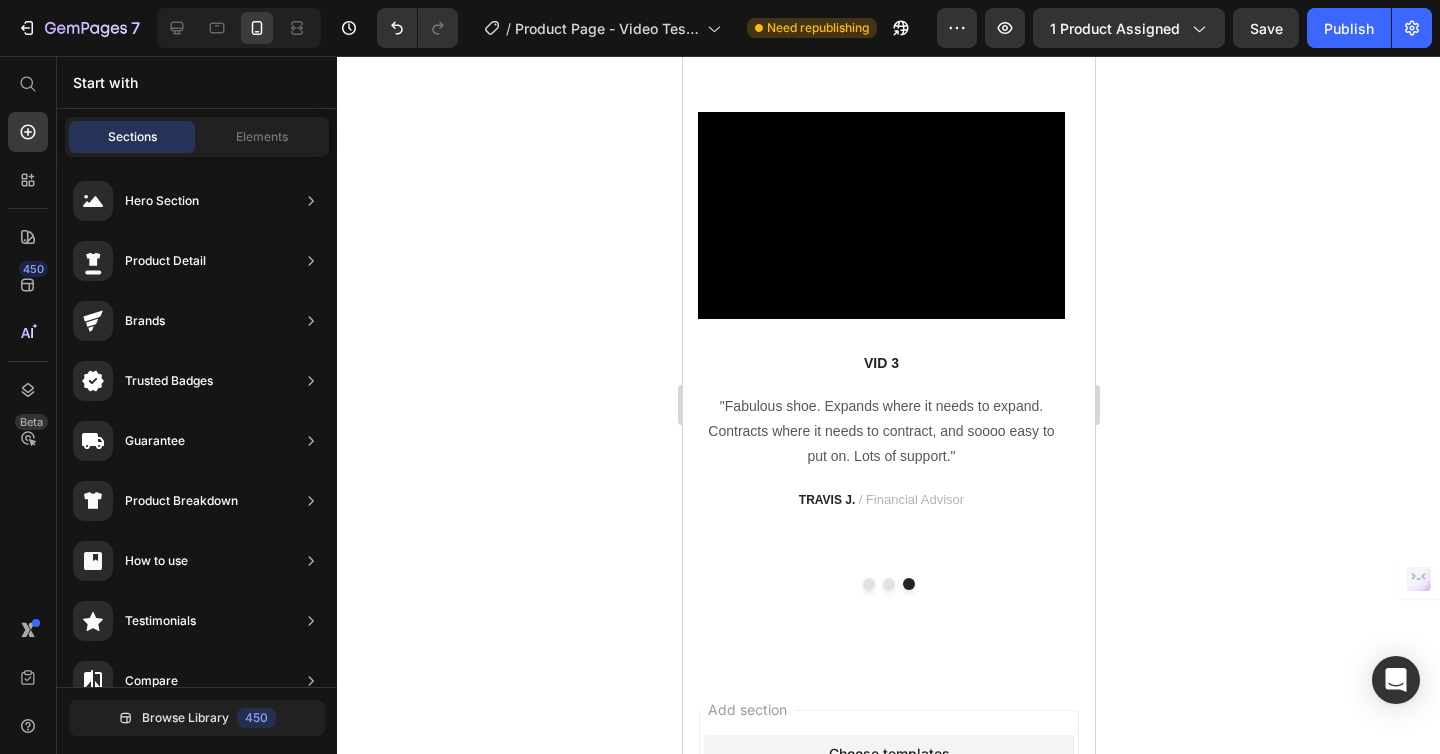 scroll, scrollTop: 4360, scrollLeft: 0, axis: vertical 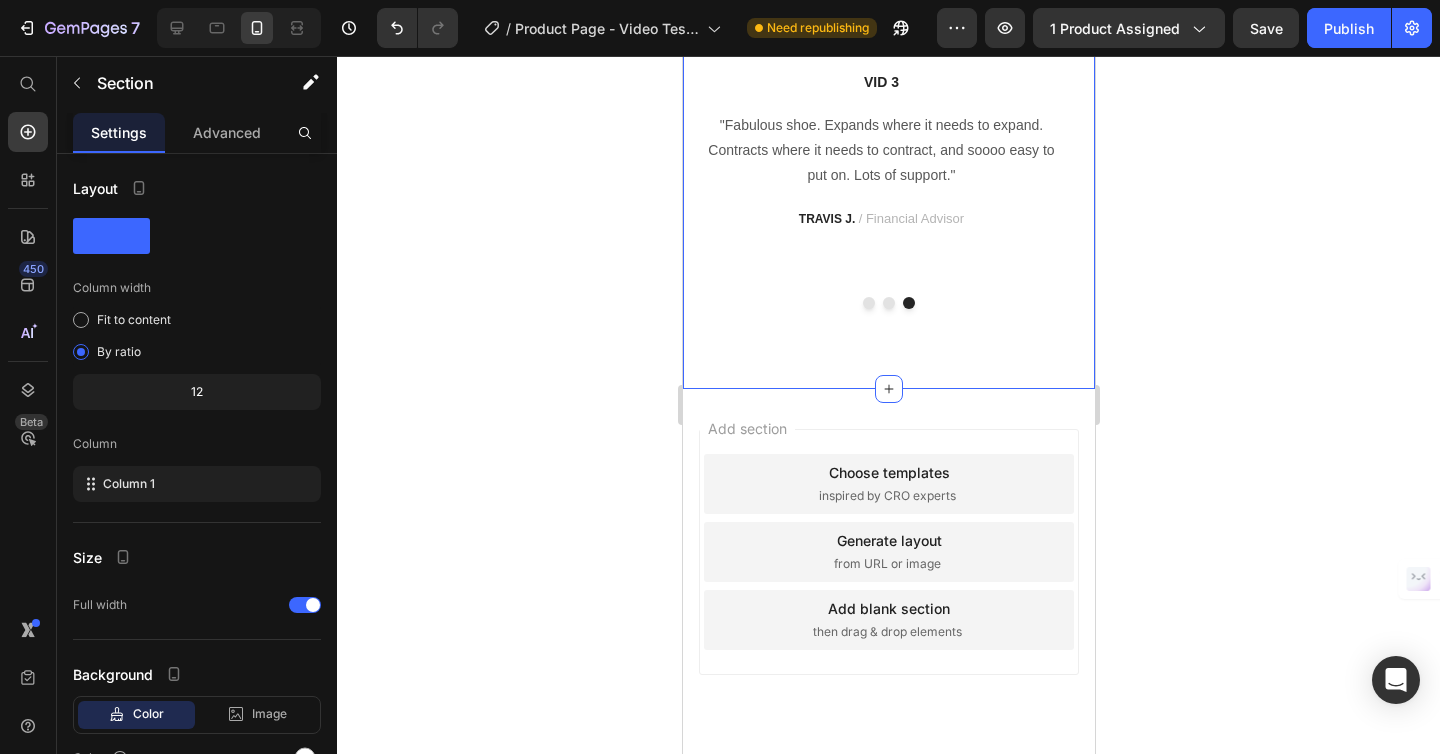 click on "Icon Icon Icon Icon Icon Icon List Hoz 4795+ 5 Estrellas Text block Lo Que Dicen Nuestros Clientes Heading Video "No Puedo Vivir Sin Ella" Text block "Esta gorra de compresion es lo mejor que puedes invertir si tienes migrañas o dolores de cabeza" Text block Video "Literalmente disipa toda mi tension y estres" Text block "No quiero quitarmelo es increiblemente bueno" Text block Video VID 3 Text block "Fabulous shoe. Expands where it needs to expand. Contracts where it needs to contract, and soooo easy to put on. Lots of support." Text block [FIRST] [LAST] / Financial Advisor Text block Carousel Row Section 6" at bounding box center [888, -36] 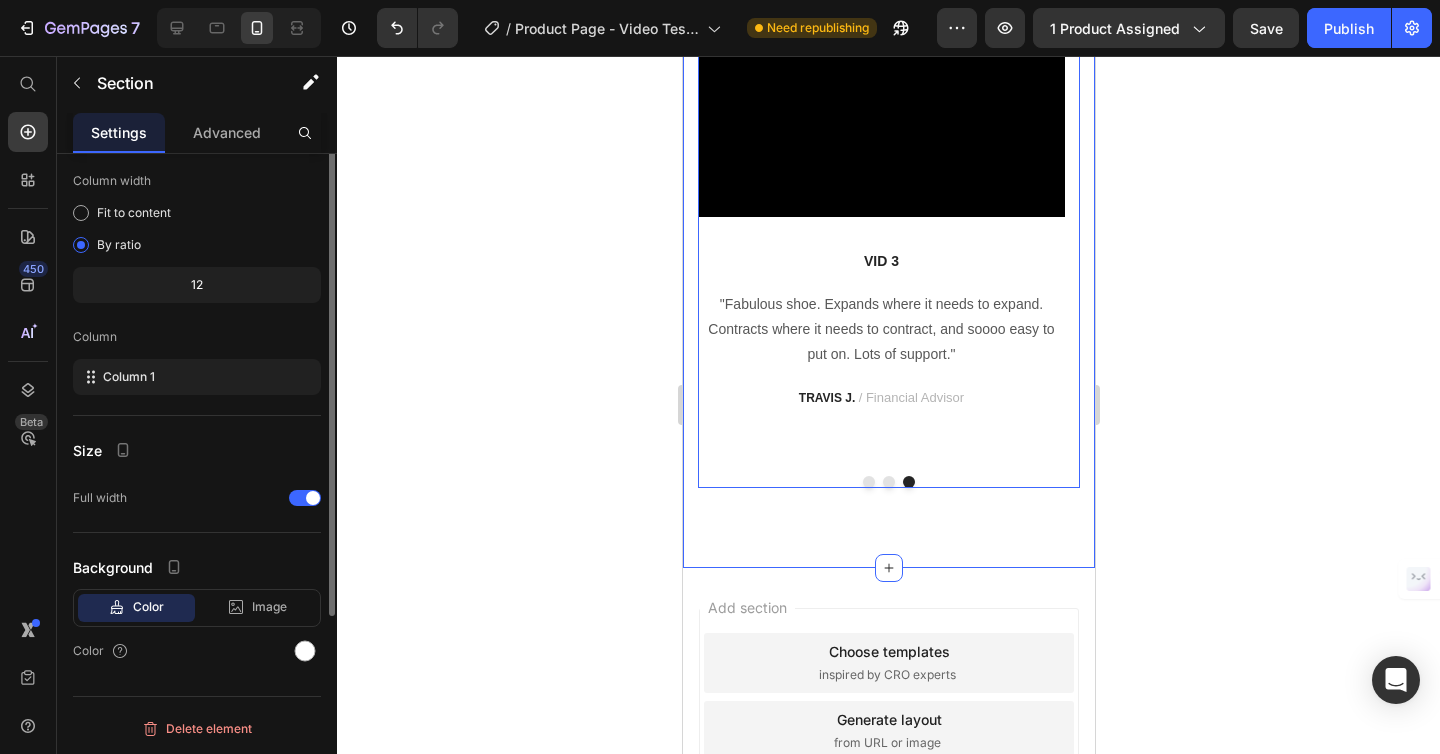 scroll, scrollTop: 0, scrollLeft: 0, axis: both 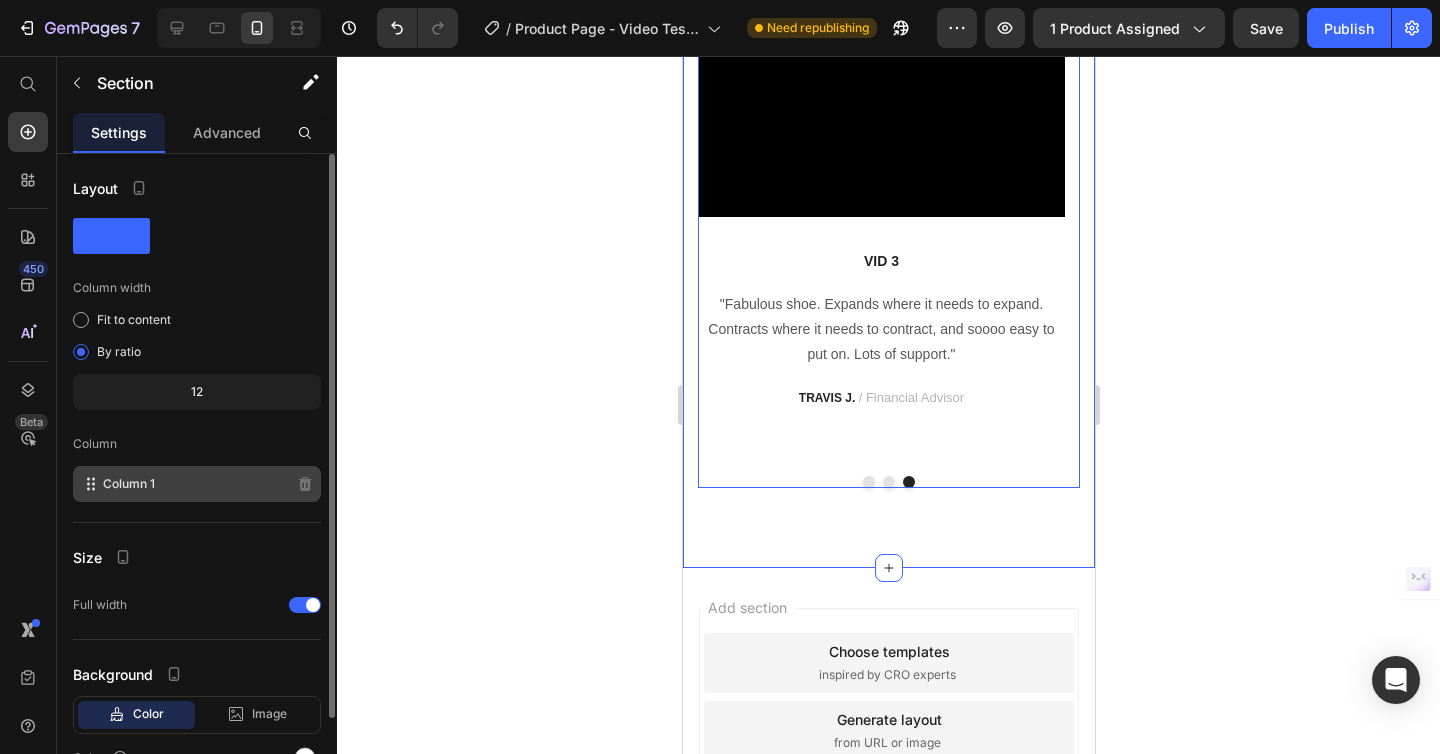 click on "Column 1" 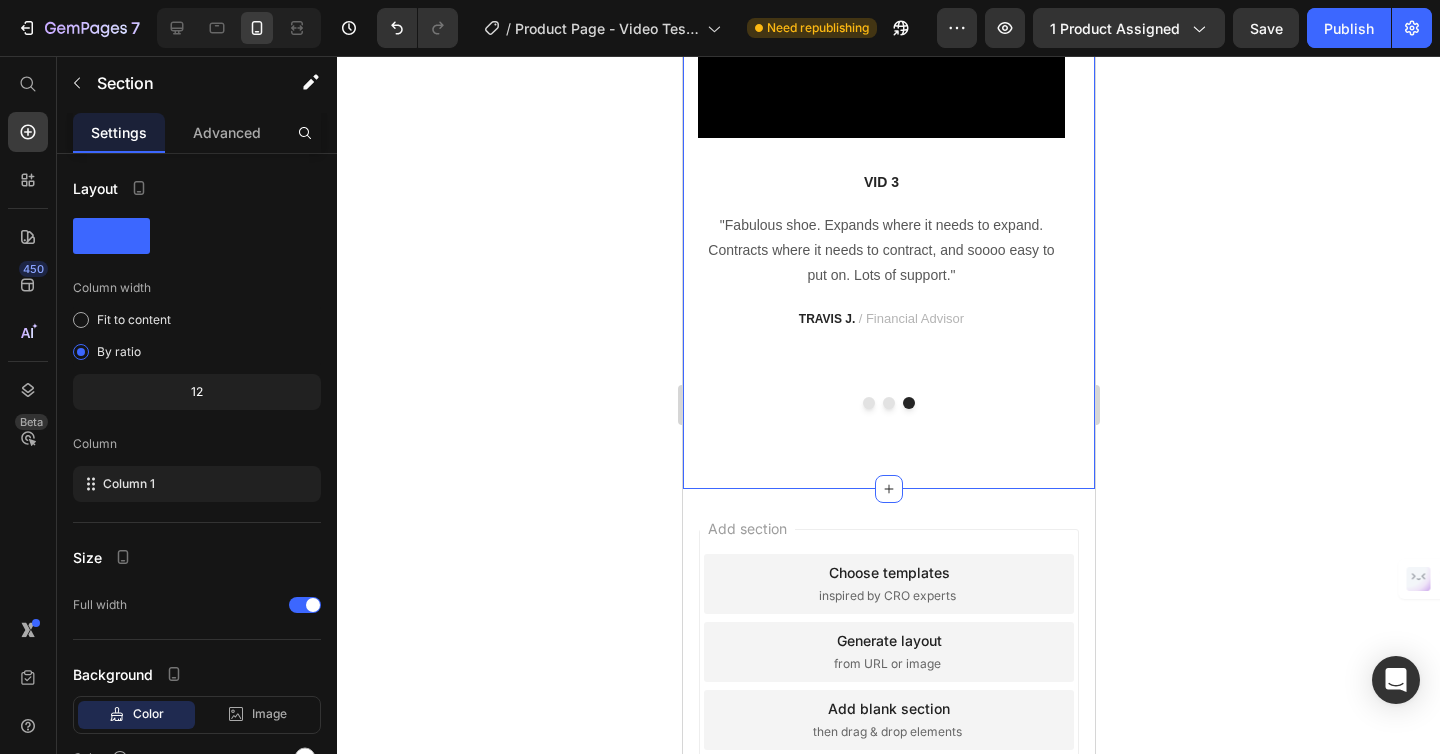scroll, scrollTop: 4120, scrollLeft: 0, axis: vertical 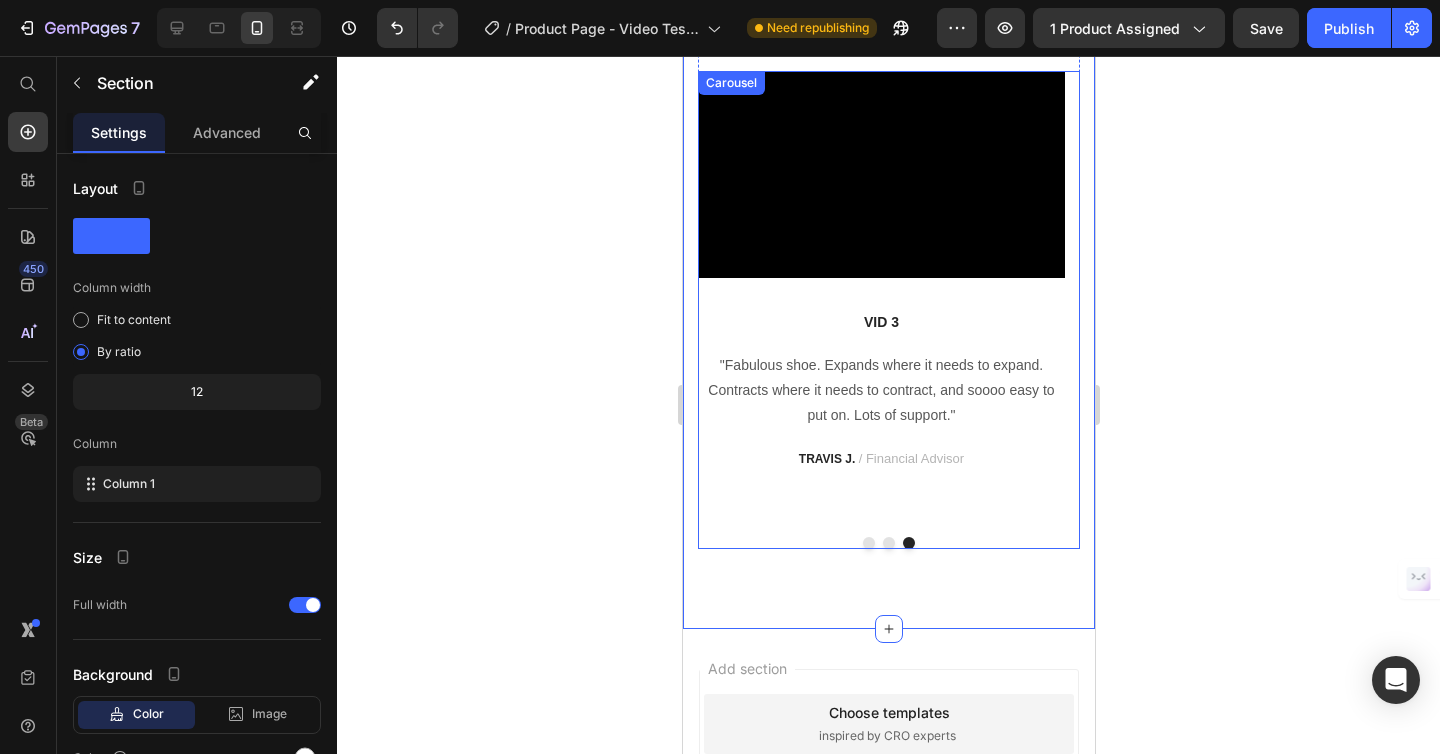 click at bounding box center (888, 543) 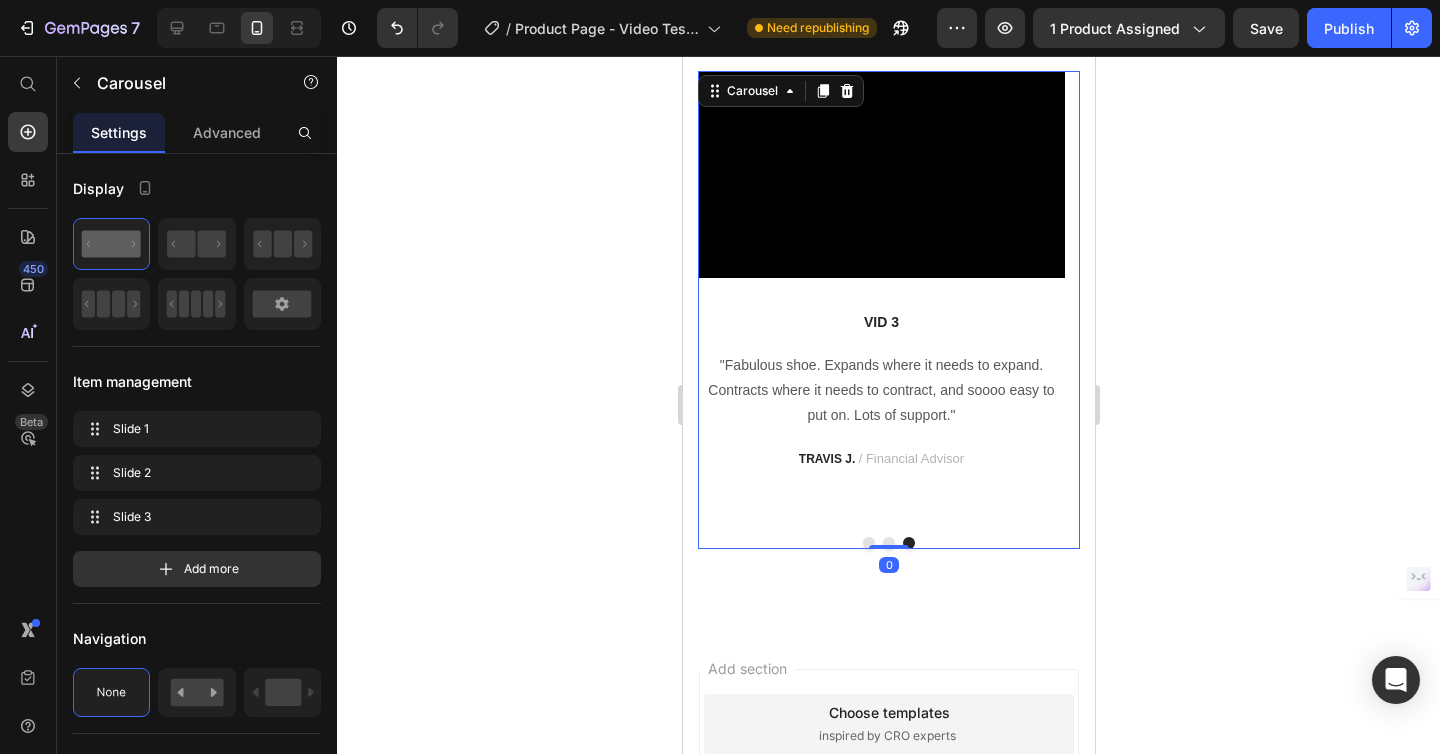 click at bounding box center [888, 543] 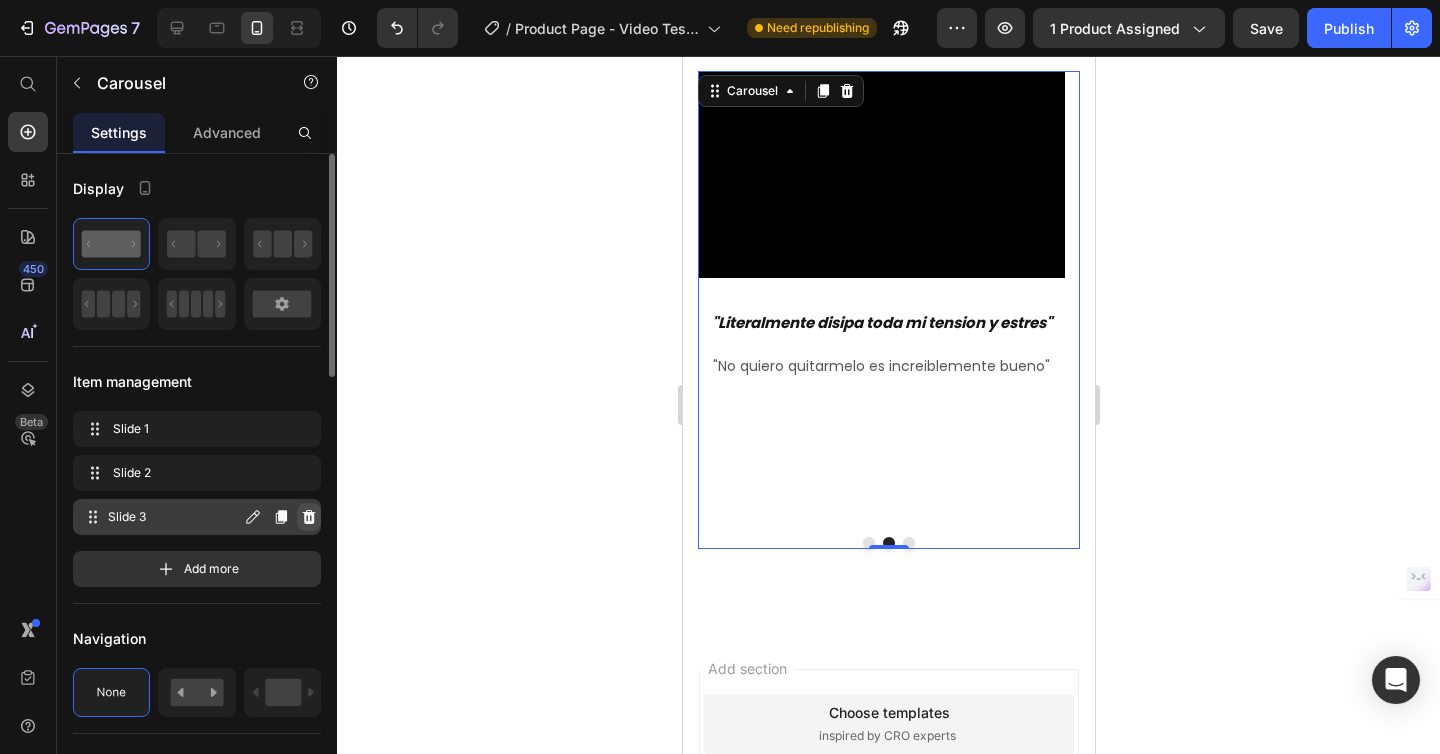 click 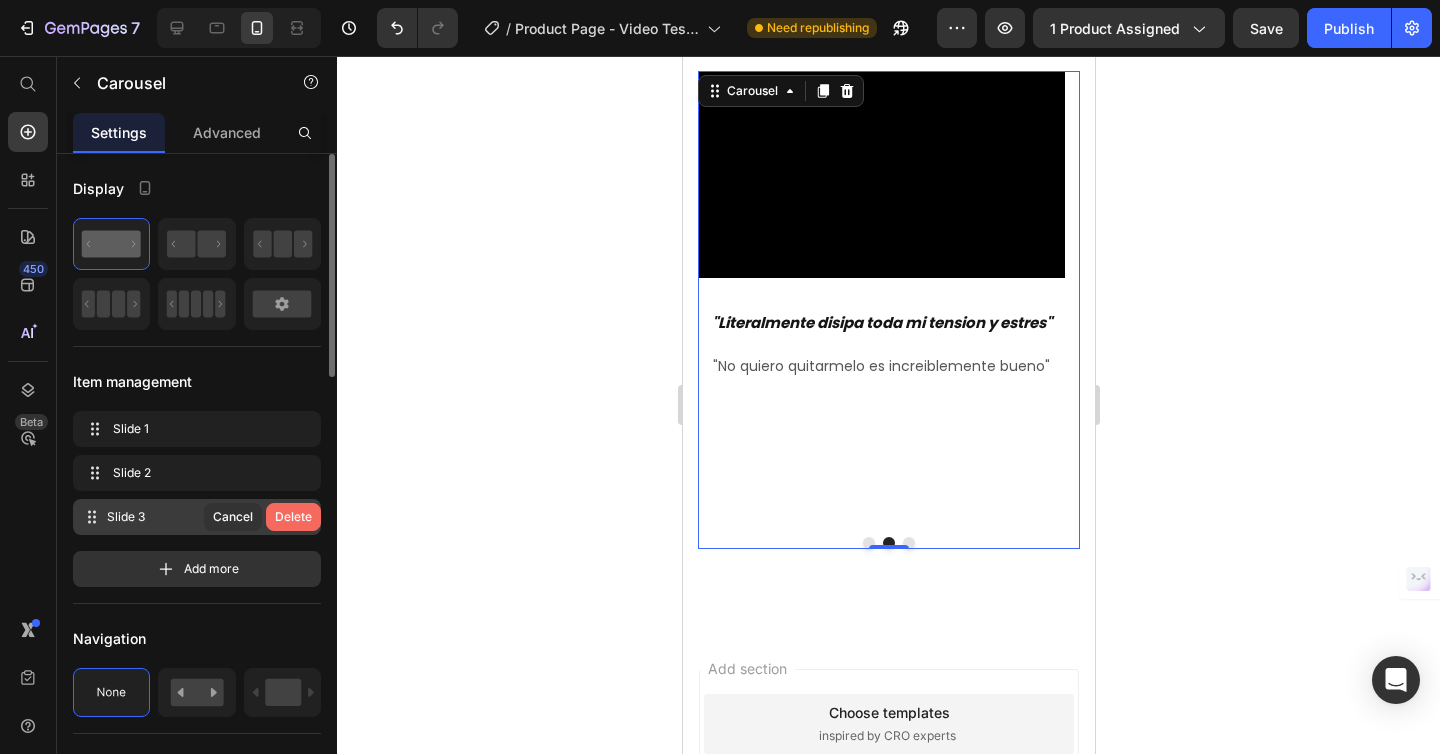 click on "Delete" at bounding box center (293, 517) 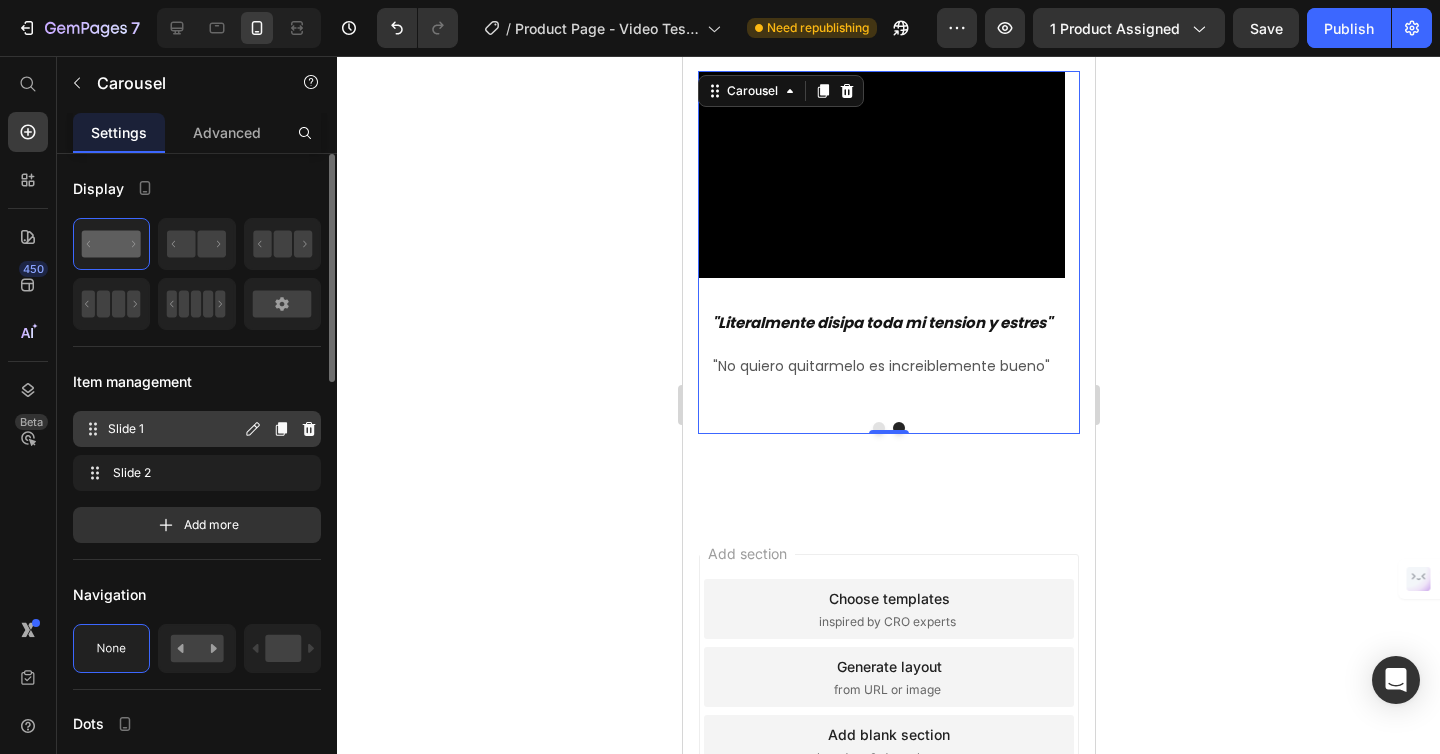 click on "Slide 1" at bounding box center (174, 429) 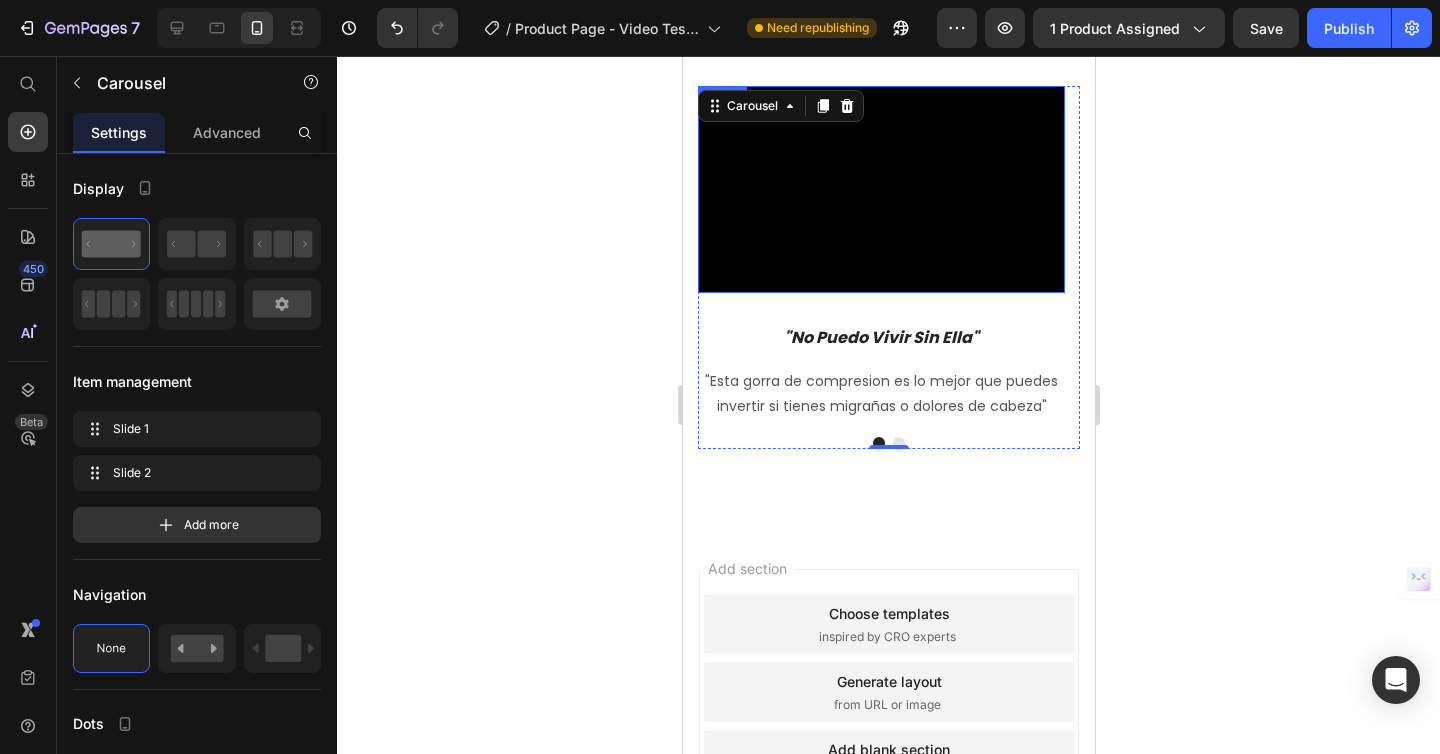 scroll, scrollTop: 3736, scrollLeft: 0, axis: vertical 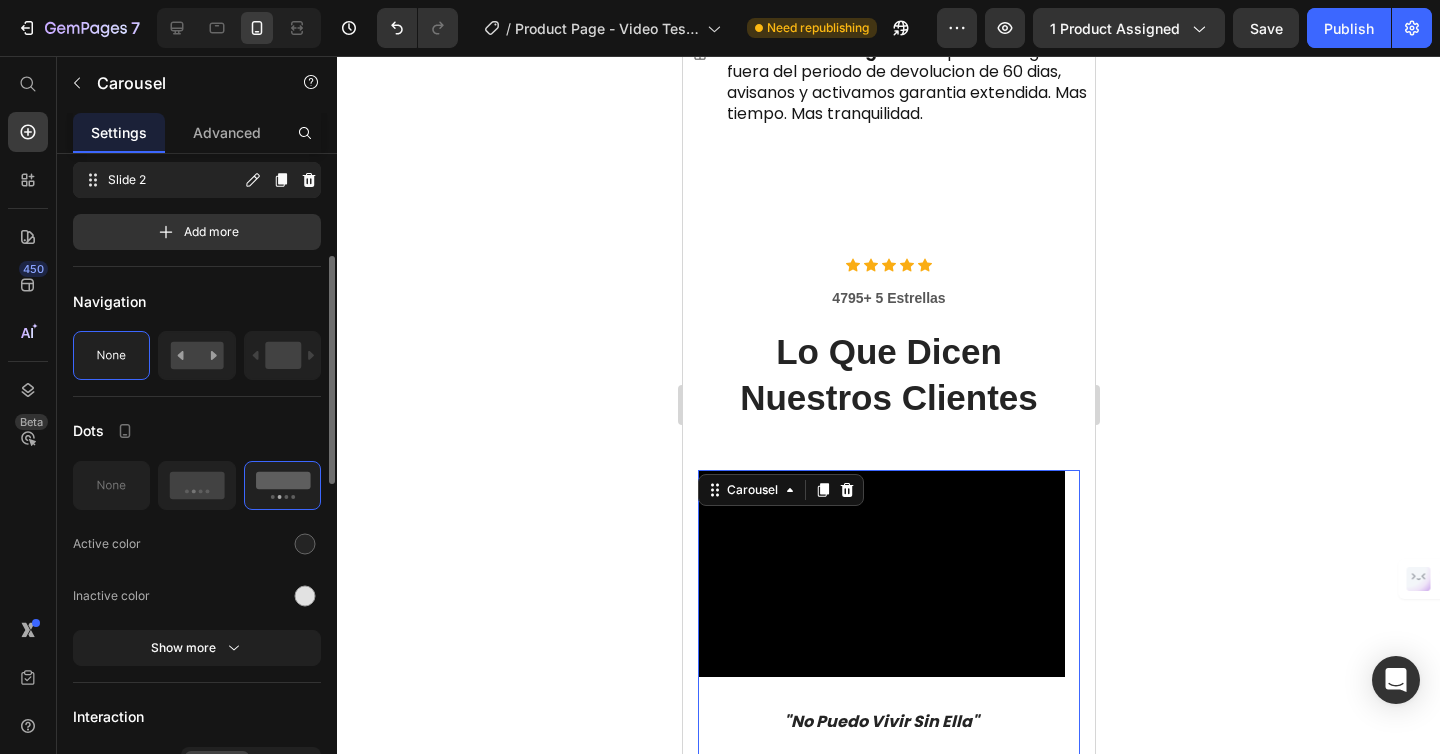click on "Slide 2 Slide 2" at bounding box center [161, 180] 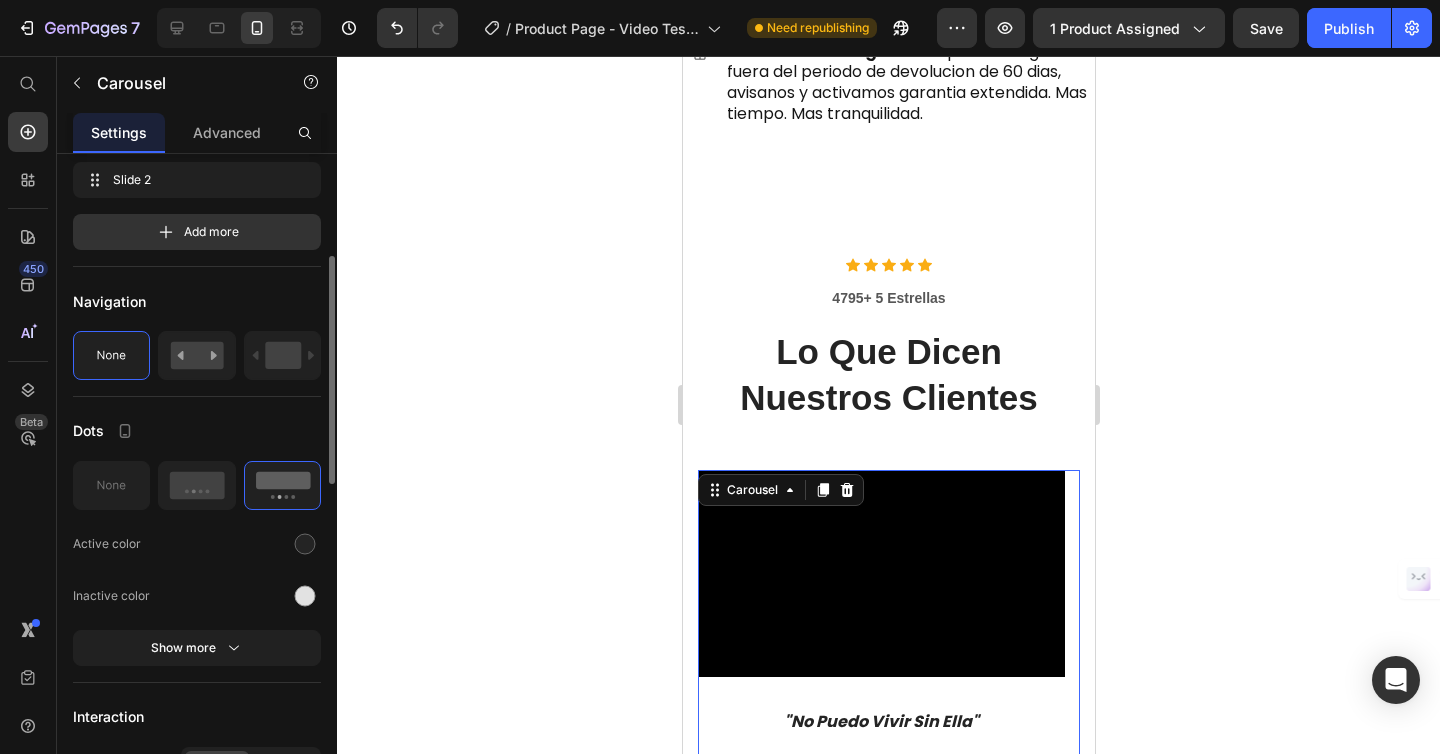 scroll, scrollTop: 281, scrollLeft: 0, axis: vertical 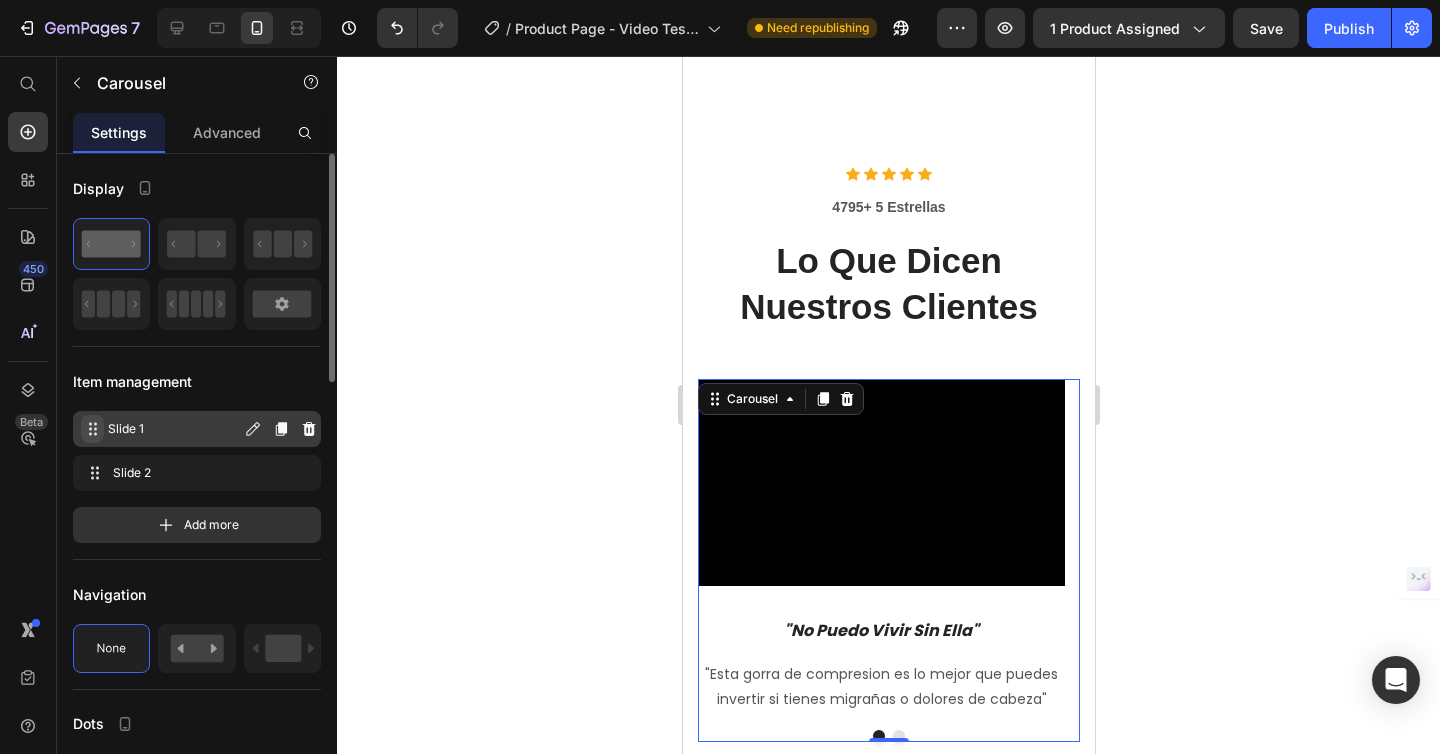 click 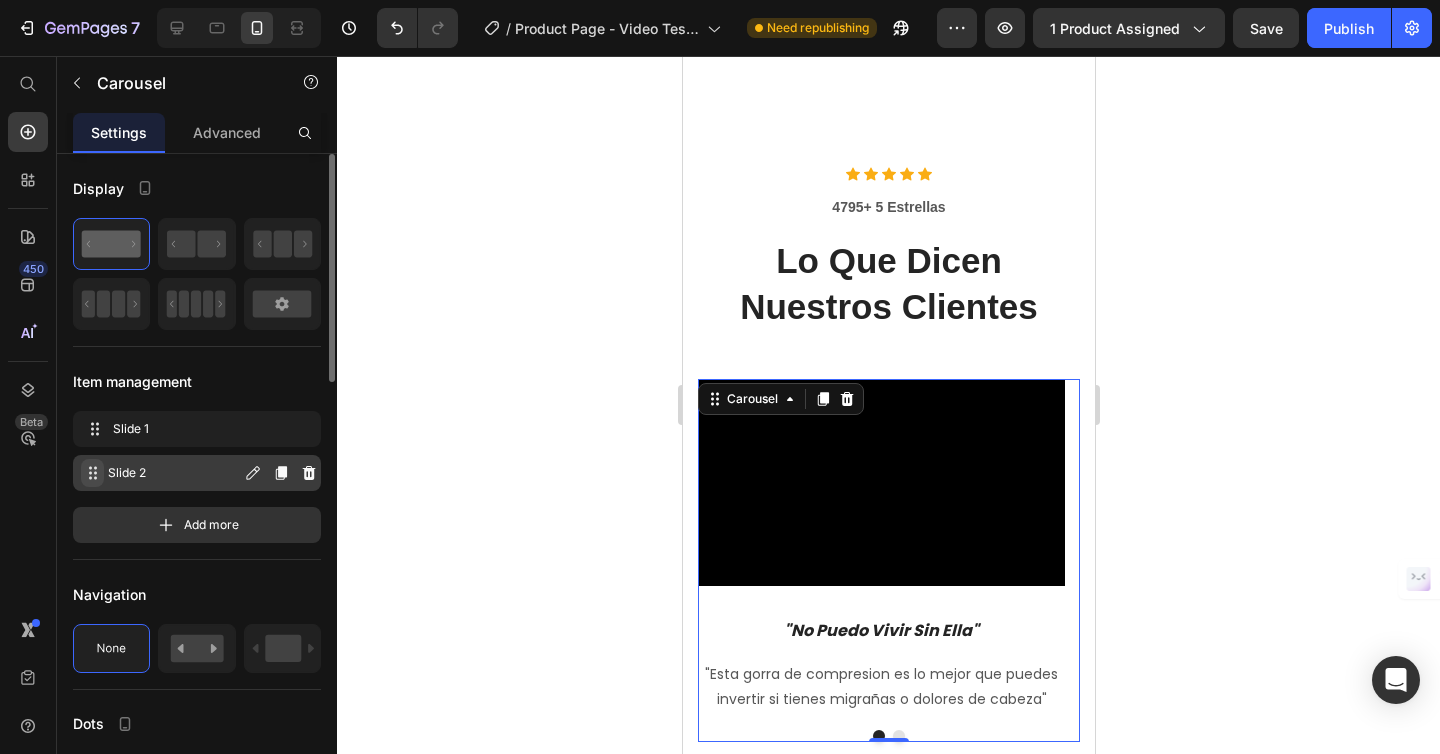 click 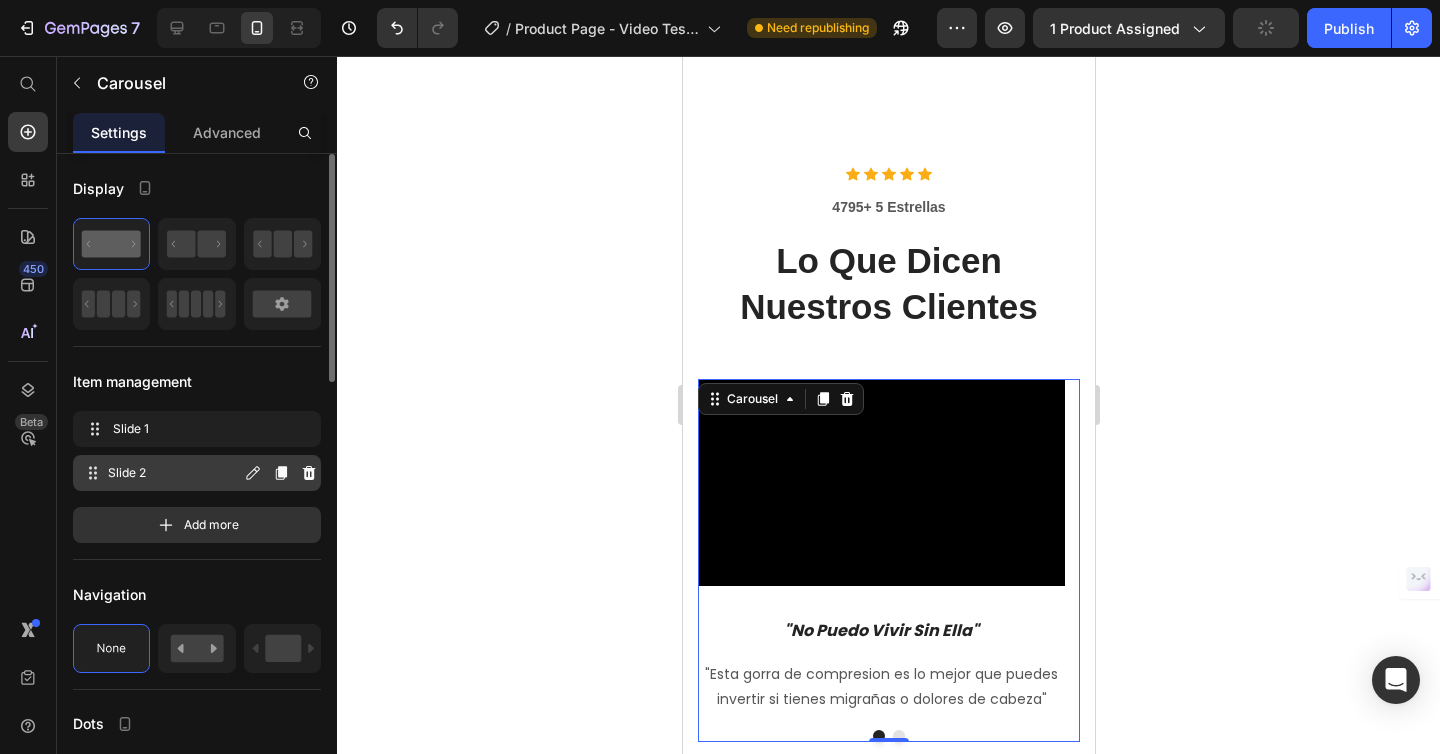 click on "Slide 2" at bounding box center (174, 473) 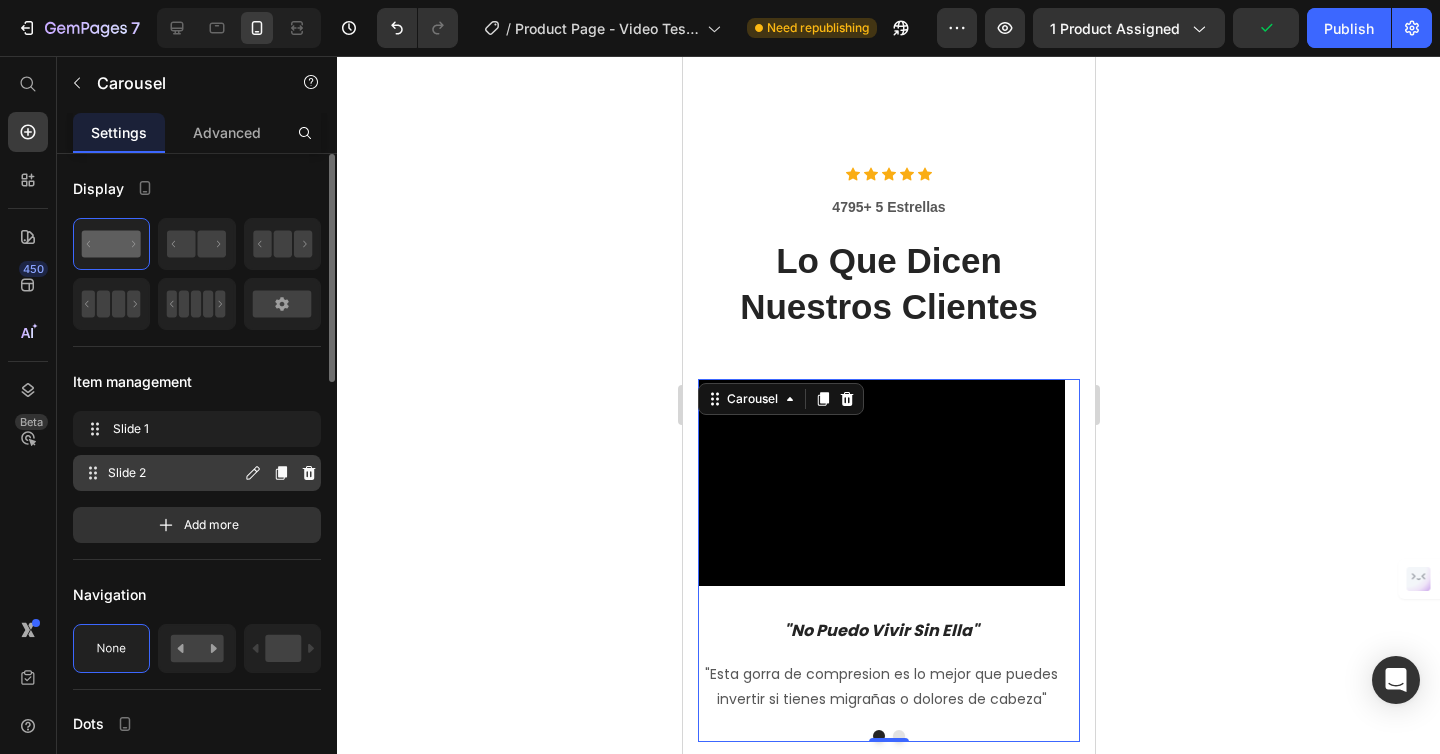 click on "Slide 2" at bounding box center [174, 473] 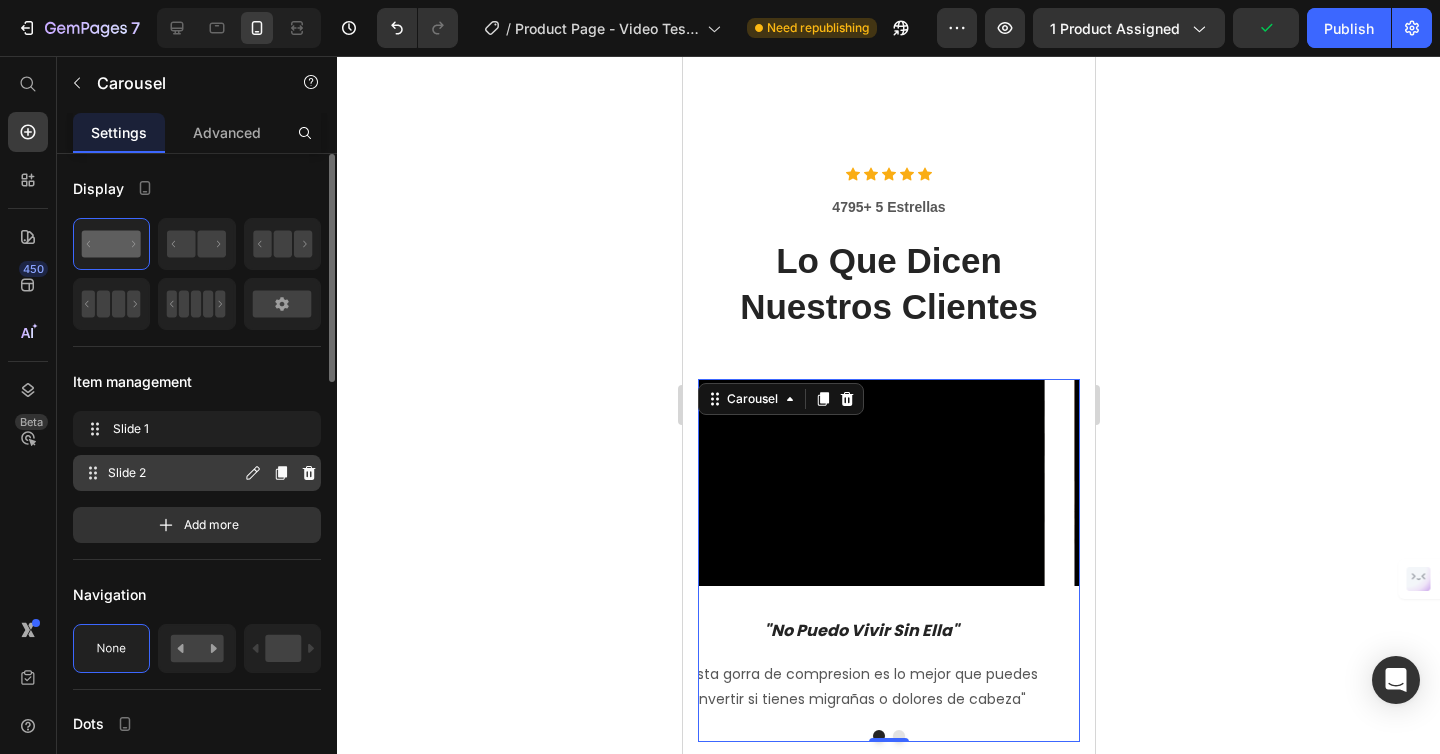 click on "Slide 2" at bounding box center [174, 473] 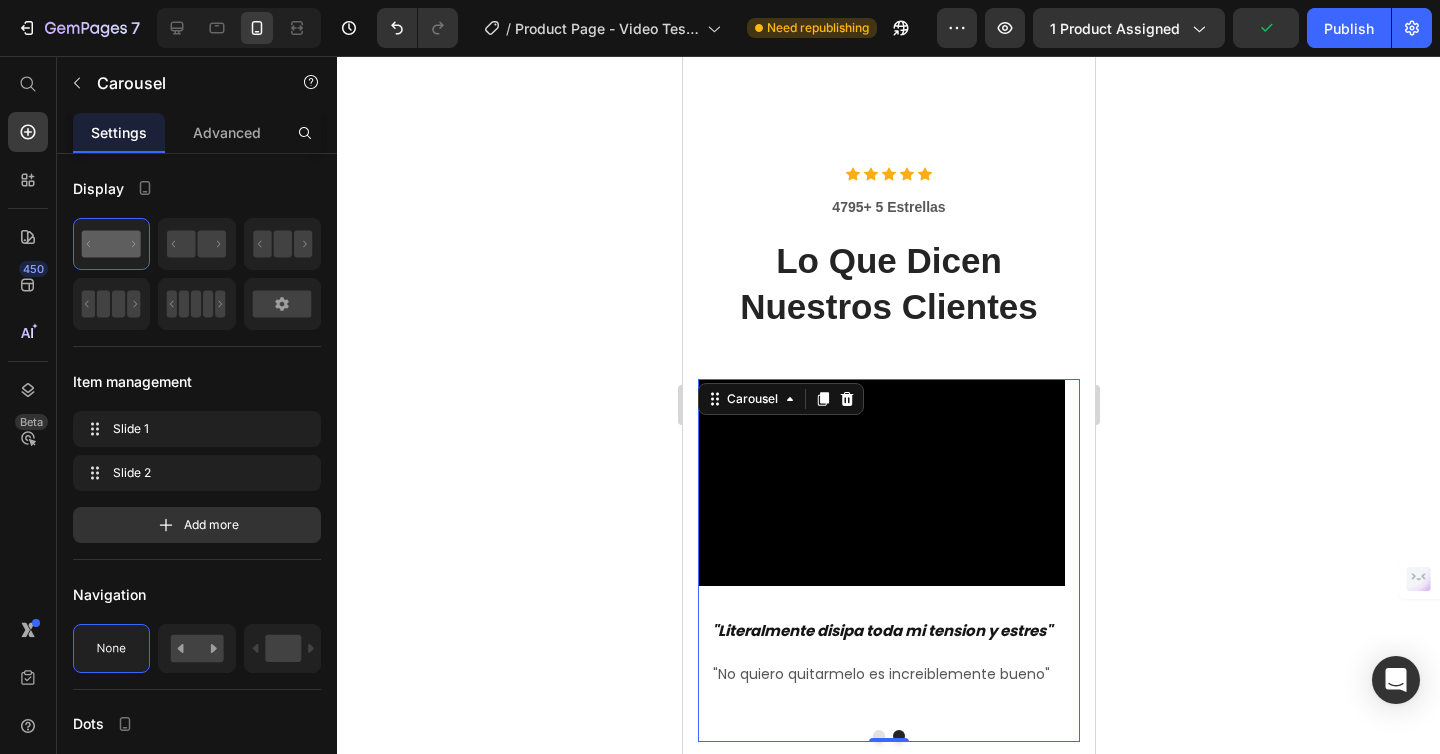 click 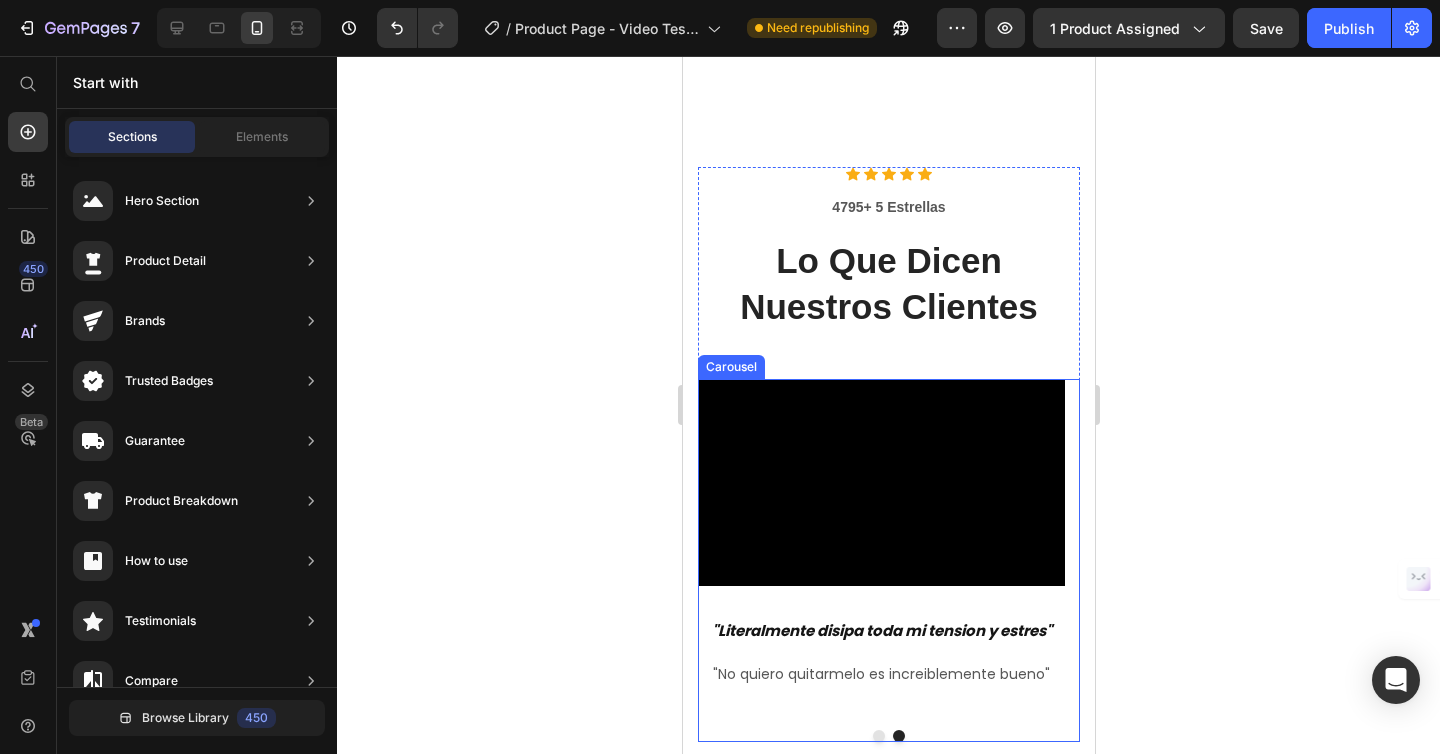 click at bounding box center [878, 736] 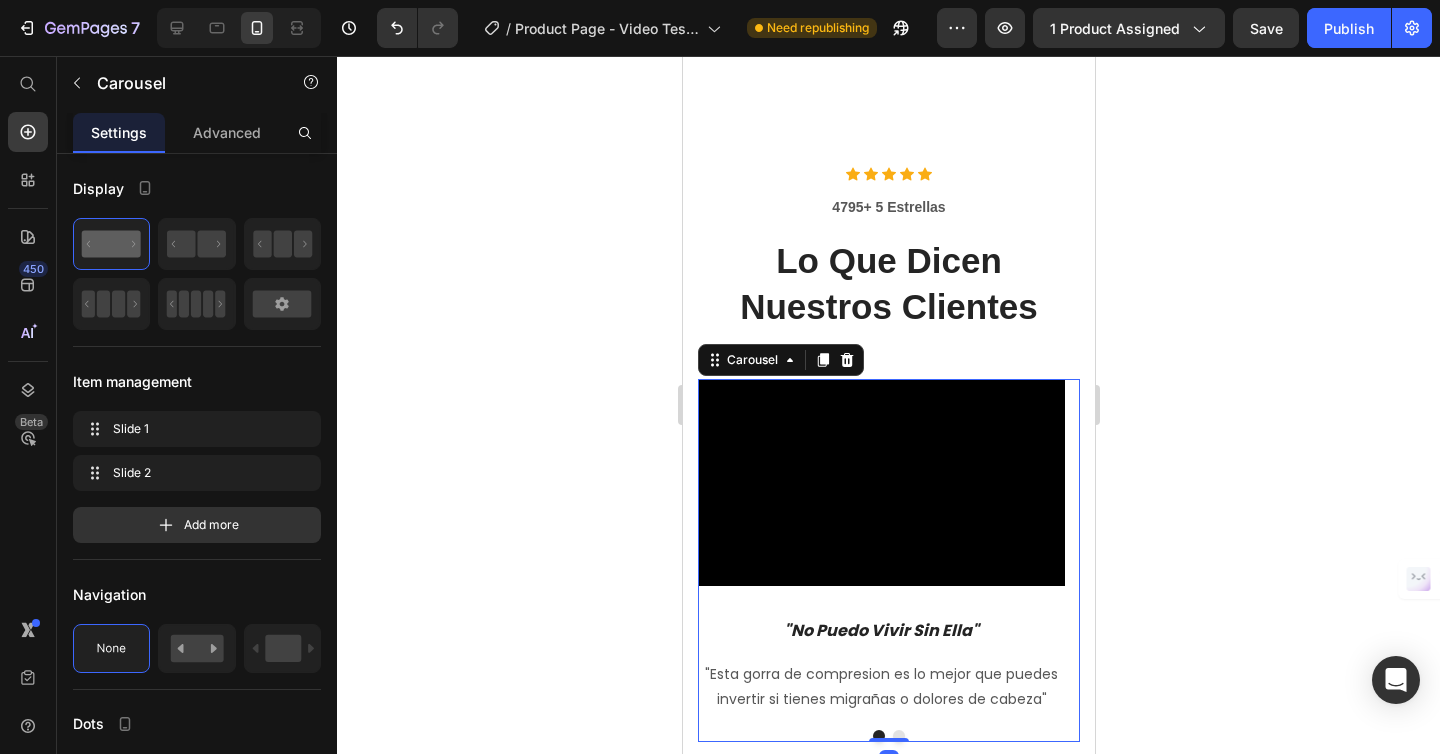 click 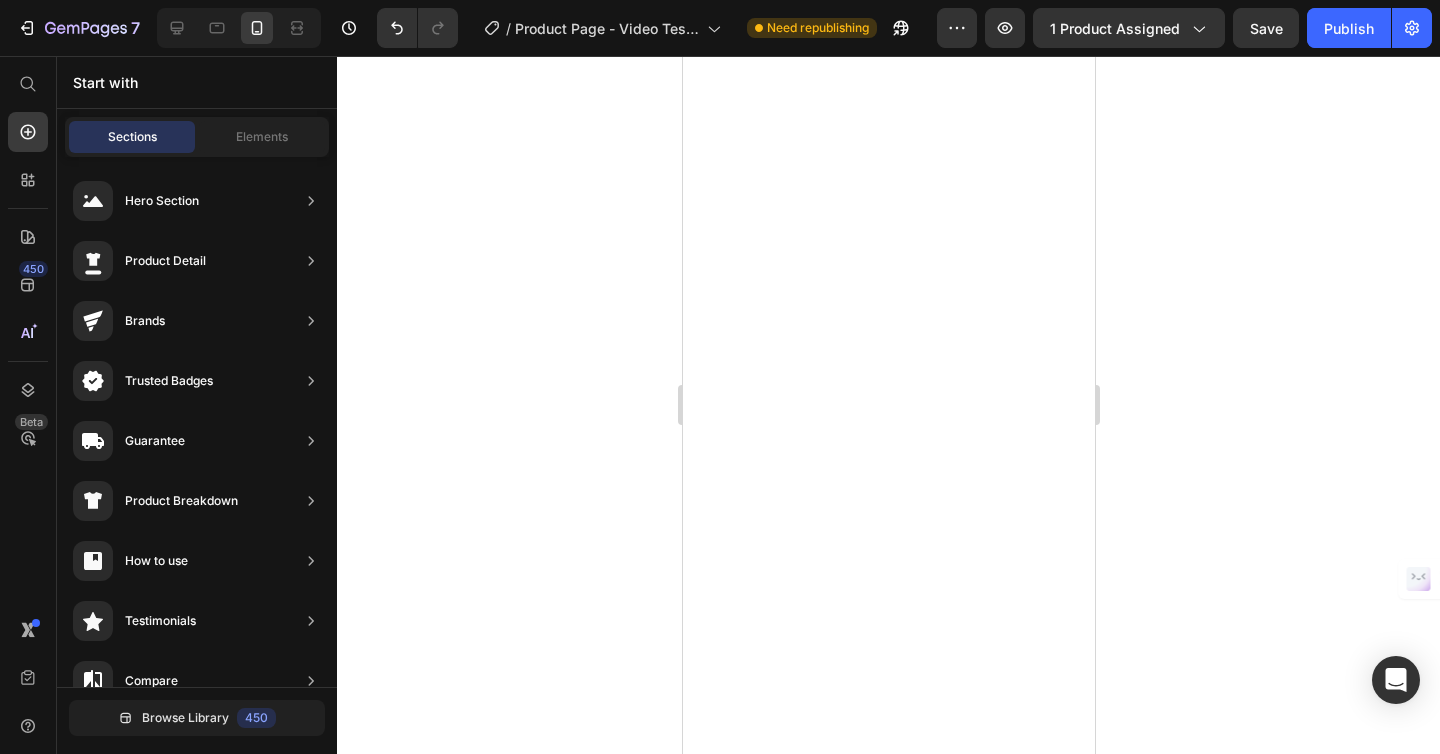 scroll, scrollTop: 0, scrollLeft: 0, axis: both 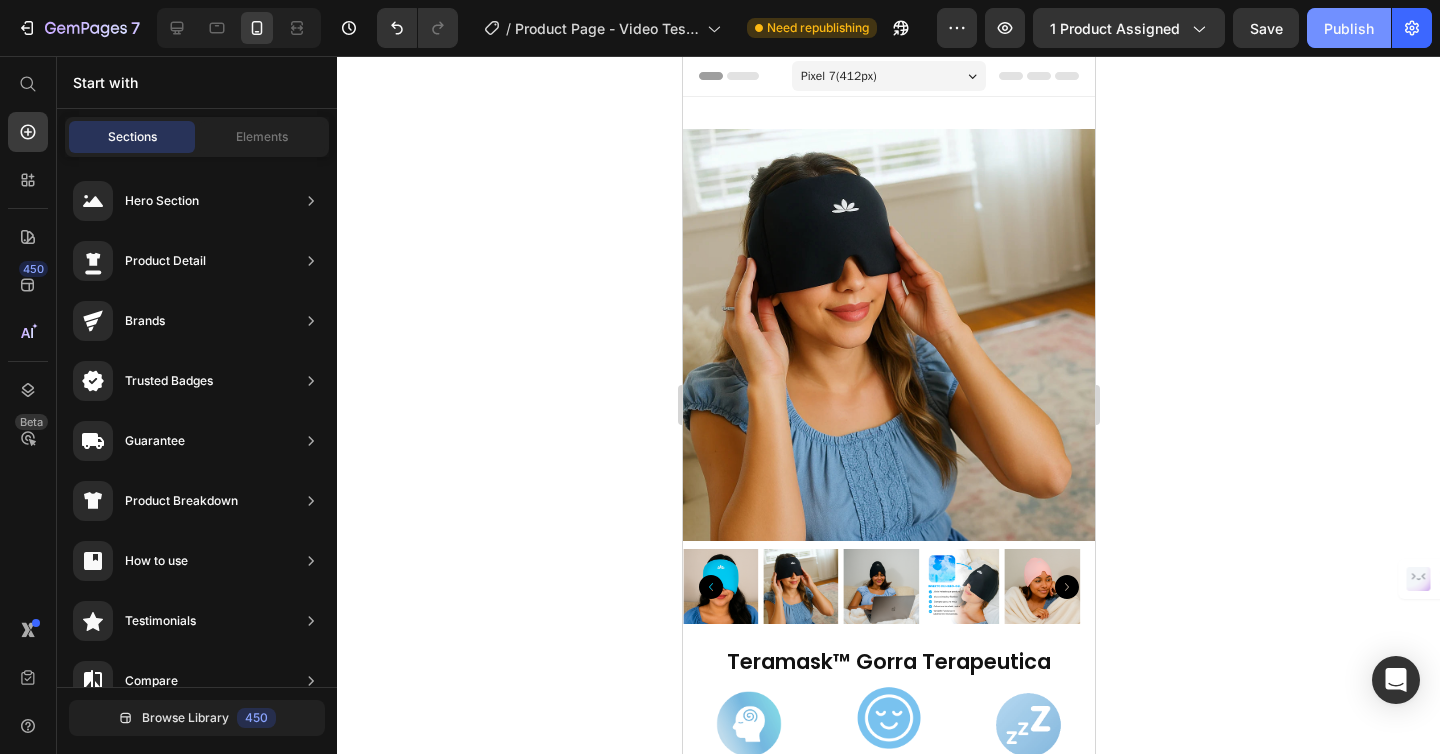 click on "Publish" at bounding box center (1349, 28) 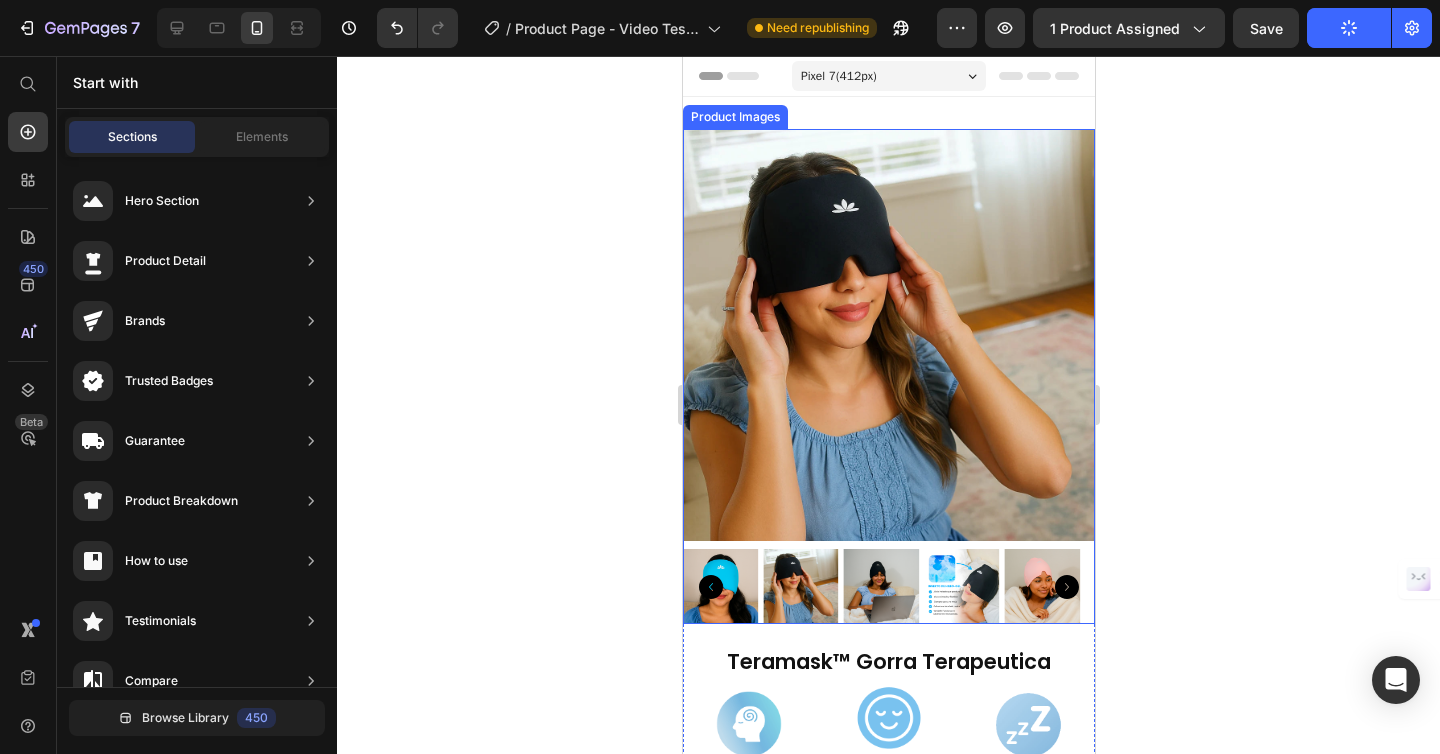 scroll, scrollTop: 387, scrollLeft: 0, axis: vertical 